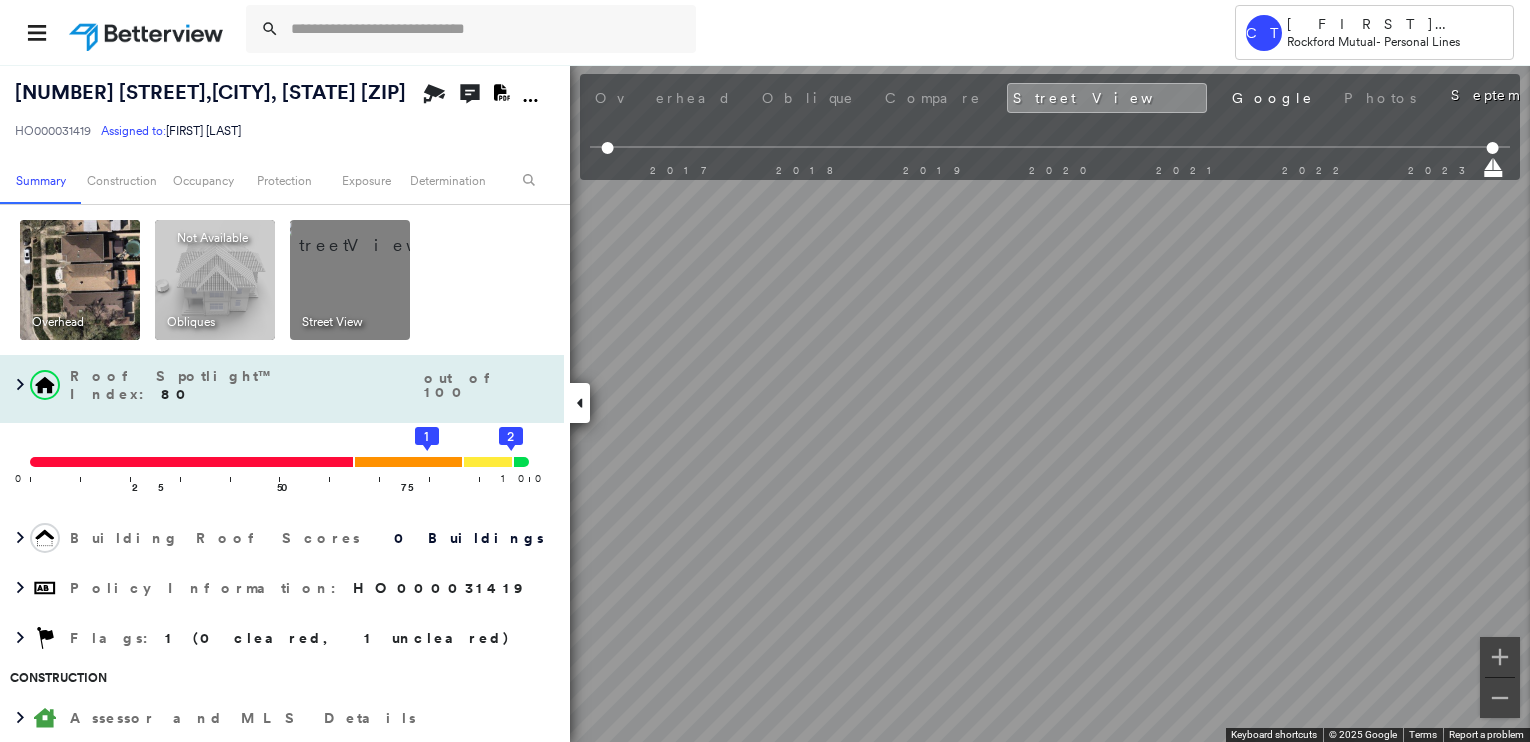scroll, scrollTop: 0, scrollLeft: 0, axis: both 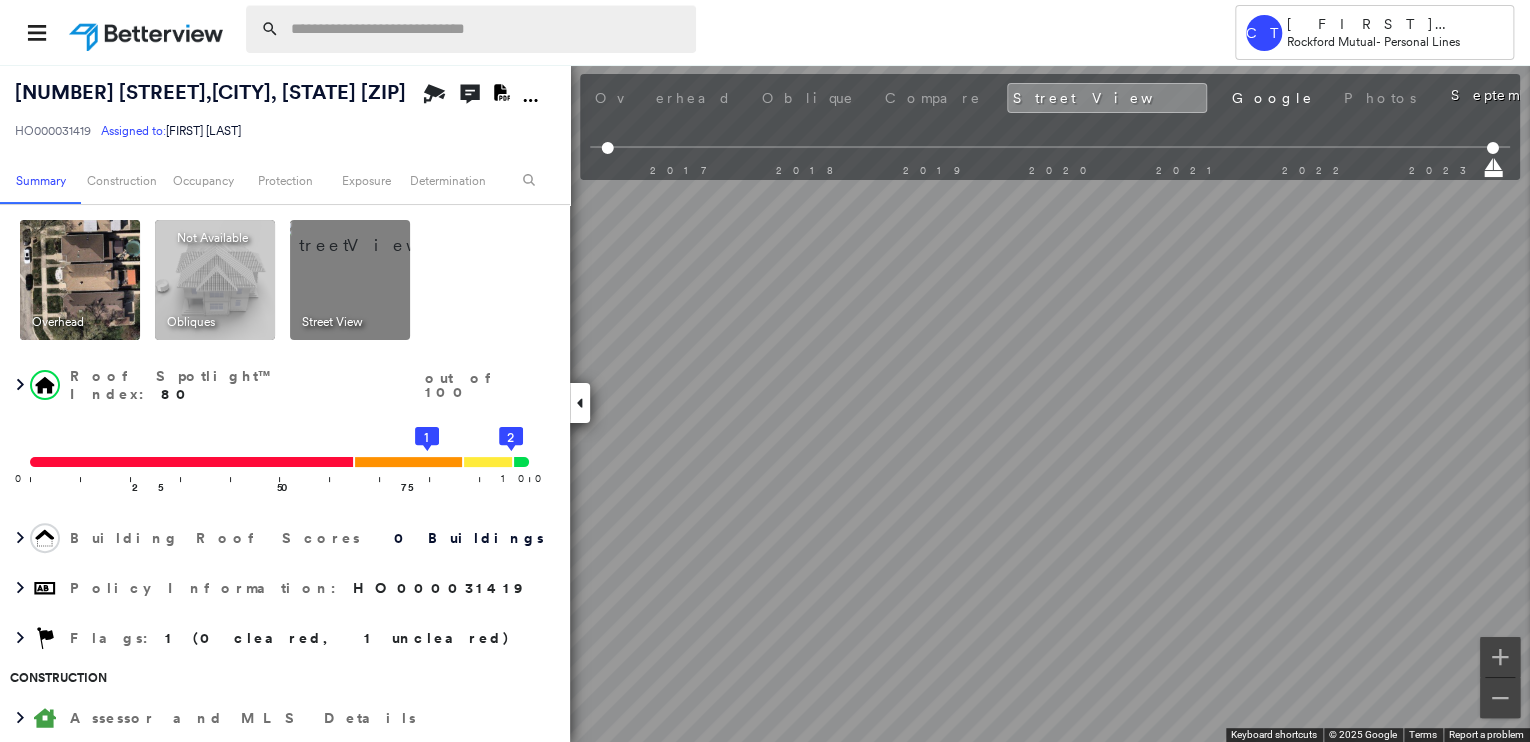 click at bounding box center [487, 29] 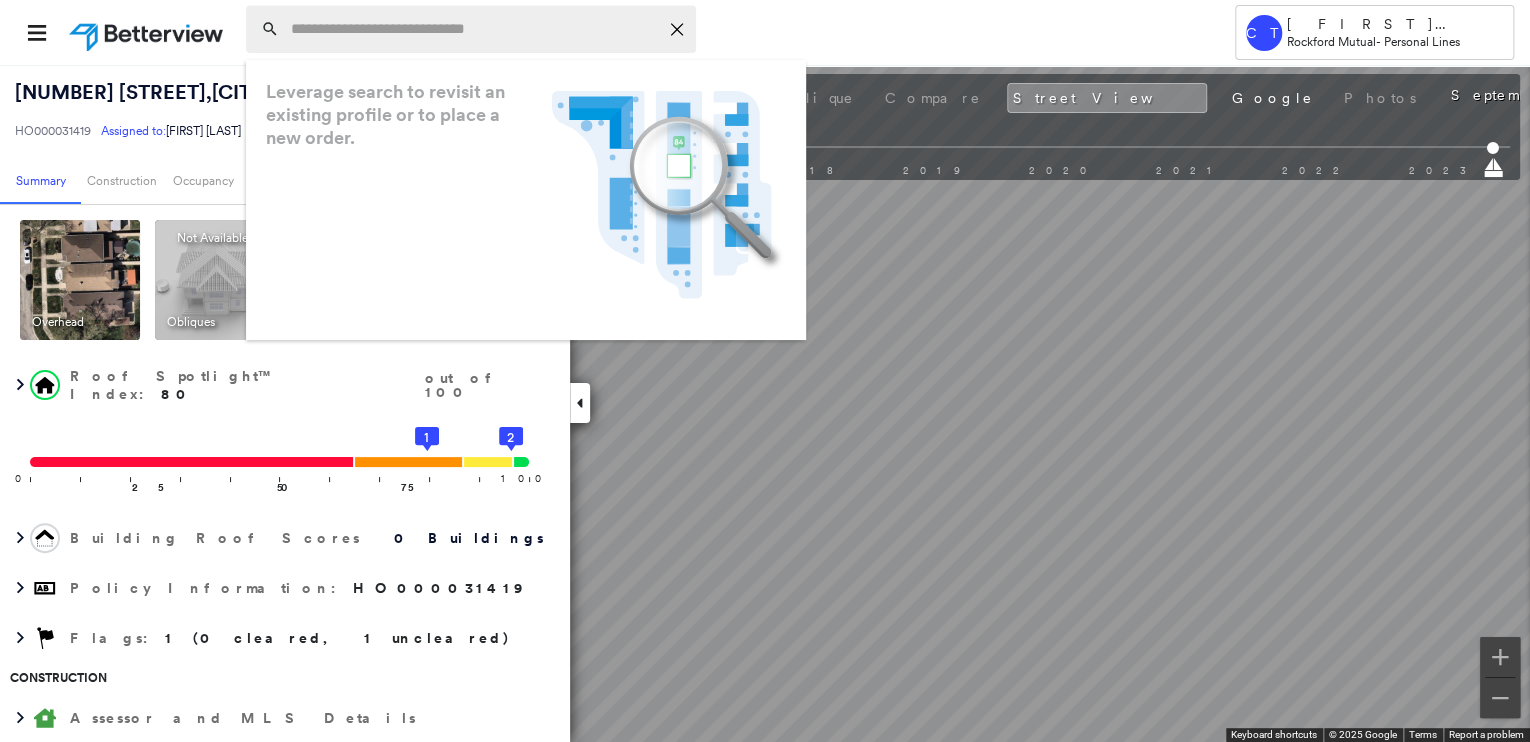 paste on "**********" 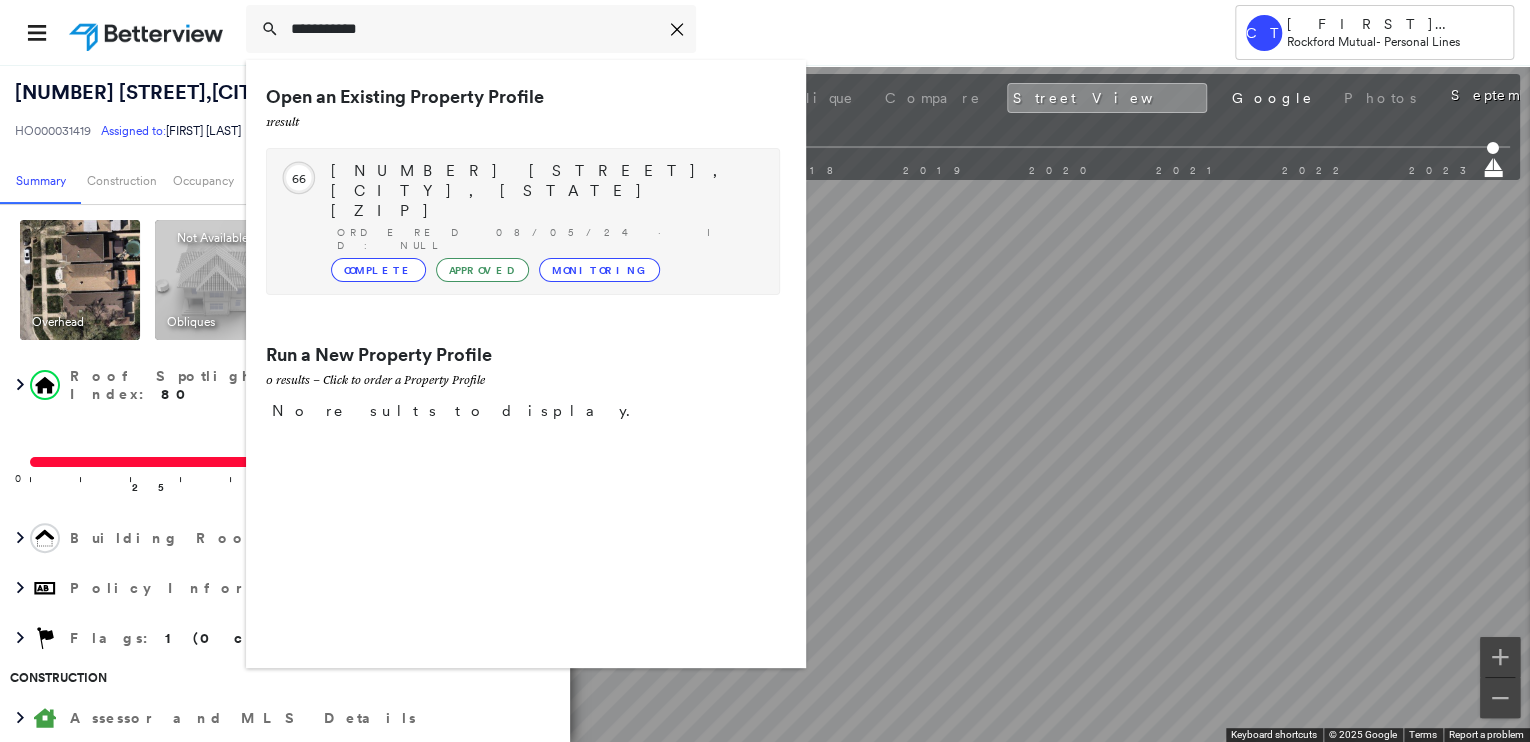 type on "**********" 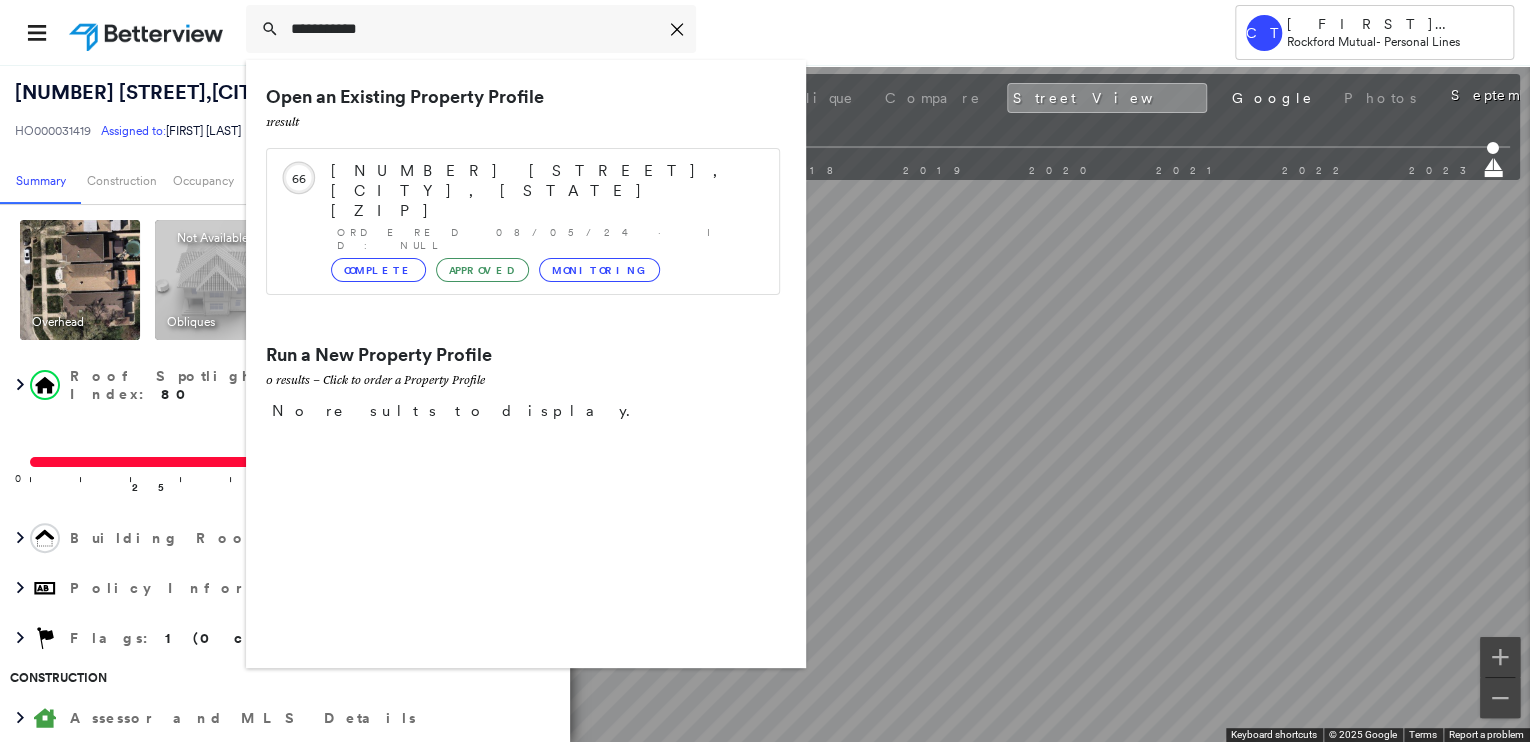 click on "[NUMBER] [STREET], [CITY], [STATE] [ZIP]" at bounding box center [545, 191] 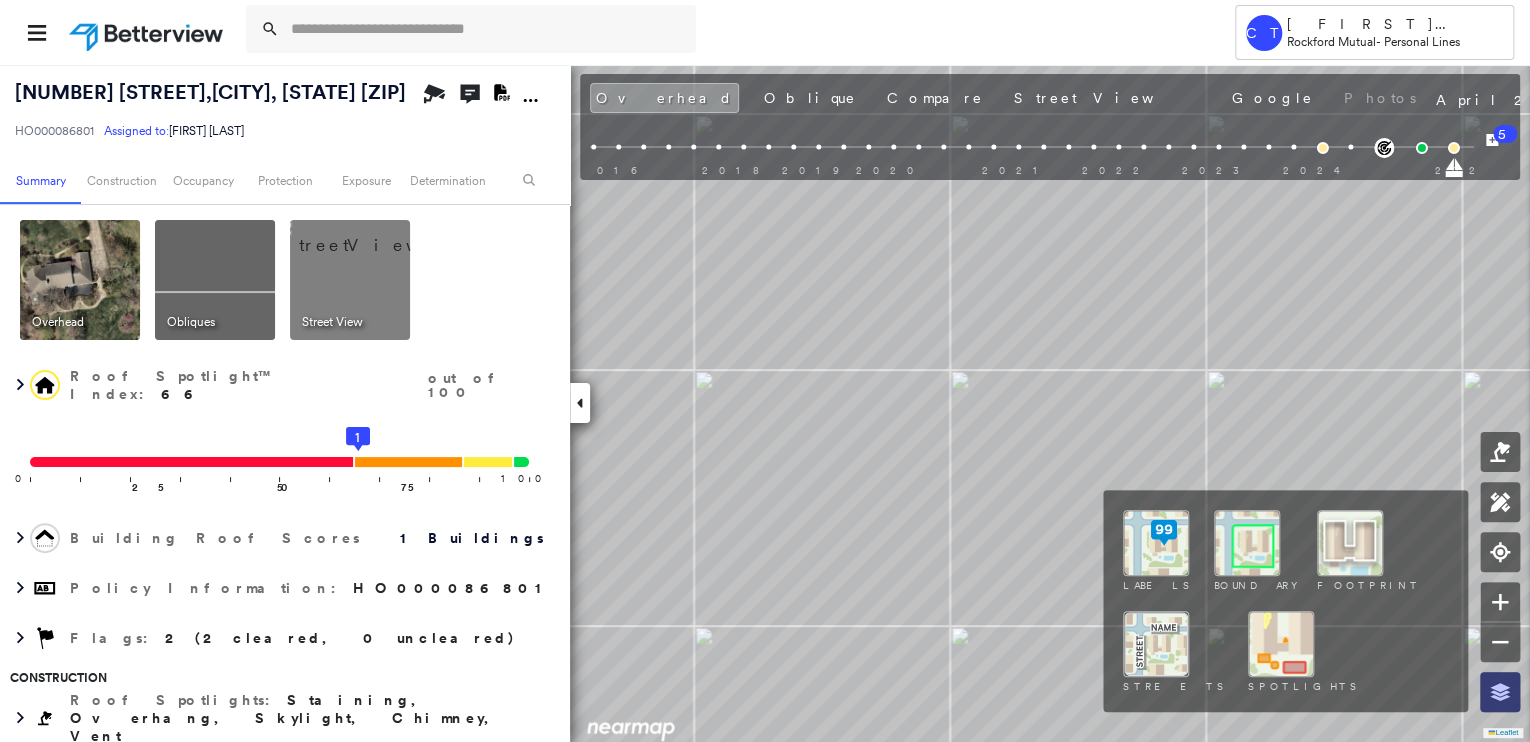 click 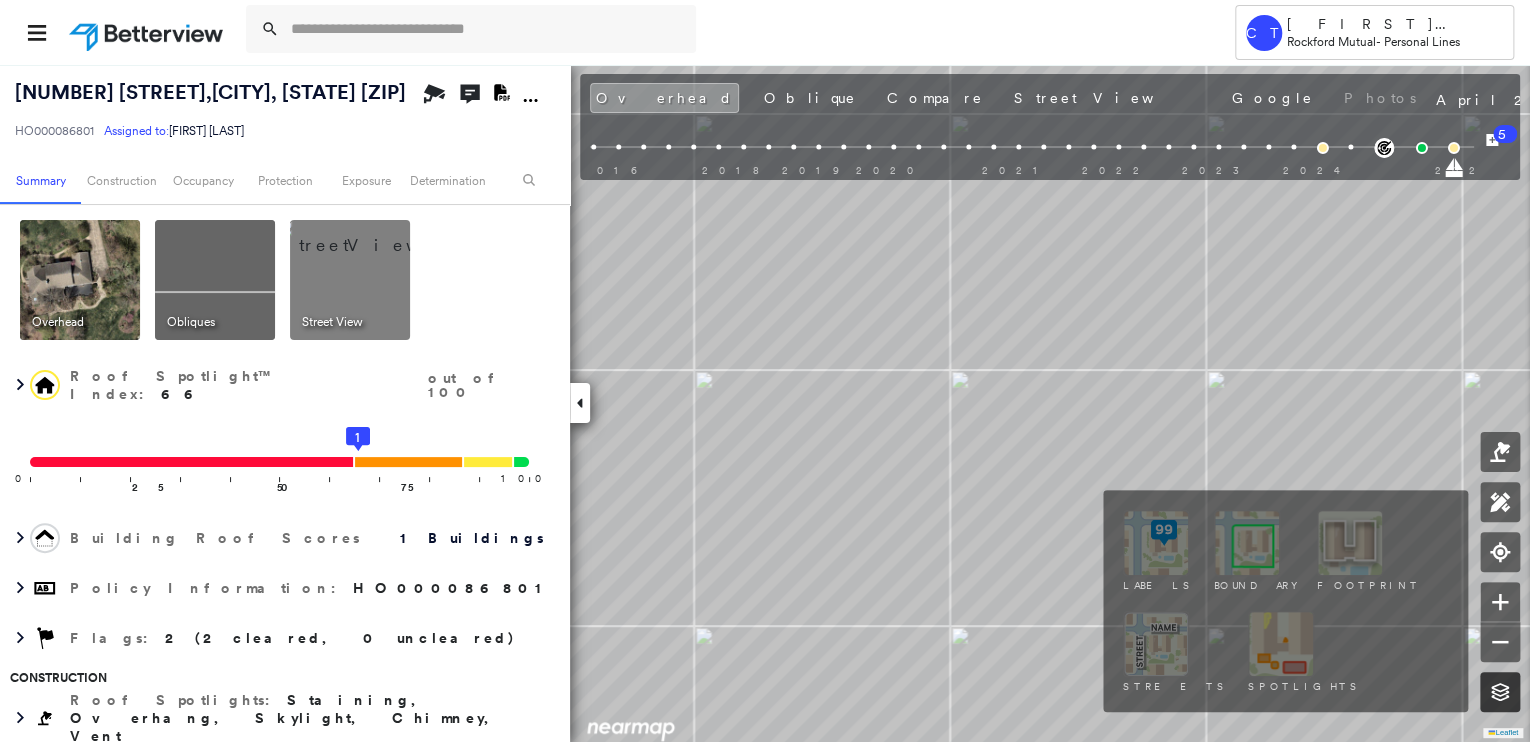 click at bounding box center [1500, 692] 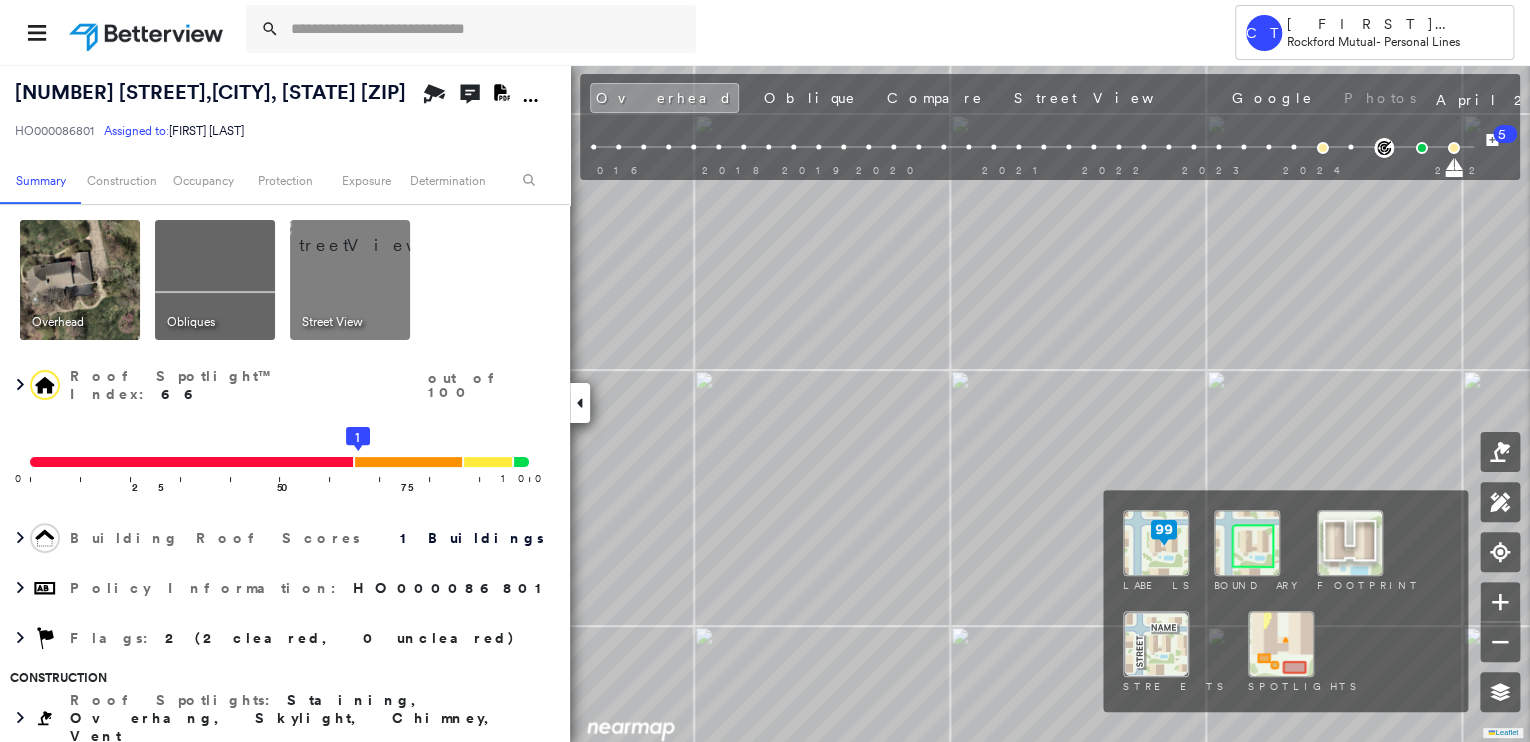 click at bounding box center (1281, 644) 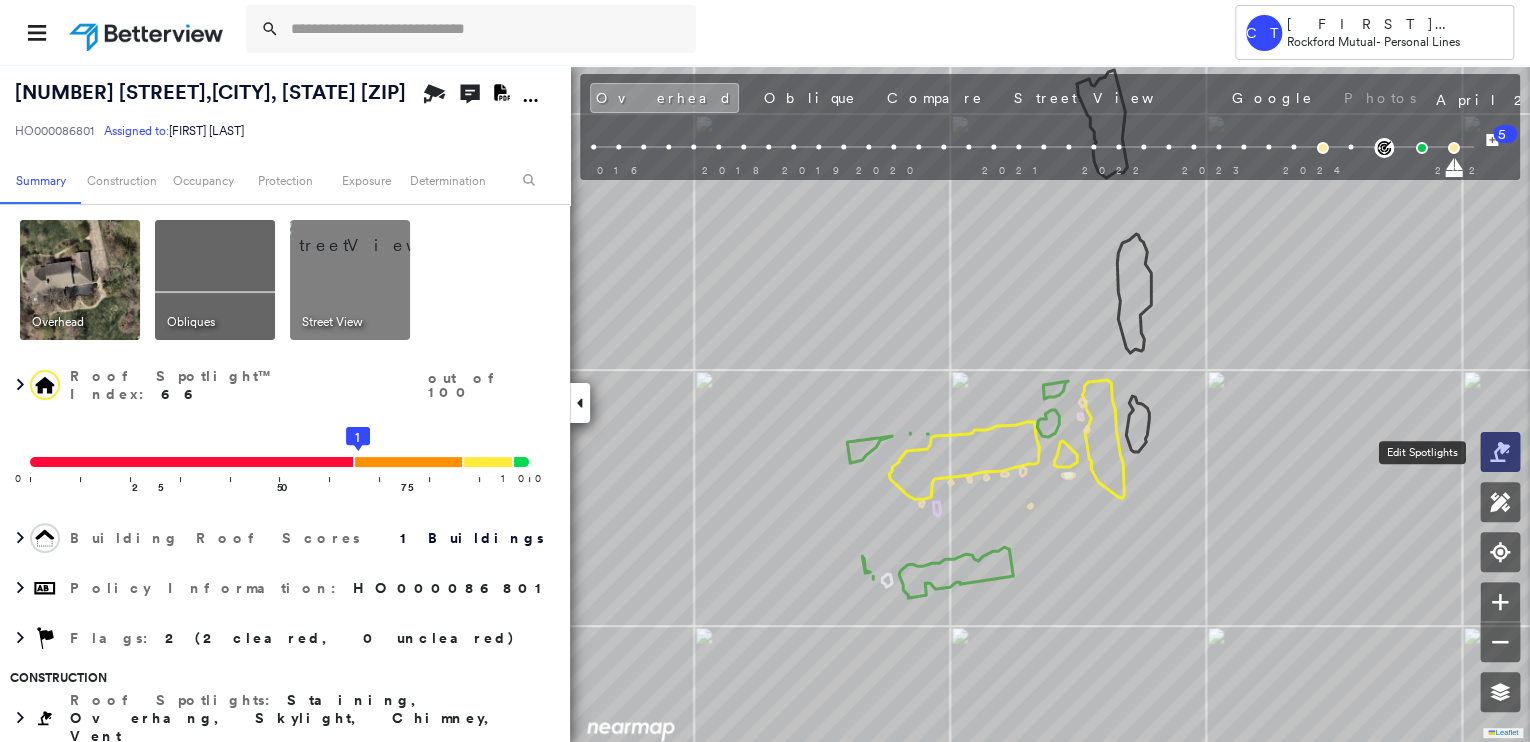 click at bounding box center (1500, 452) 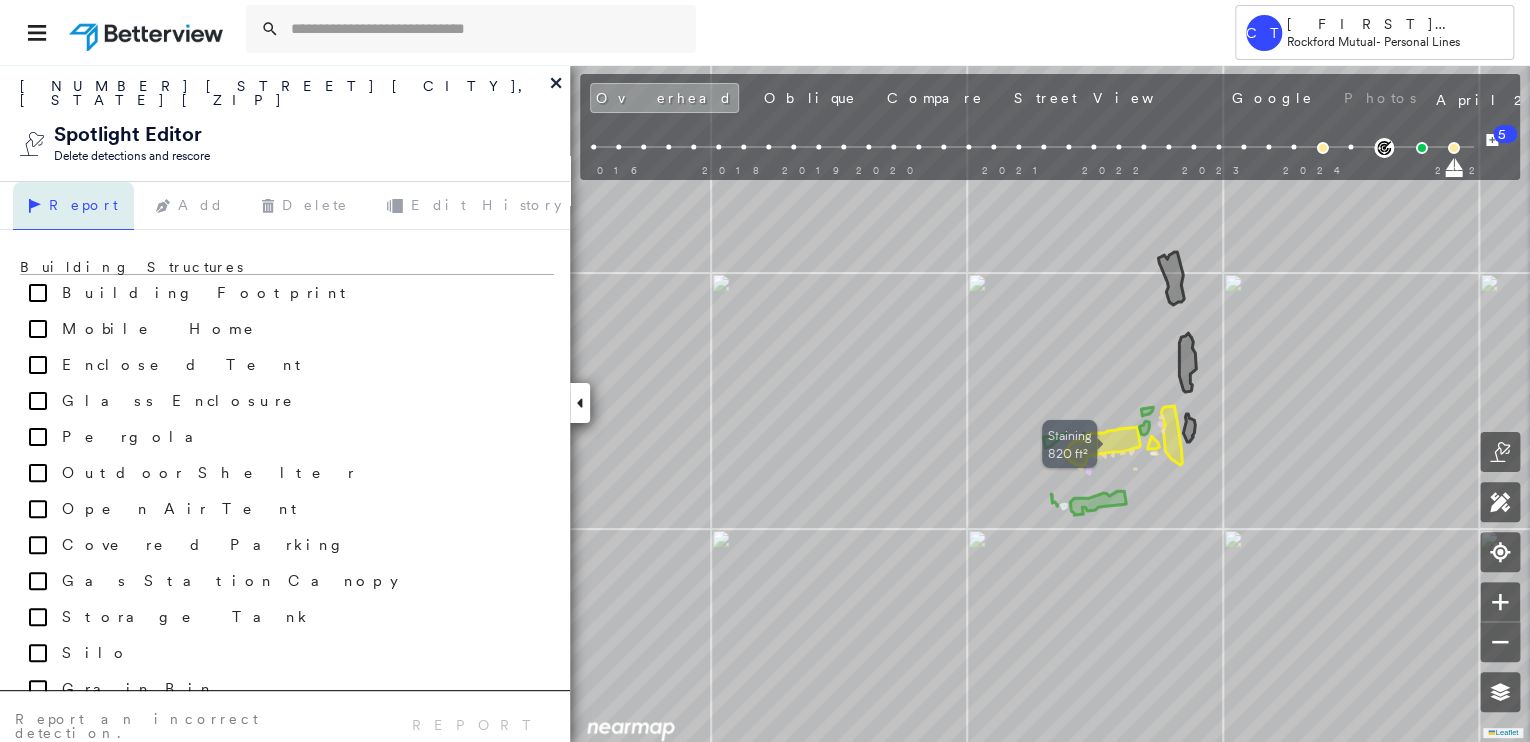 click 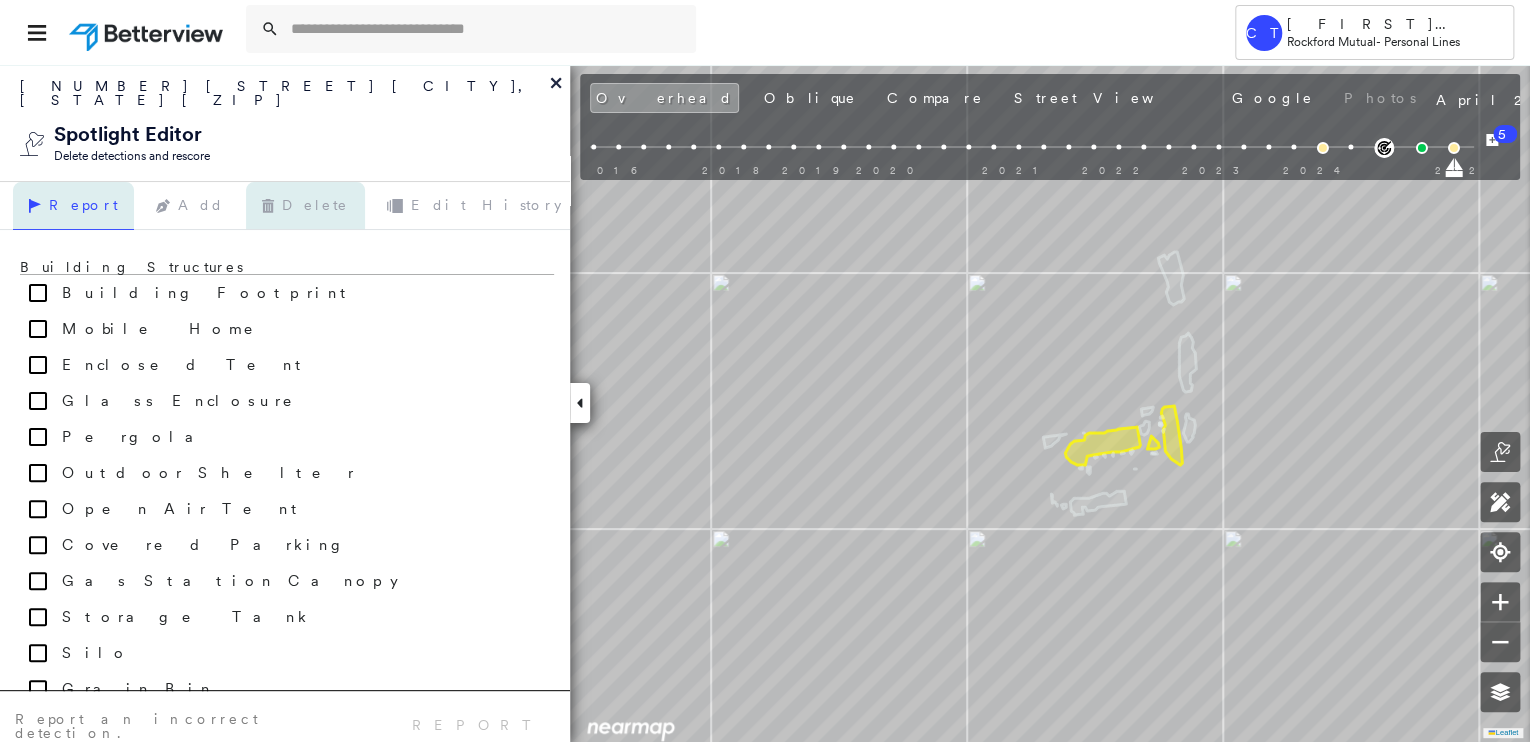 click on "Delete" at bounding box center (305, 206) 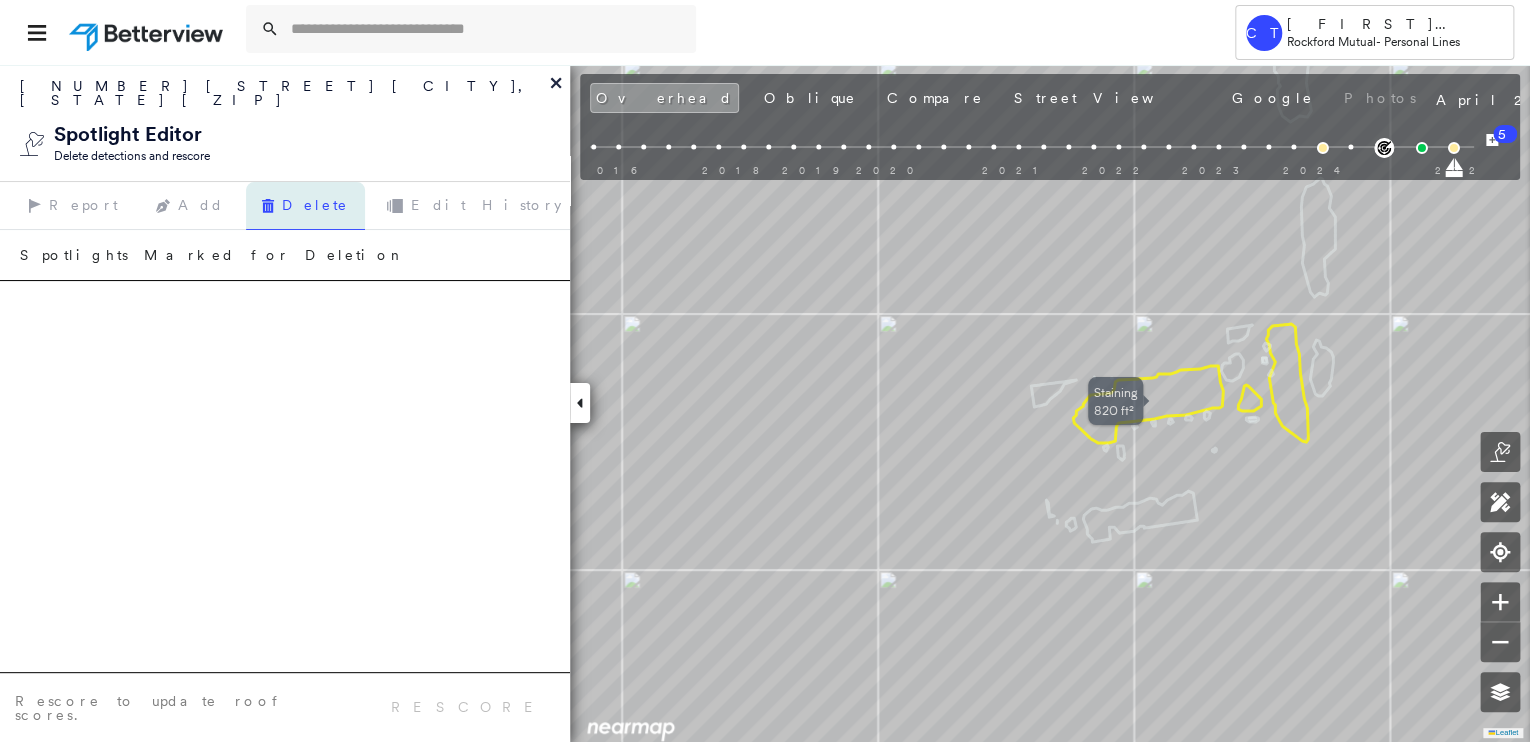 click 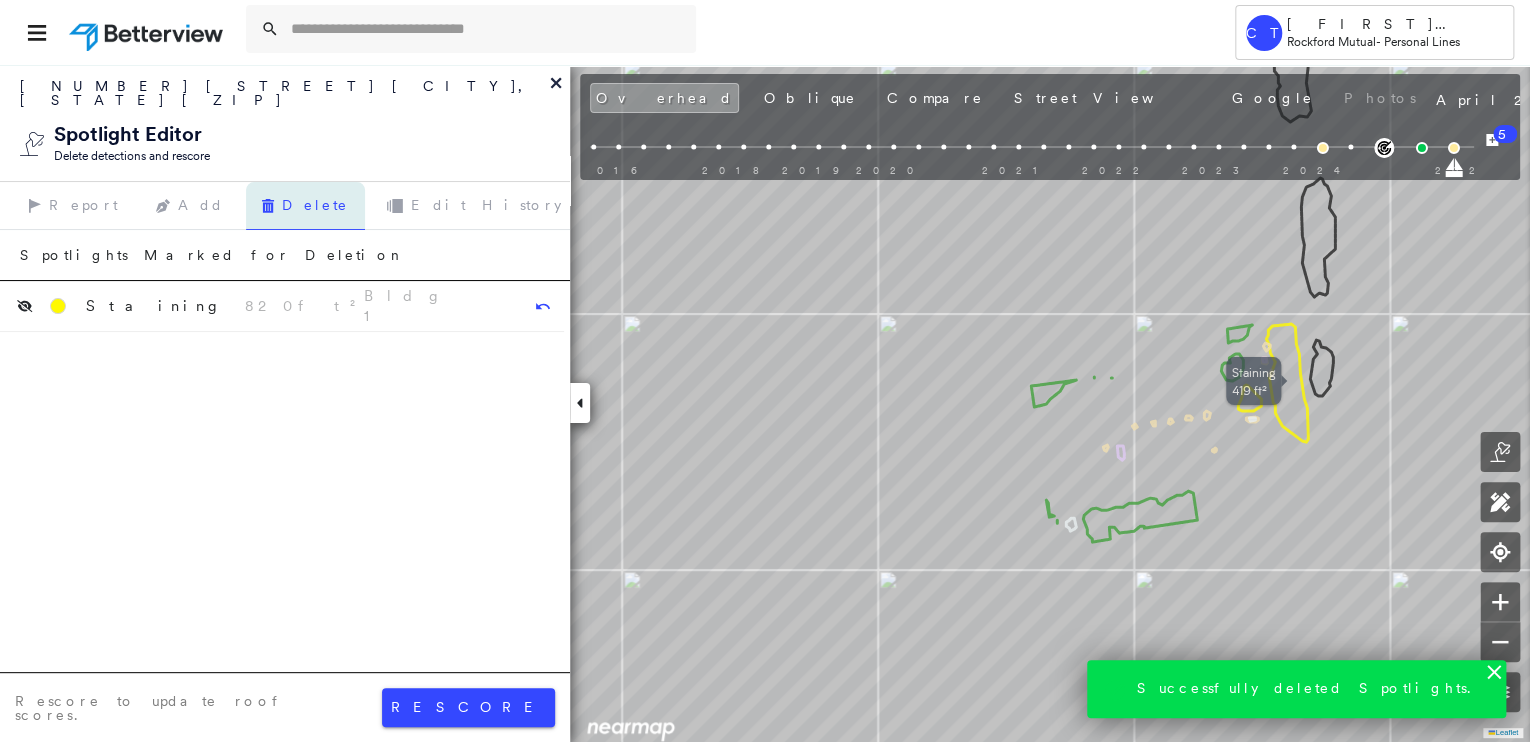 click 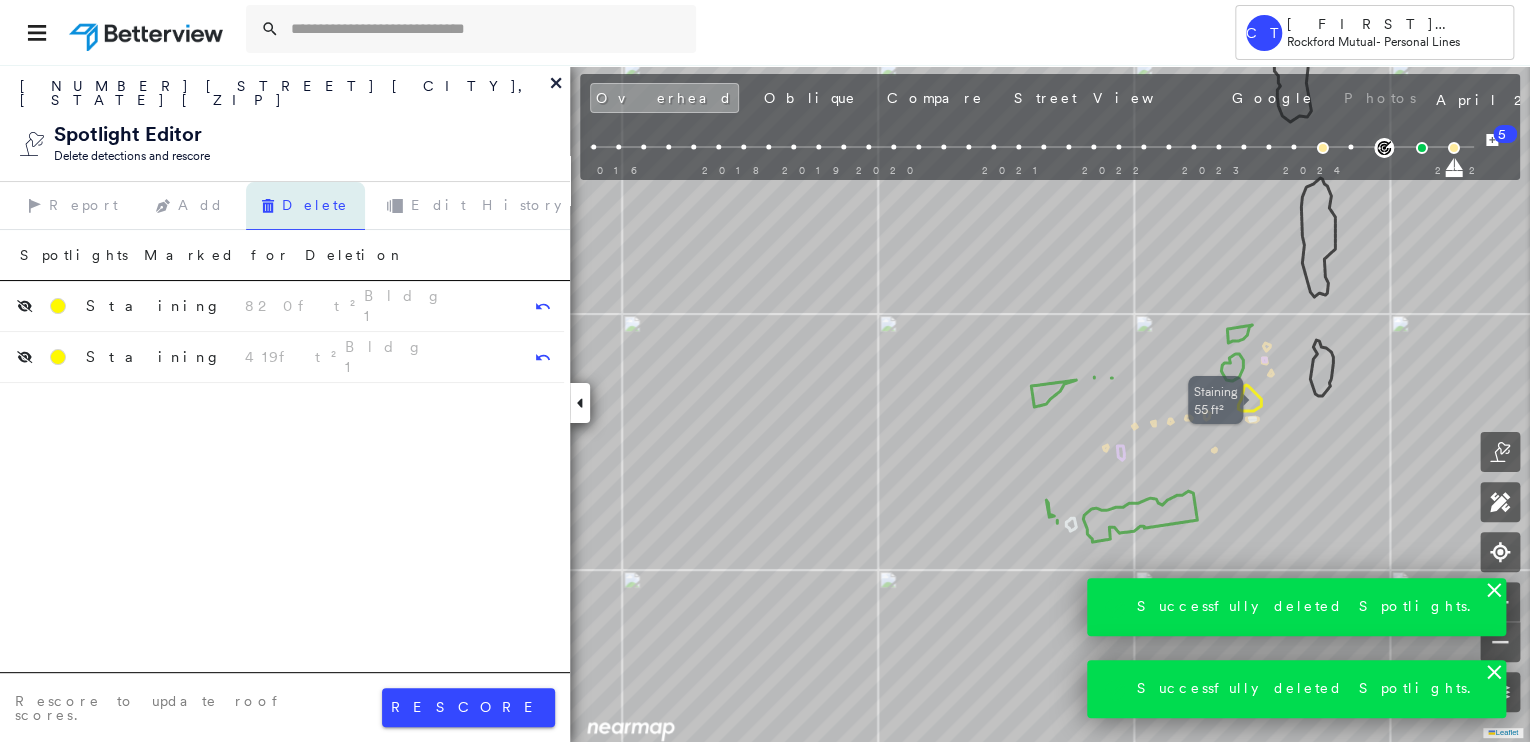 click 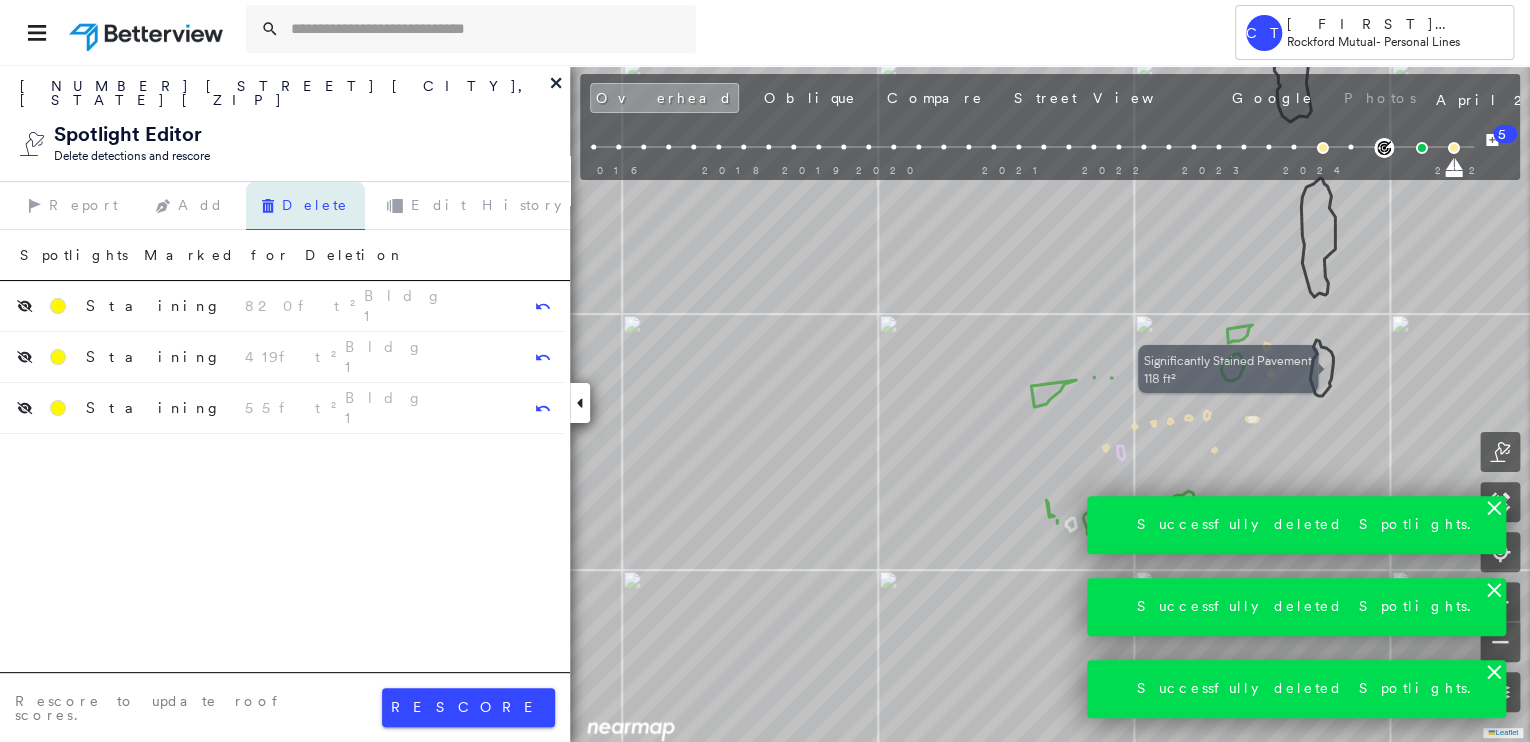 click 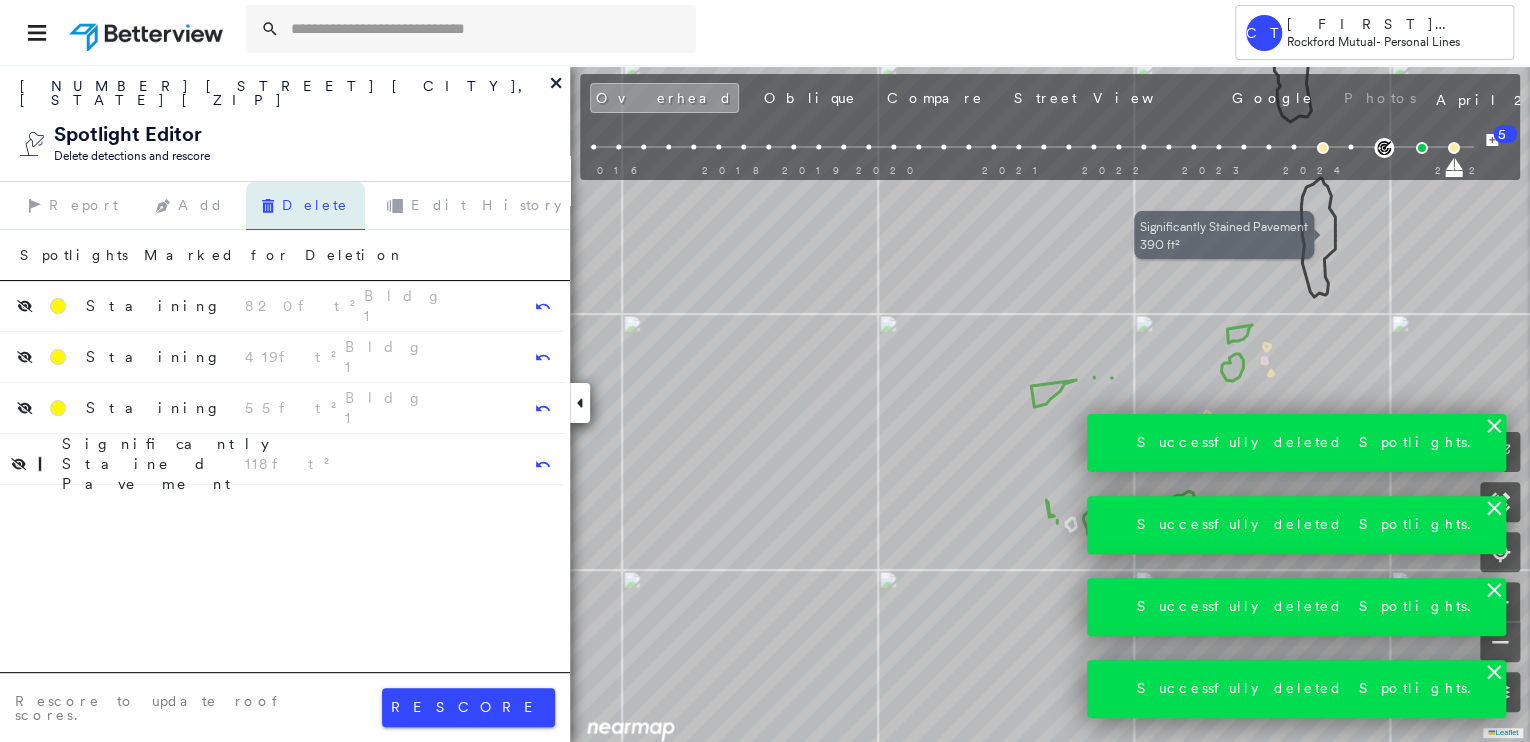 click 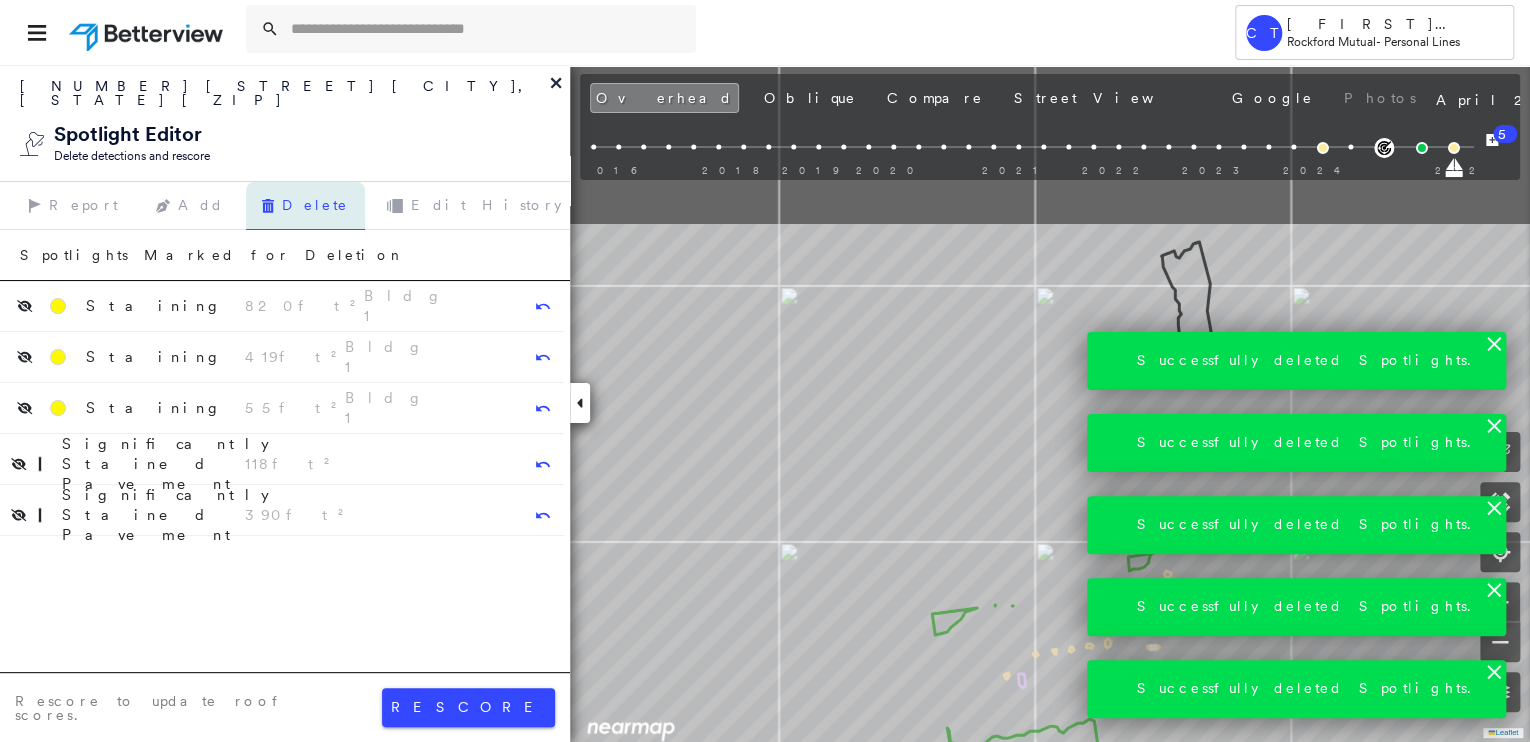 click on "CT [FIRST] [LAST] Rockford Mutual - Personal Lines [NUMBER] [STREET] , [CITY], [STATE] [ZIP] HO000086801 Assigned to: [FIRST] [LAST] Assigned to: [FIRST] [LAST] HO000086801 Assigned to: [FIRST] [LAST] Open Comments Download PDF Report Summary Construction Occupancy Protection Exposure Determination Custom Spotlight Changes View Spotlight Editor Overhead Obliques Street View Roof Spotlight™ Index : 66 out of 100 0 100 25 50 75 1 Building Roof Scores 1 Buildings Policy Information : HO000086801 Flags : 2 (2 cleared, 0 uncleared) Construction Roof Spotlights : Overhang, Skylight, Chimney, Vent Property Features : Significantly Stained Pavement Roof Size & Shape : 1 building - Gable | Asphalt Shingle BuildZoom - Building Permit Data and Analysis Occupancy Place Detail Protection Exposure FEMA Risk Index Additional Perils Determination Flags : 2 (2 cleared, 0 uncleared) Uncleared Flags (0) Cleared Flags (2) There are no uncleared flags. Action Taken New Entry History Quote/New Business Save" at bounding box center [765, 371] 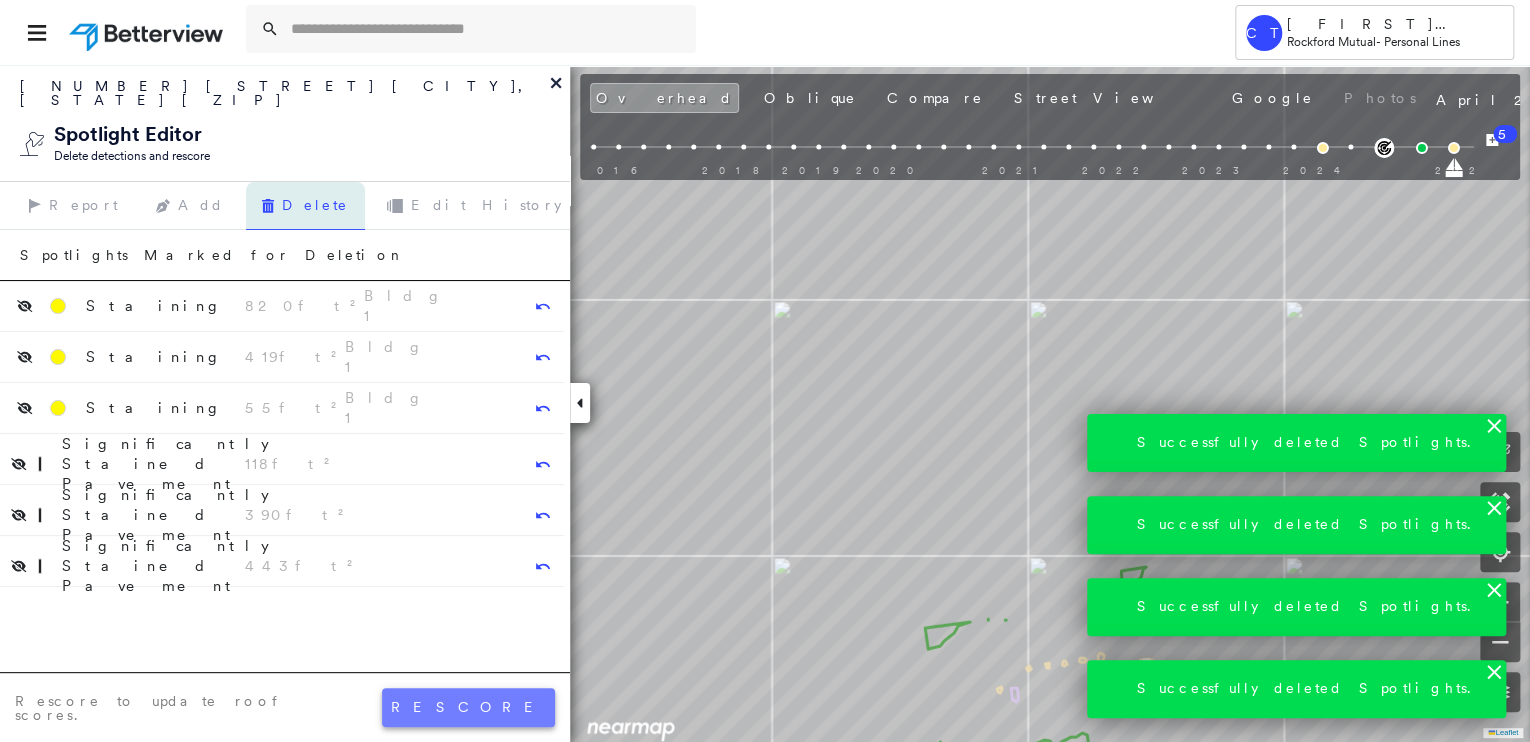 click on "rescore" at bounding box center (468, 707) 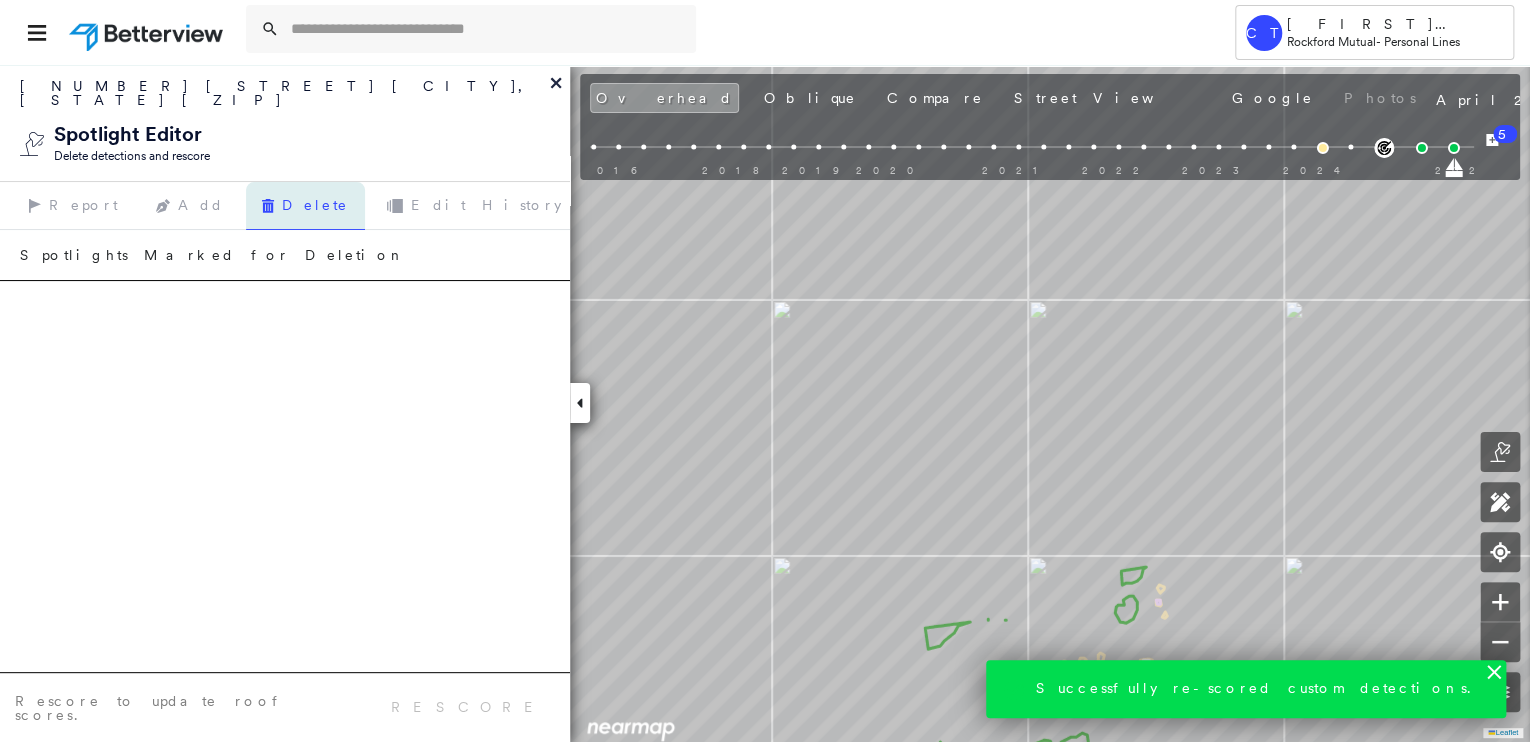 click 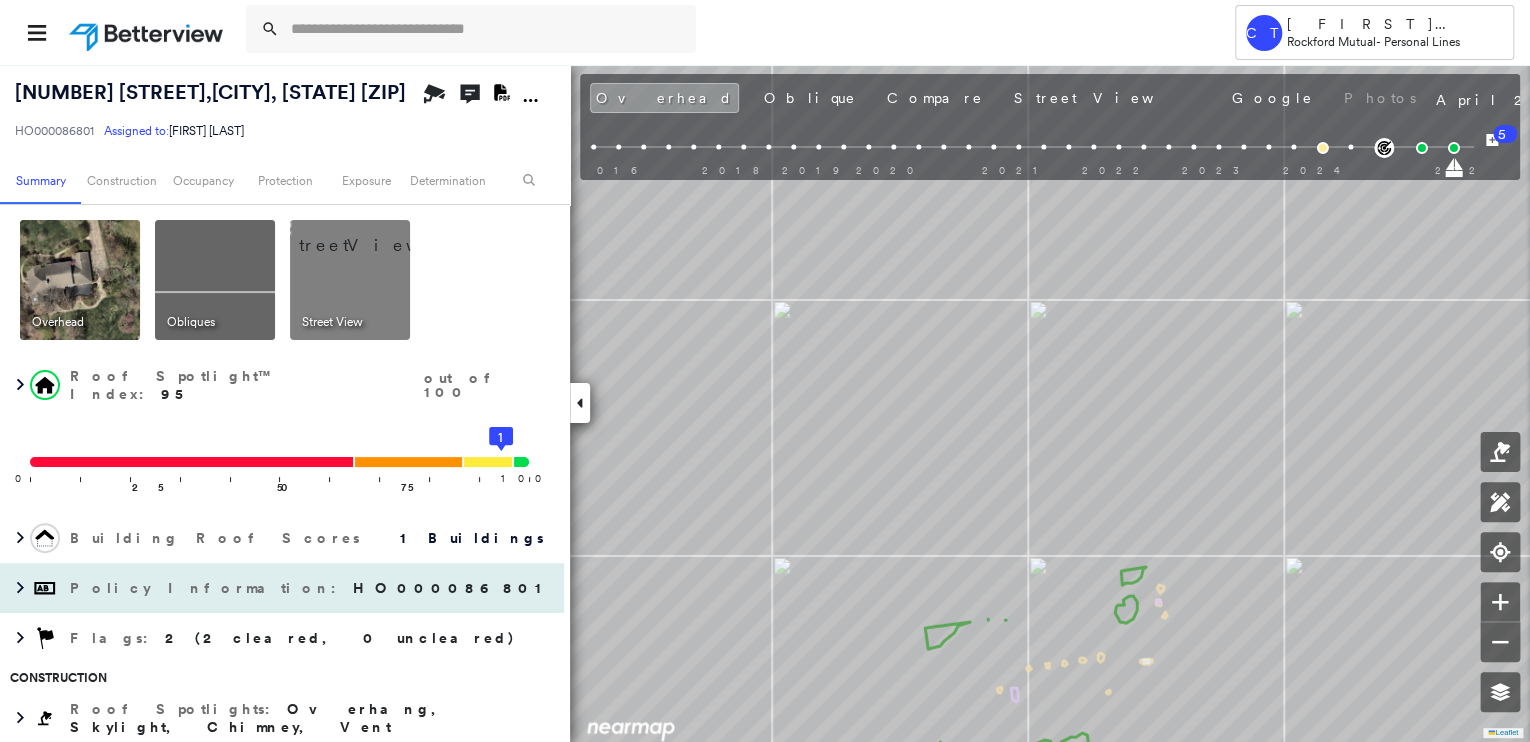 drag, startPoint x: 168, startPoint y: 292, endPoint x: 360, endPoint y: 432, distance: 237.62155 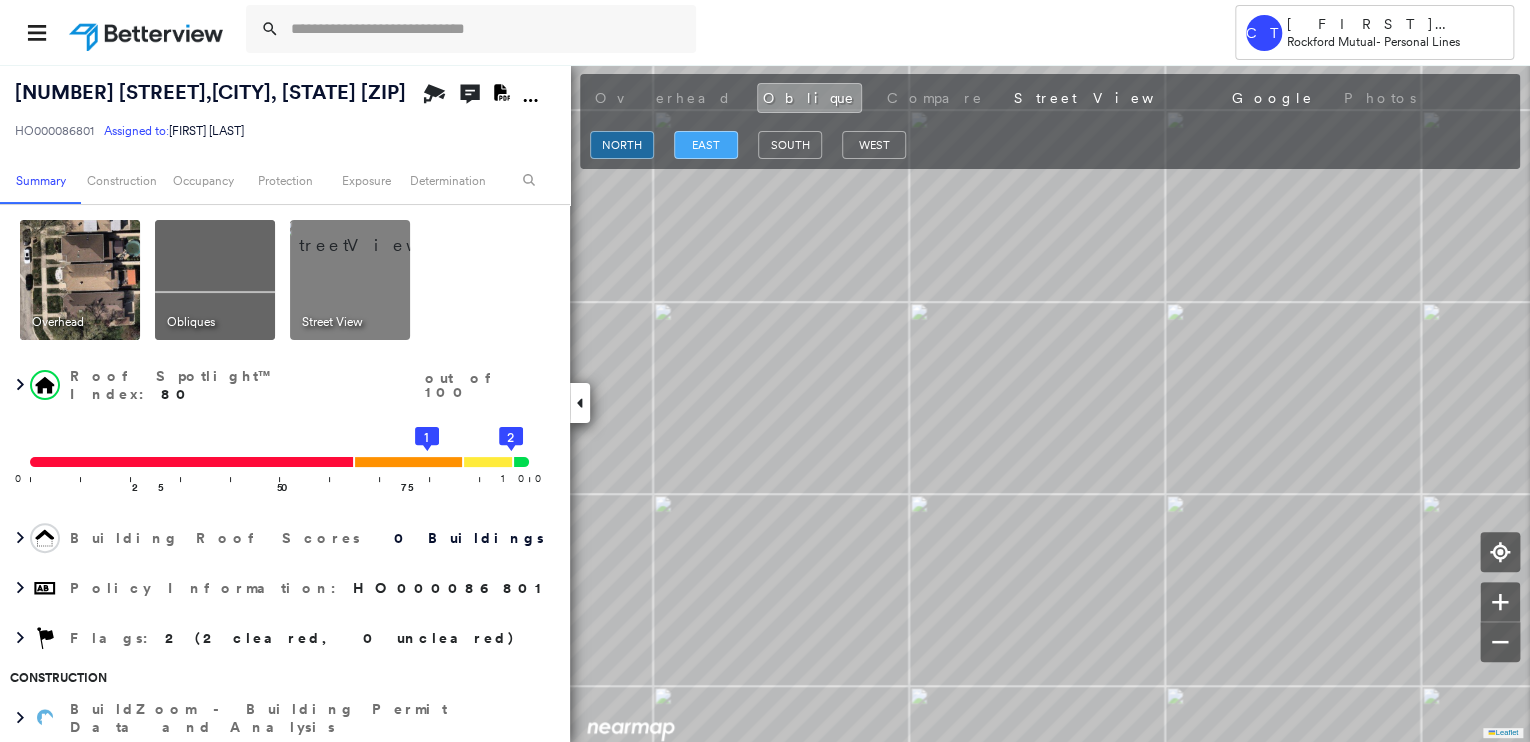 click on "east" at bounding box center (706, 145) 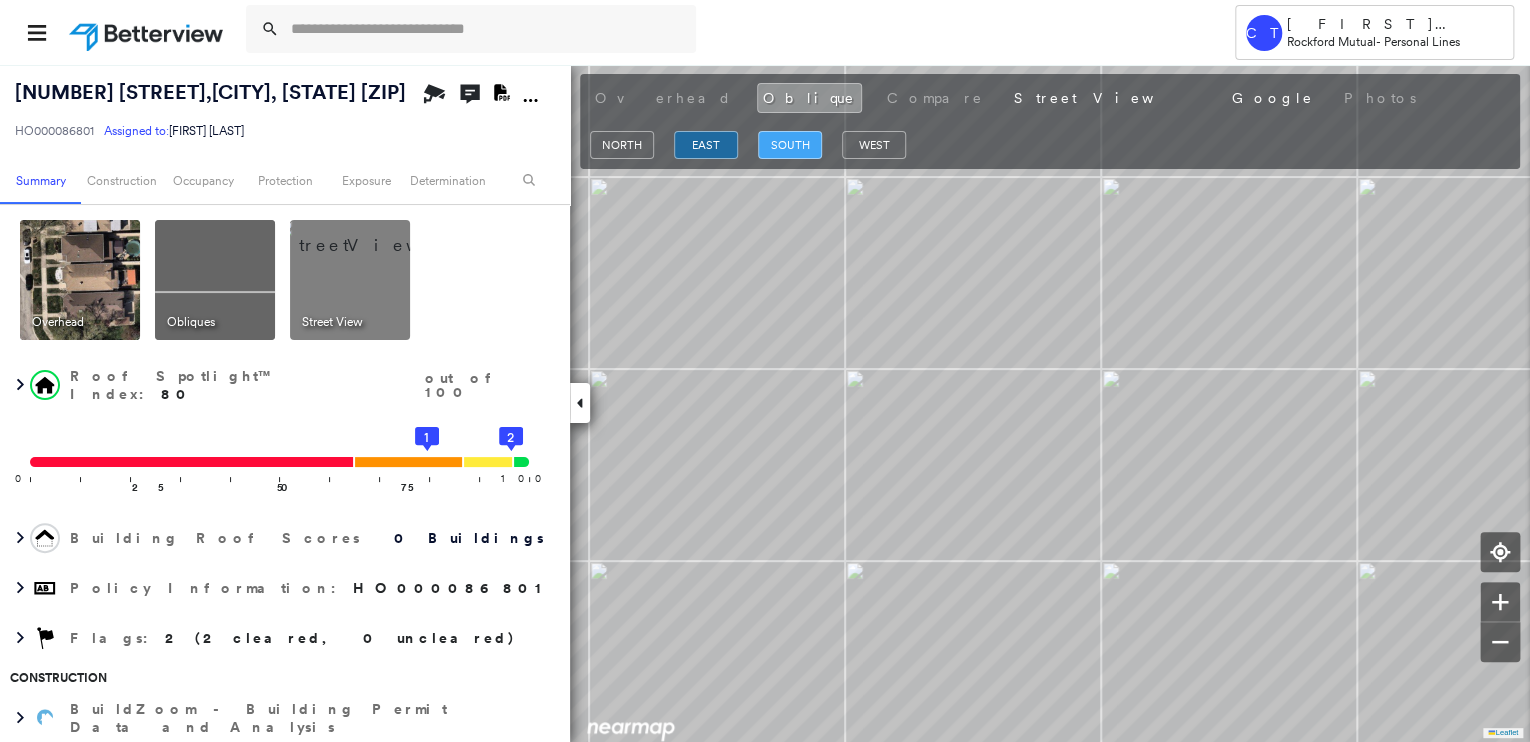 click on "south" at bounding box center [790, 145] 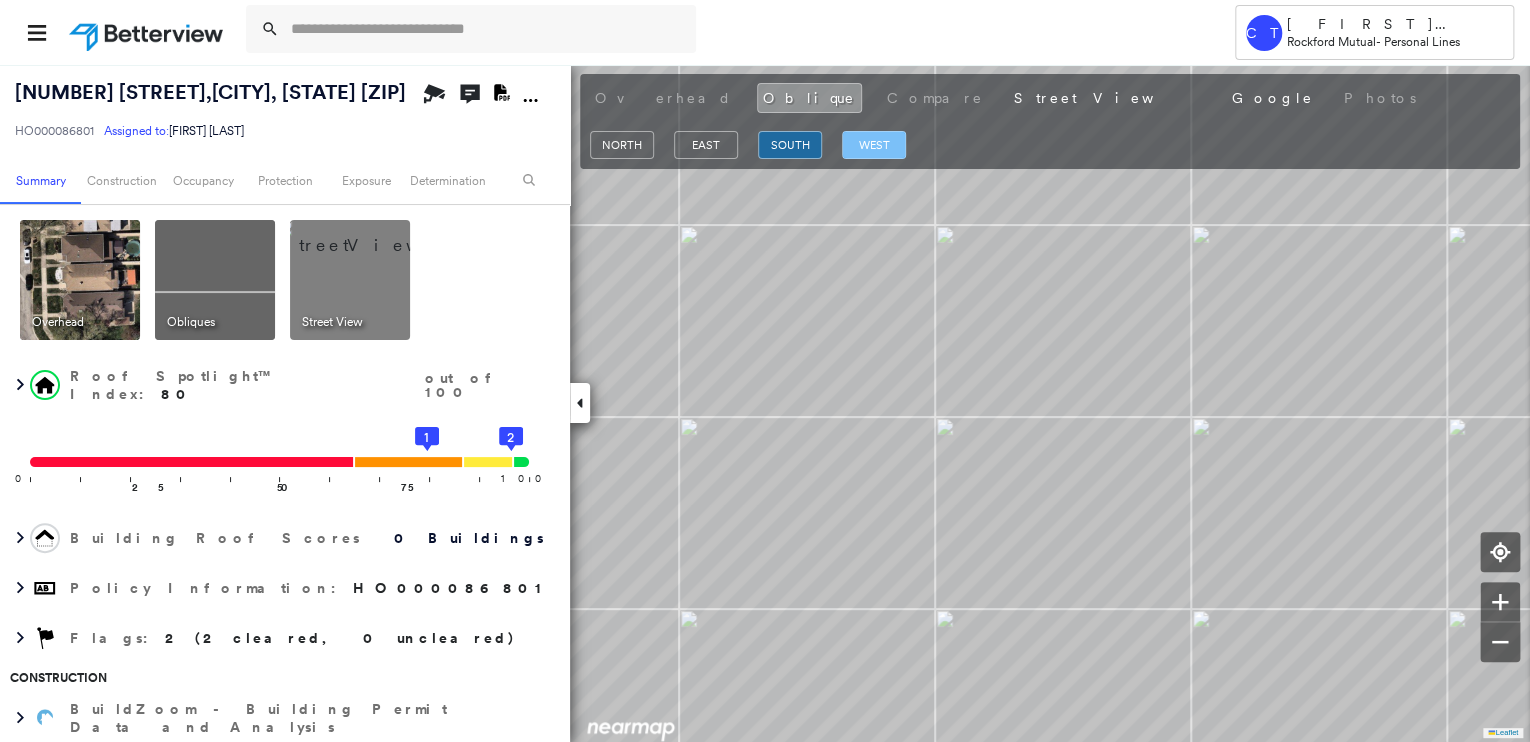 click on "west" at bounding box center [874, 145] 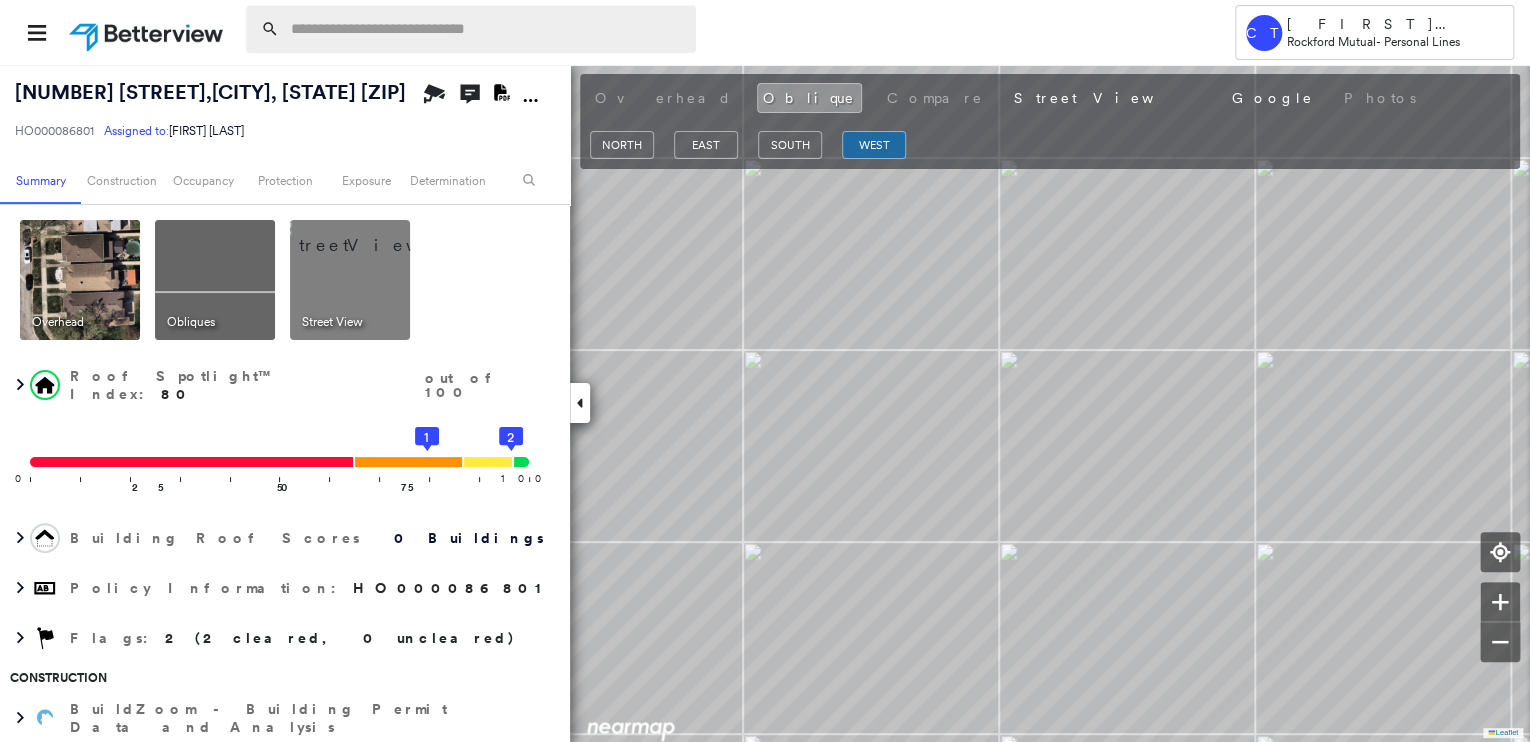 click at bounding box center [487, 29] 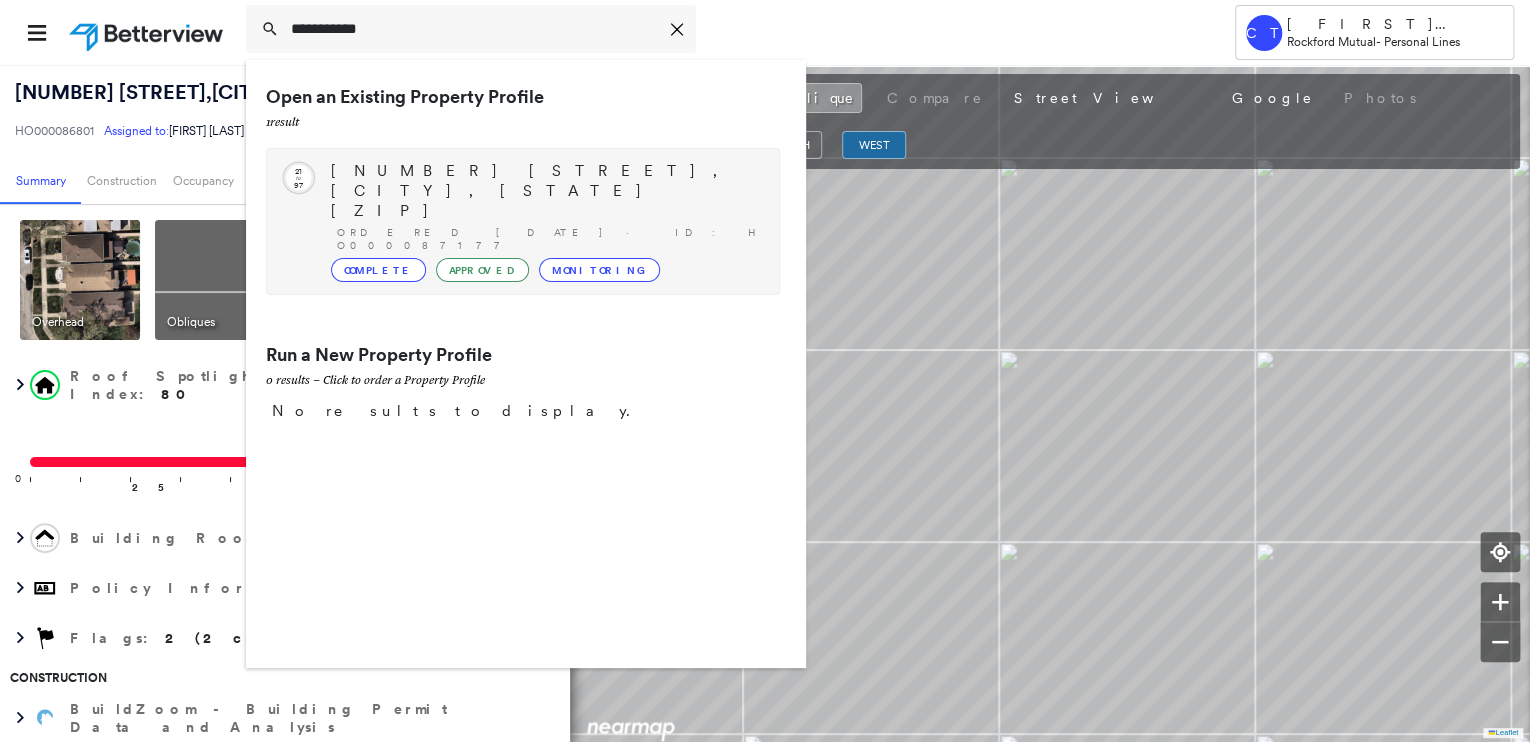 type on "**********" 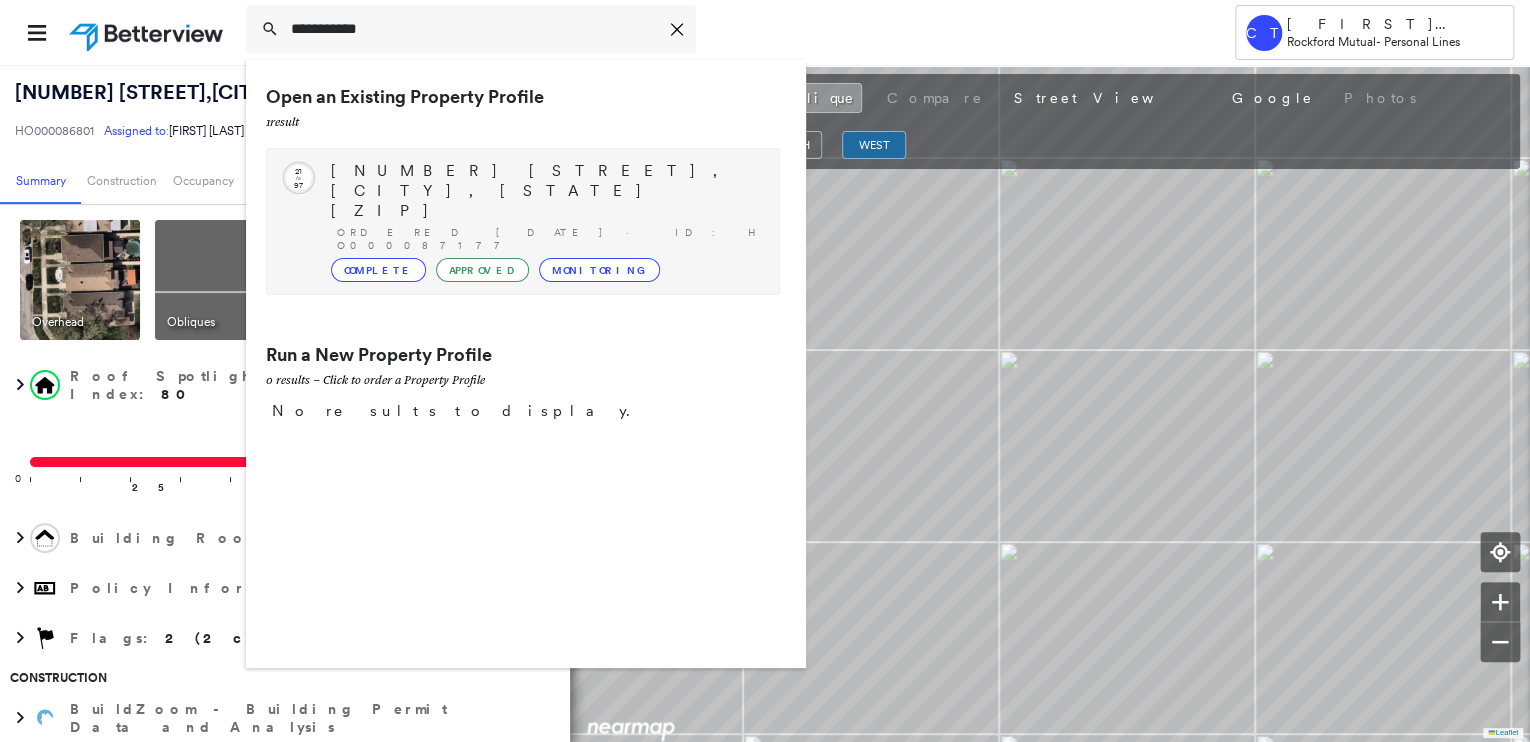 click on "[NUMBER] [STREET], [CITY], [STATE] [ZIP]" at bounding box center (545, 191) 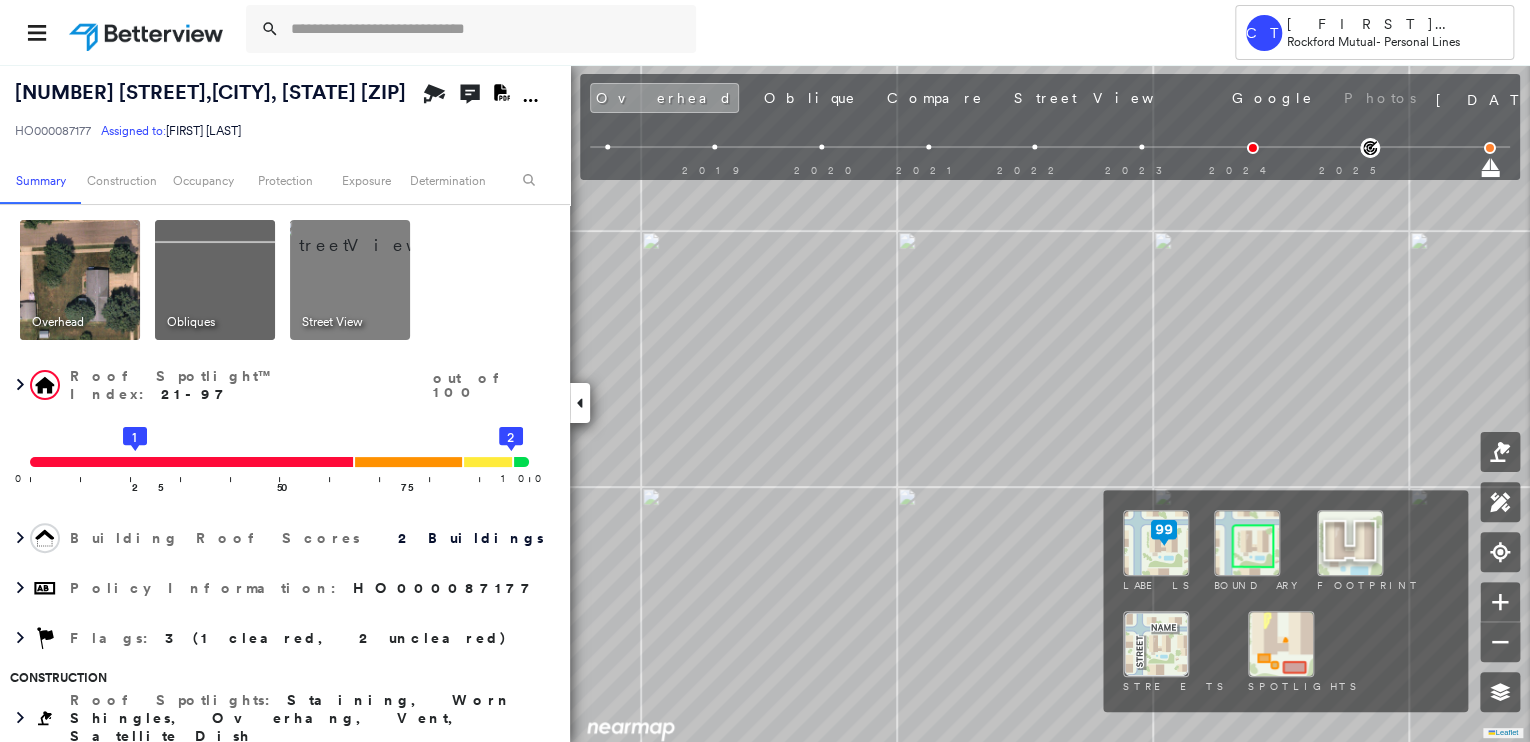 click at bounding box center (1281, 644) 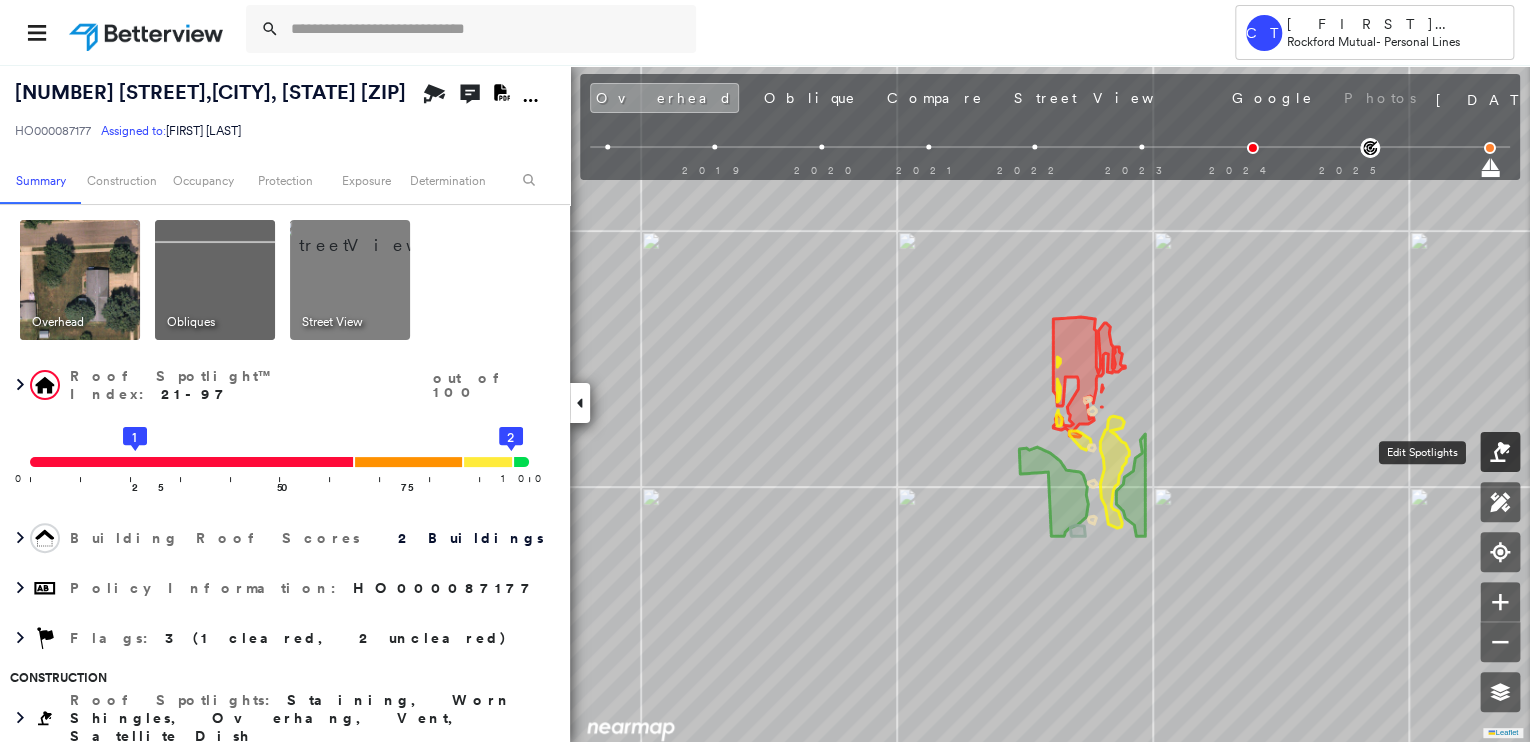 click at bounding box center [1500, 452] 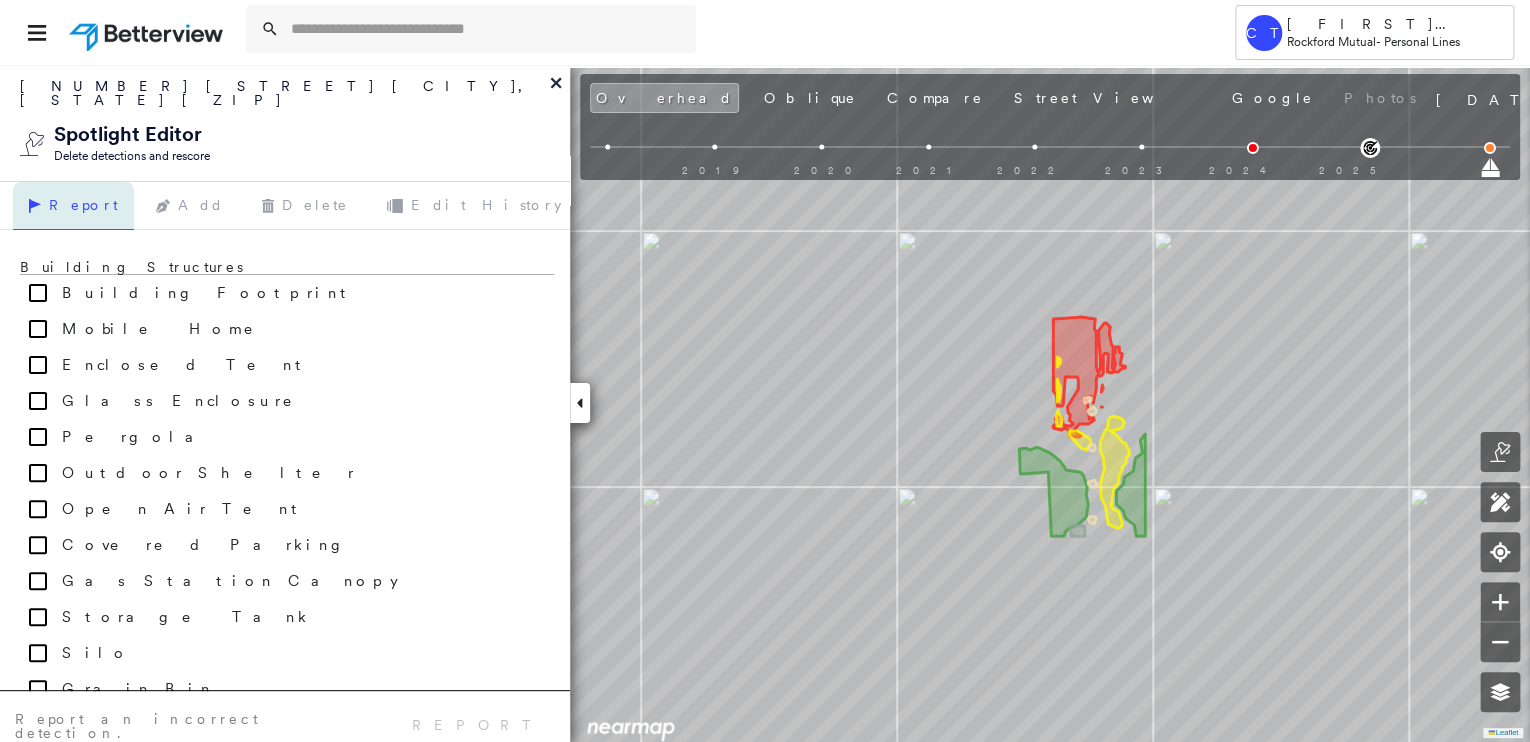 click on "[NUMBER] [STREET] [CITY], [STATE] [ZIP] Spotlight Editor Delete detections and rescore" at bounding box center (285, 123) 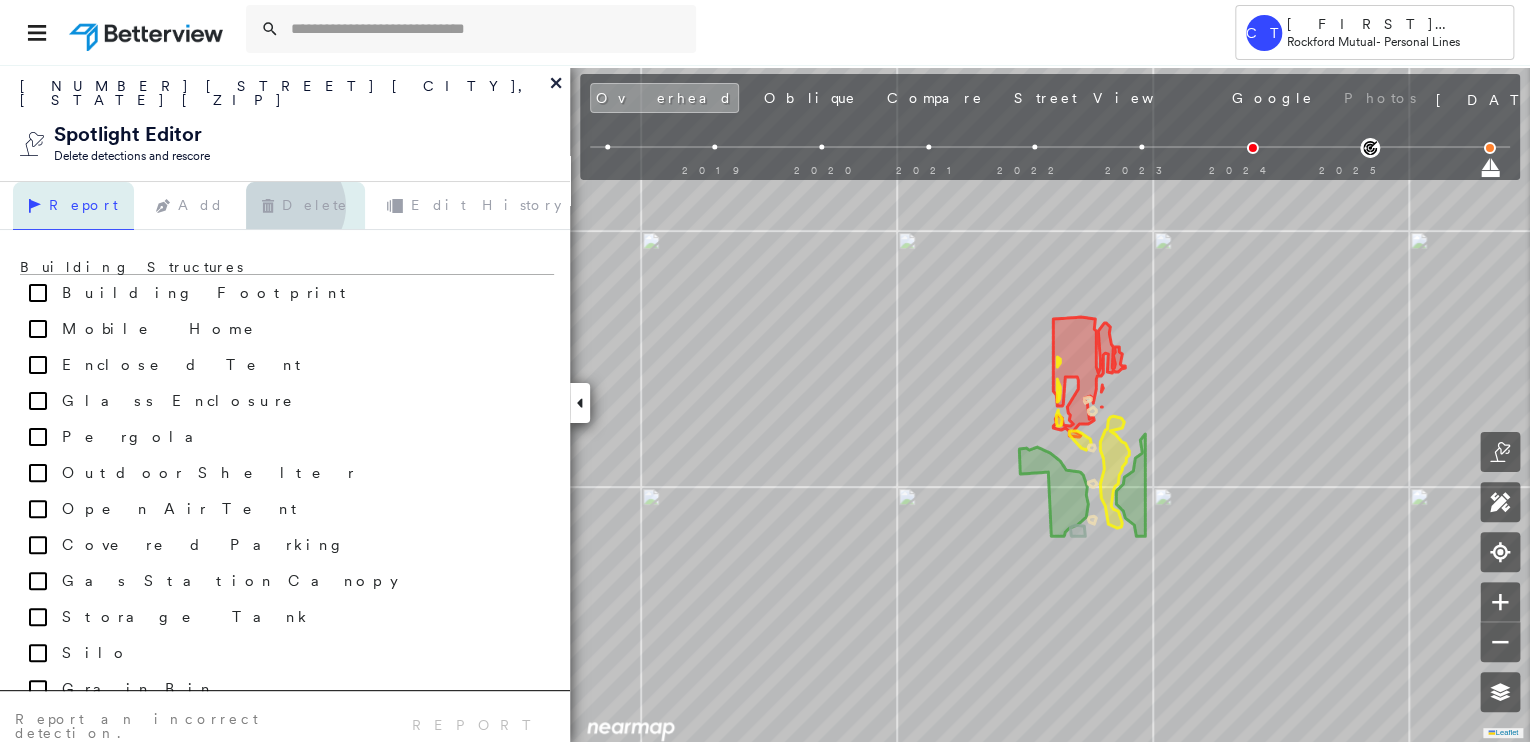click on "Delete" at bounding box center [305, 206] 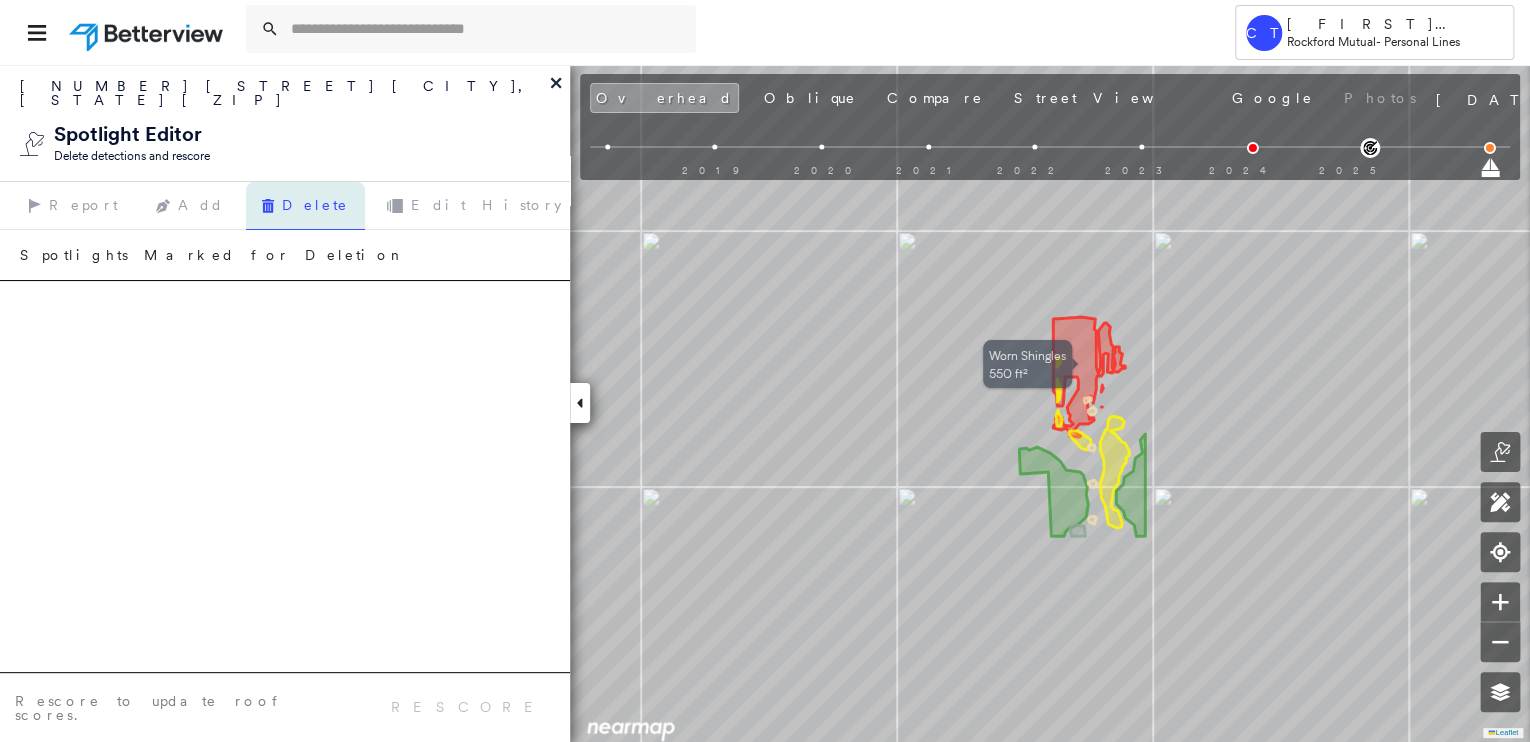 click 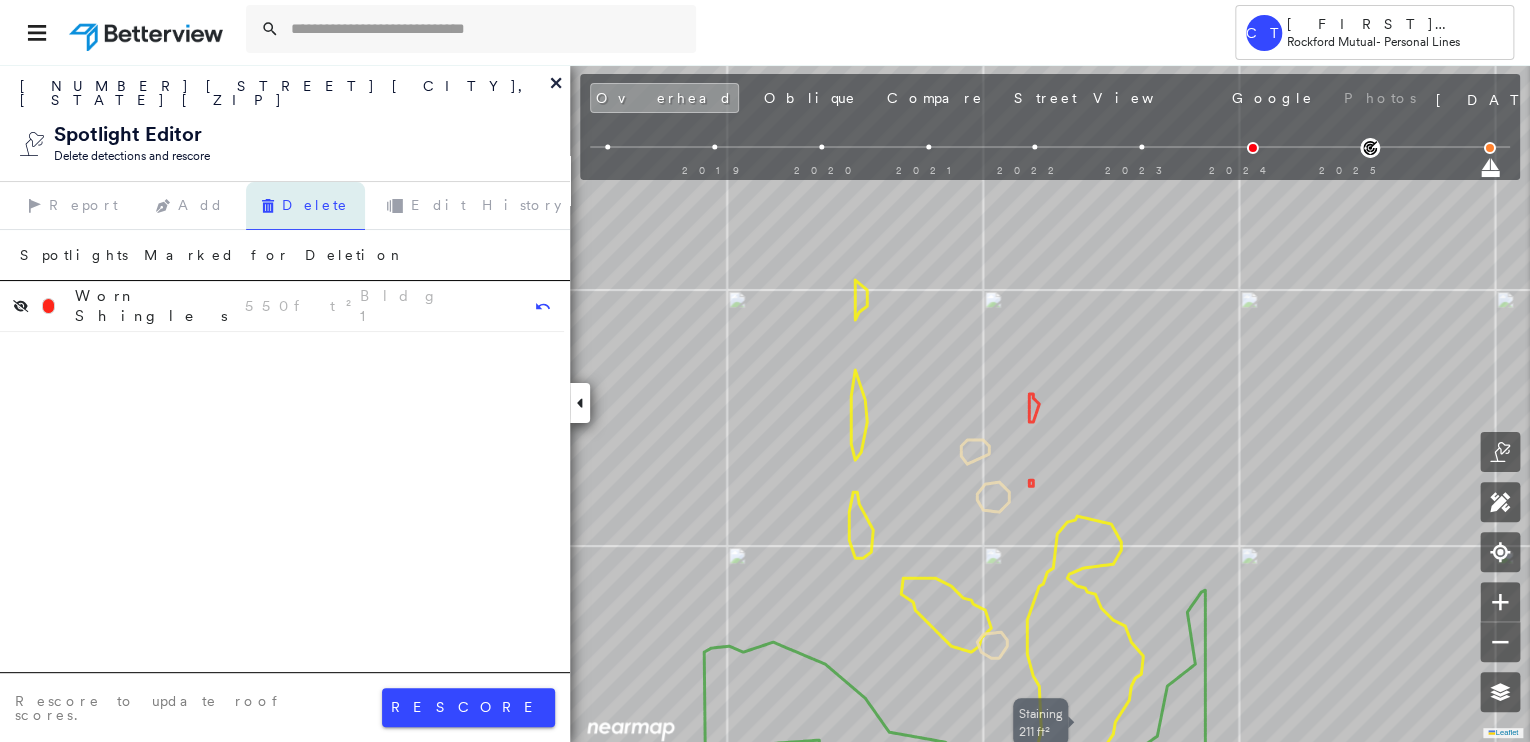 click 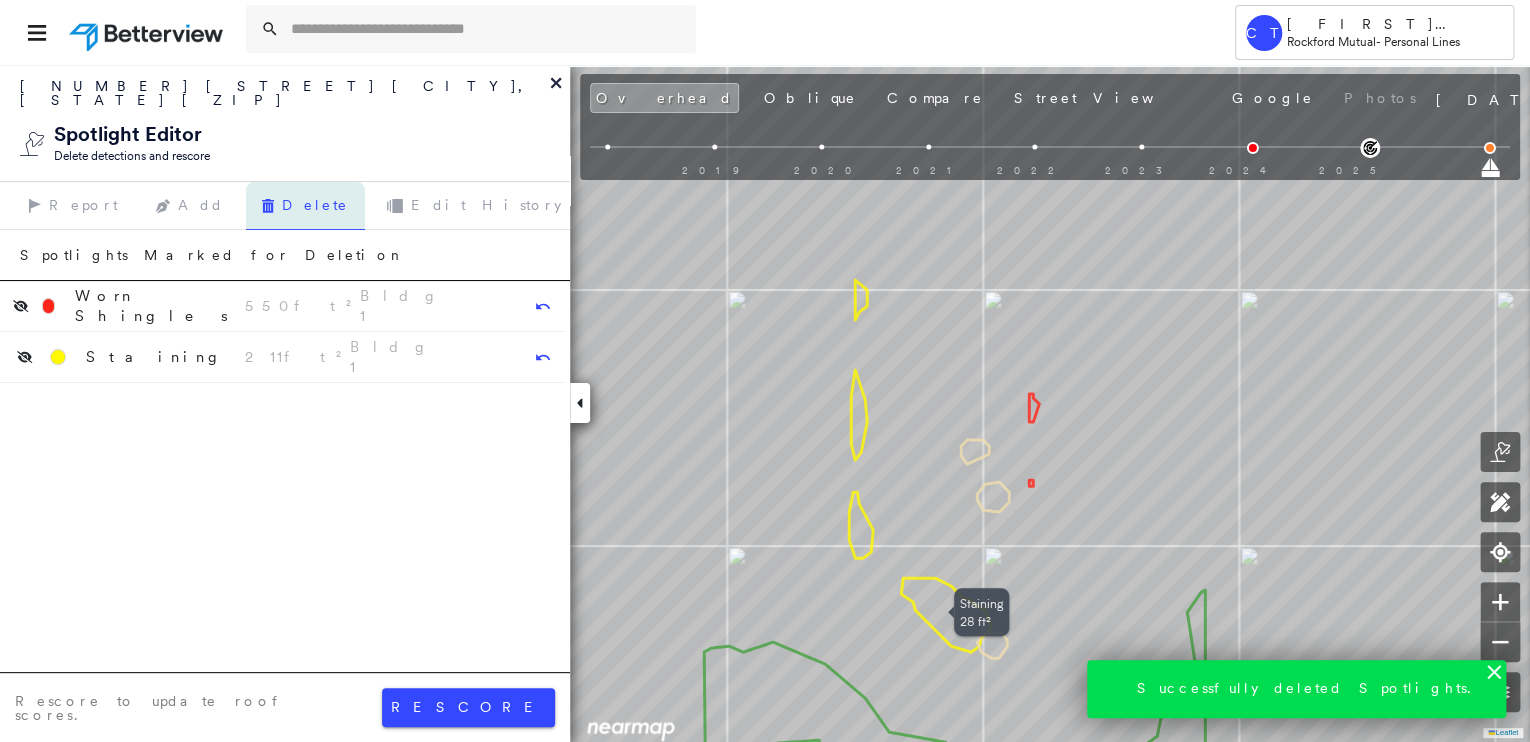 click 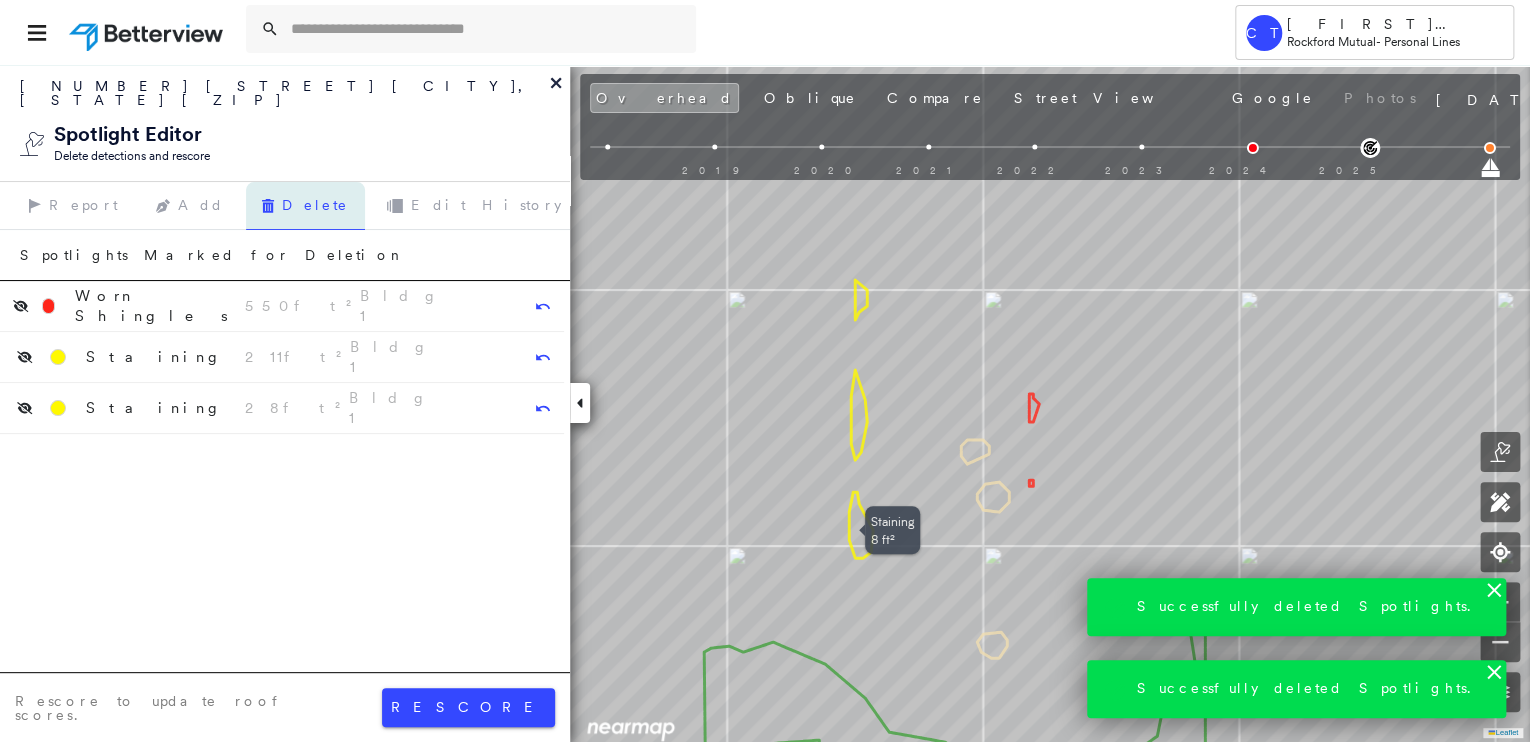 click 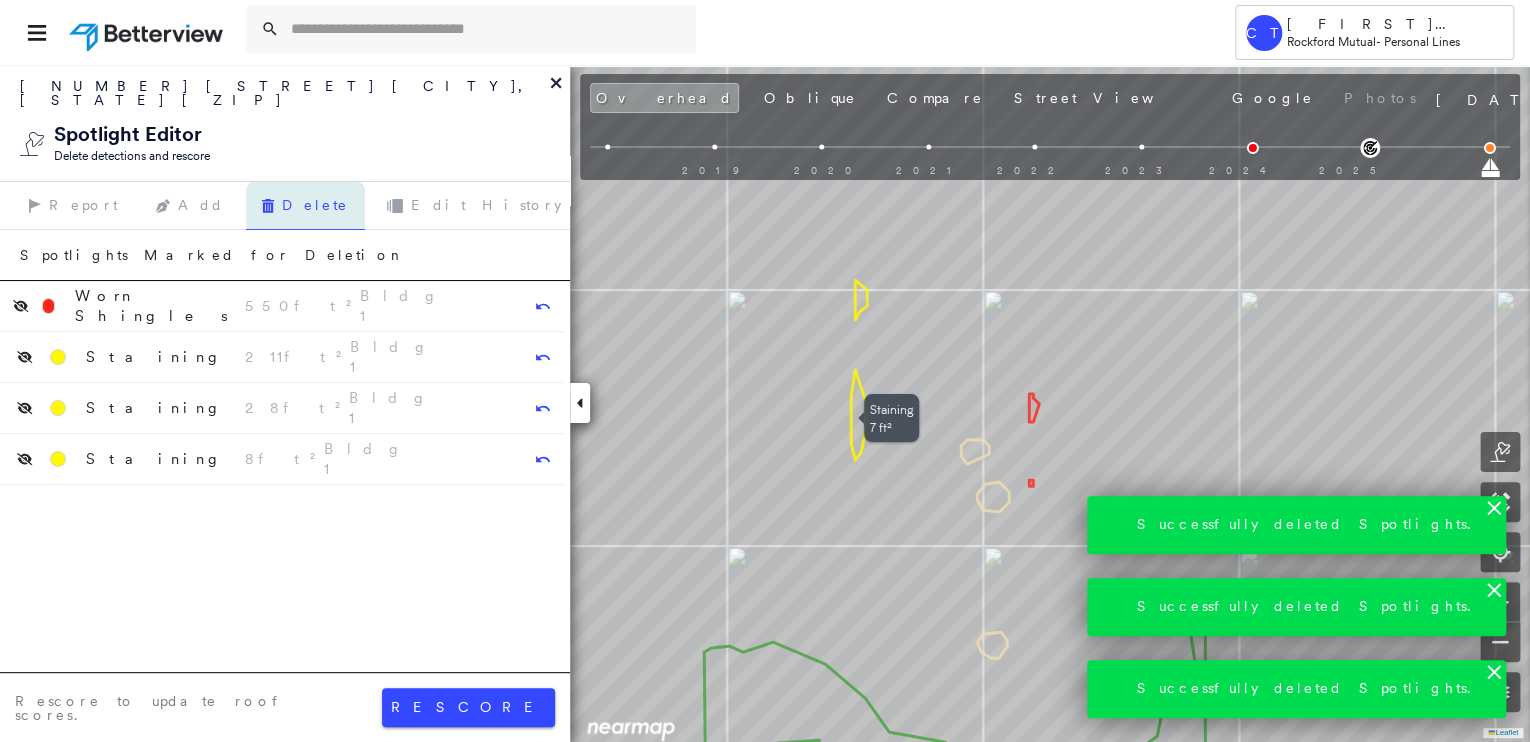click 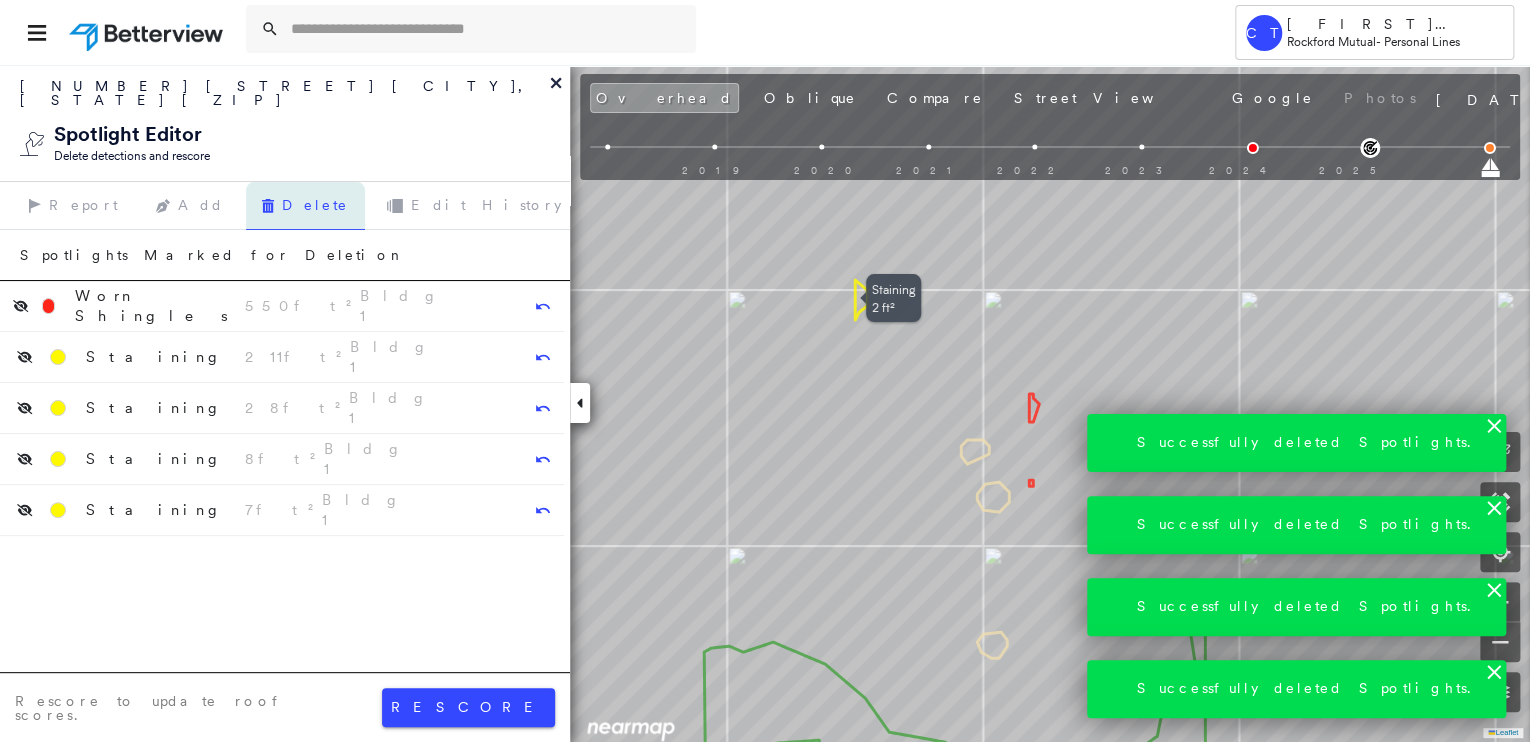 click 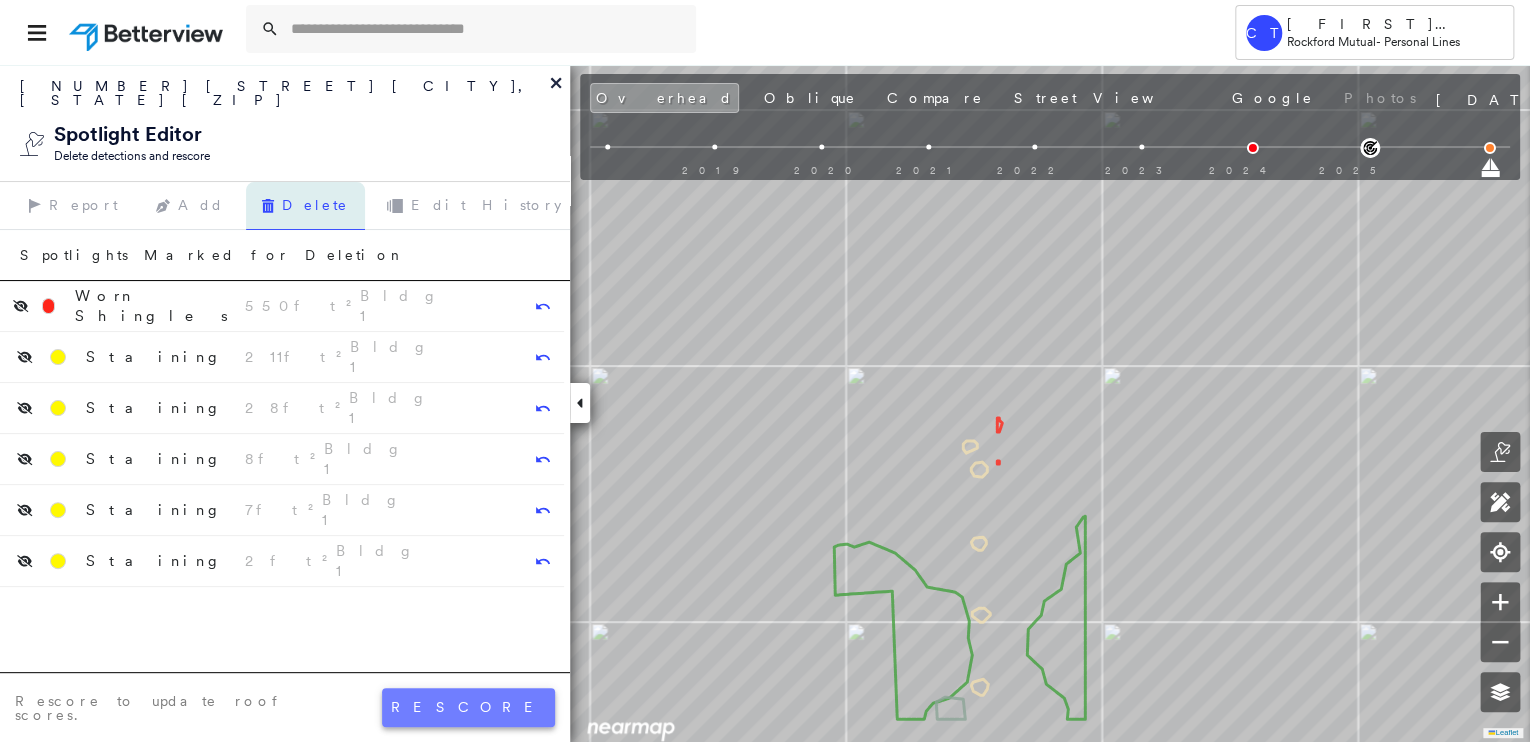 click on "rescore" at bounding box center [468, 707] 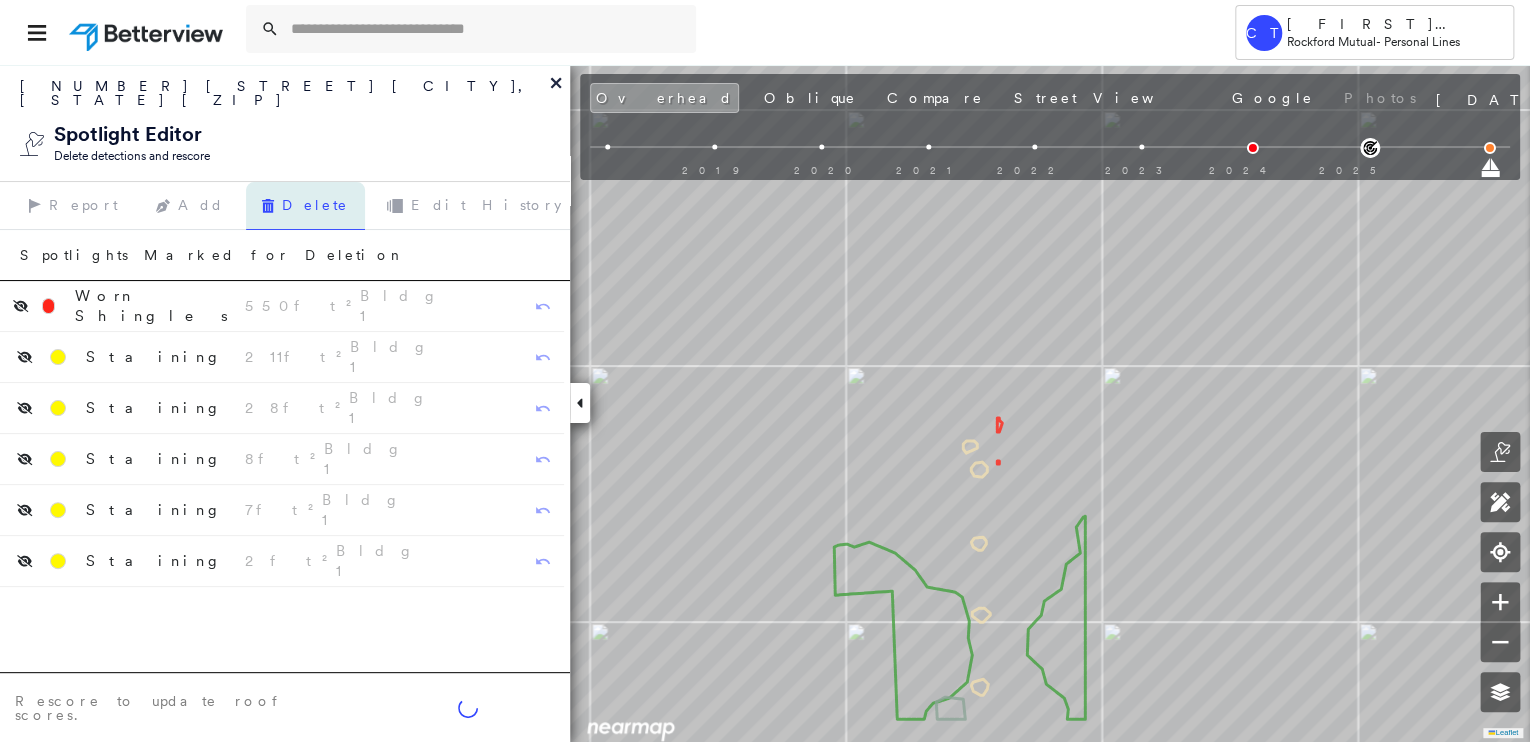 click 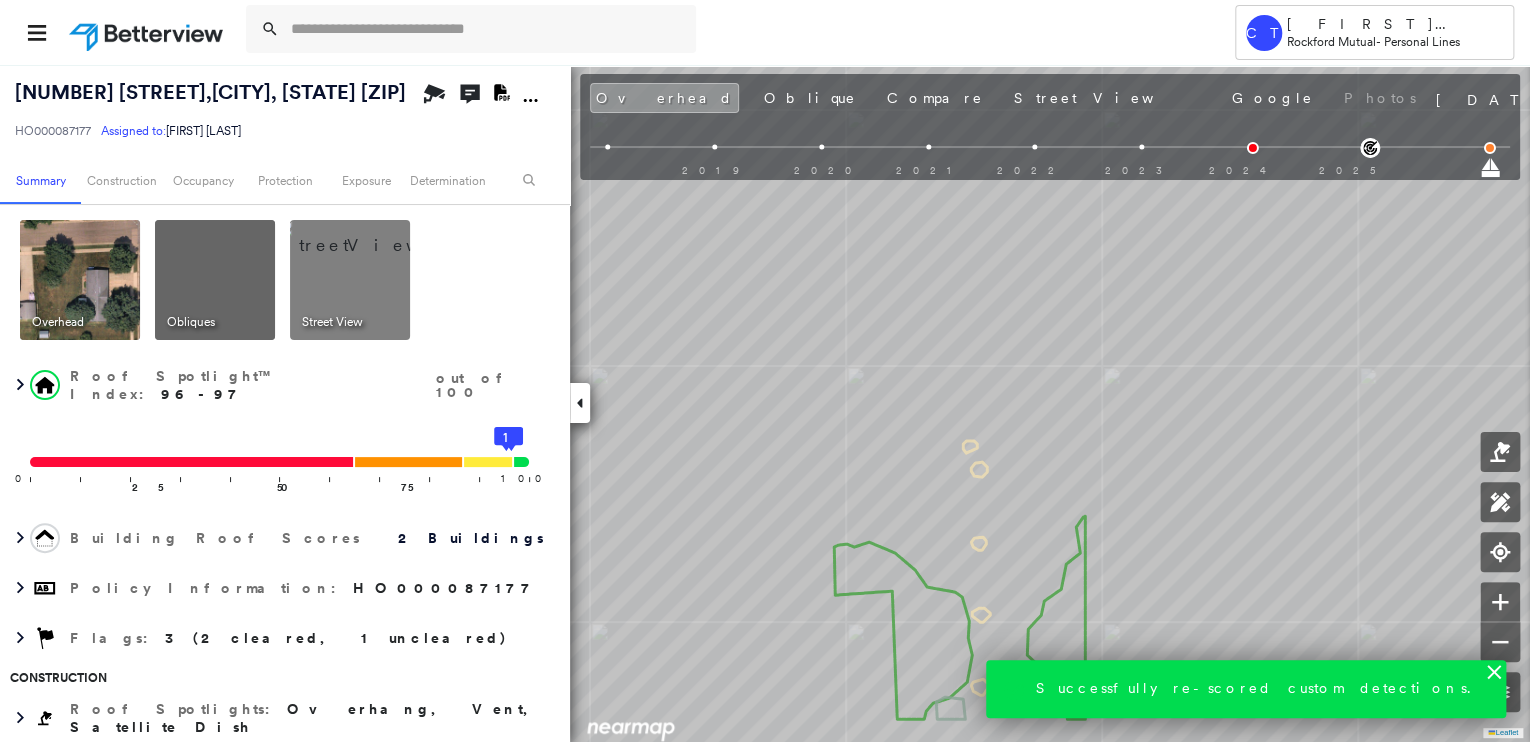 click on "0 100 25 50 75 2 1" at bounding box center (282, 468) 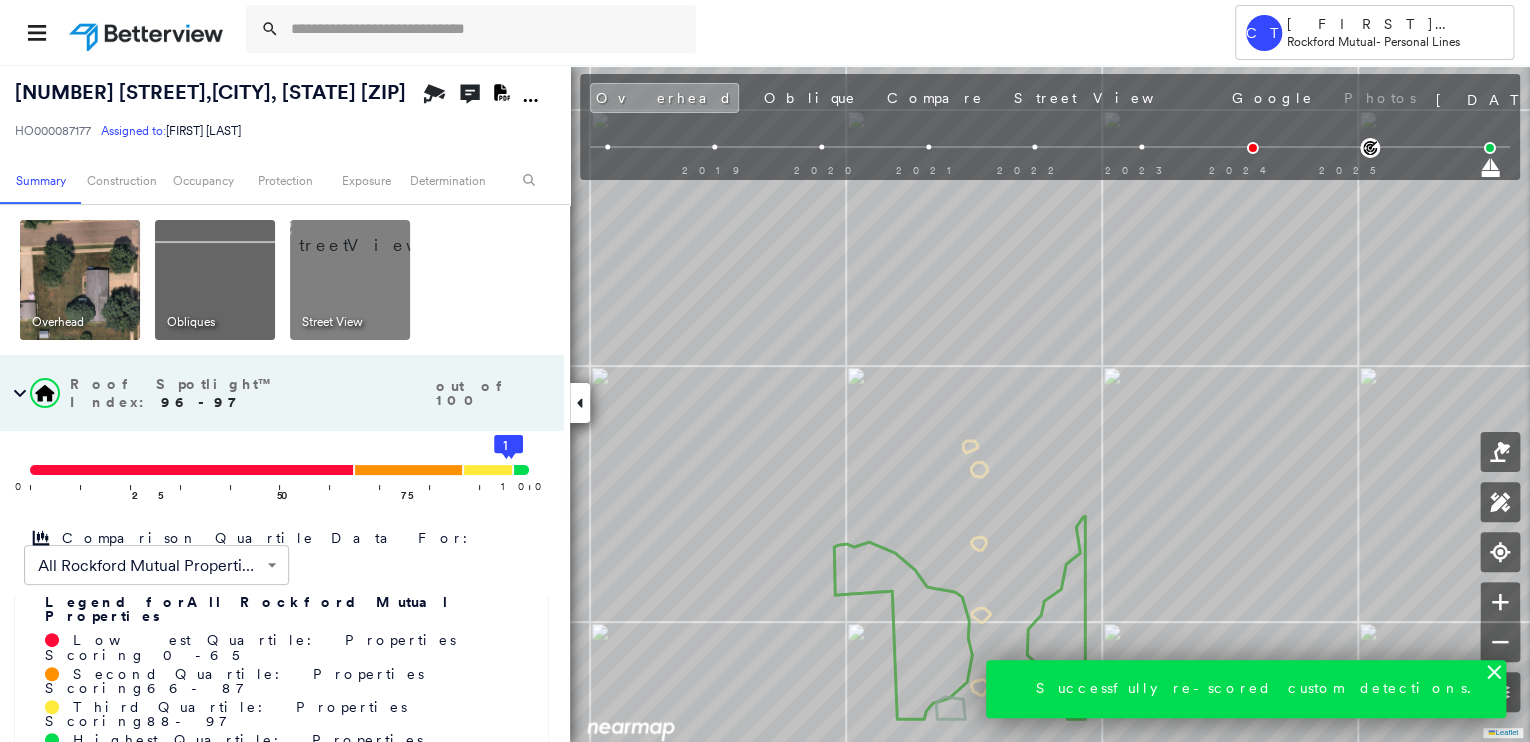 click on "Roof Spotlight™ Index :  96-97" at bounding box center (251, 393) 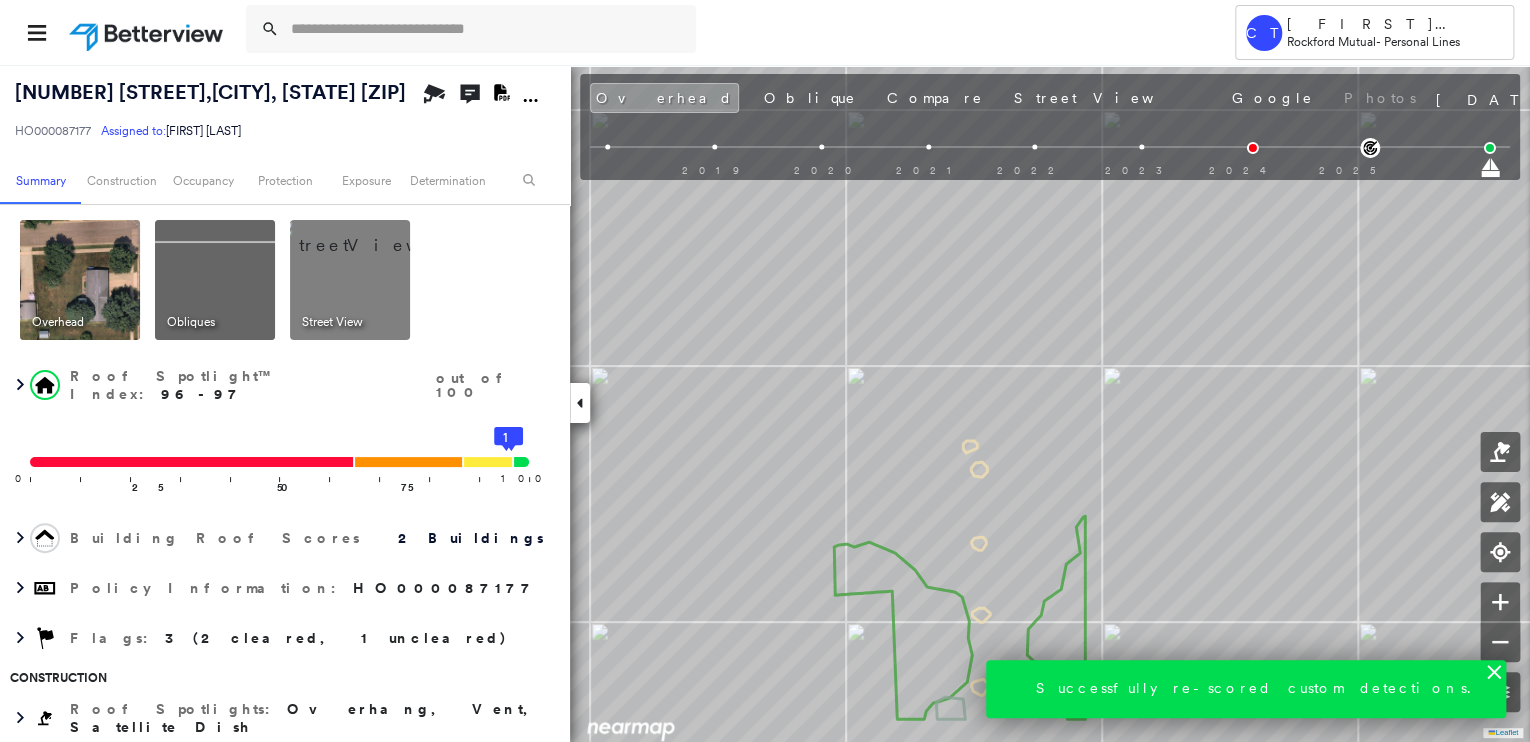 click at bounding box center (215, 280) 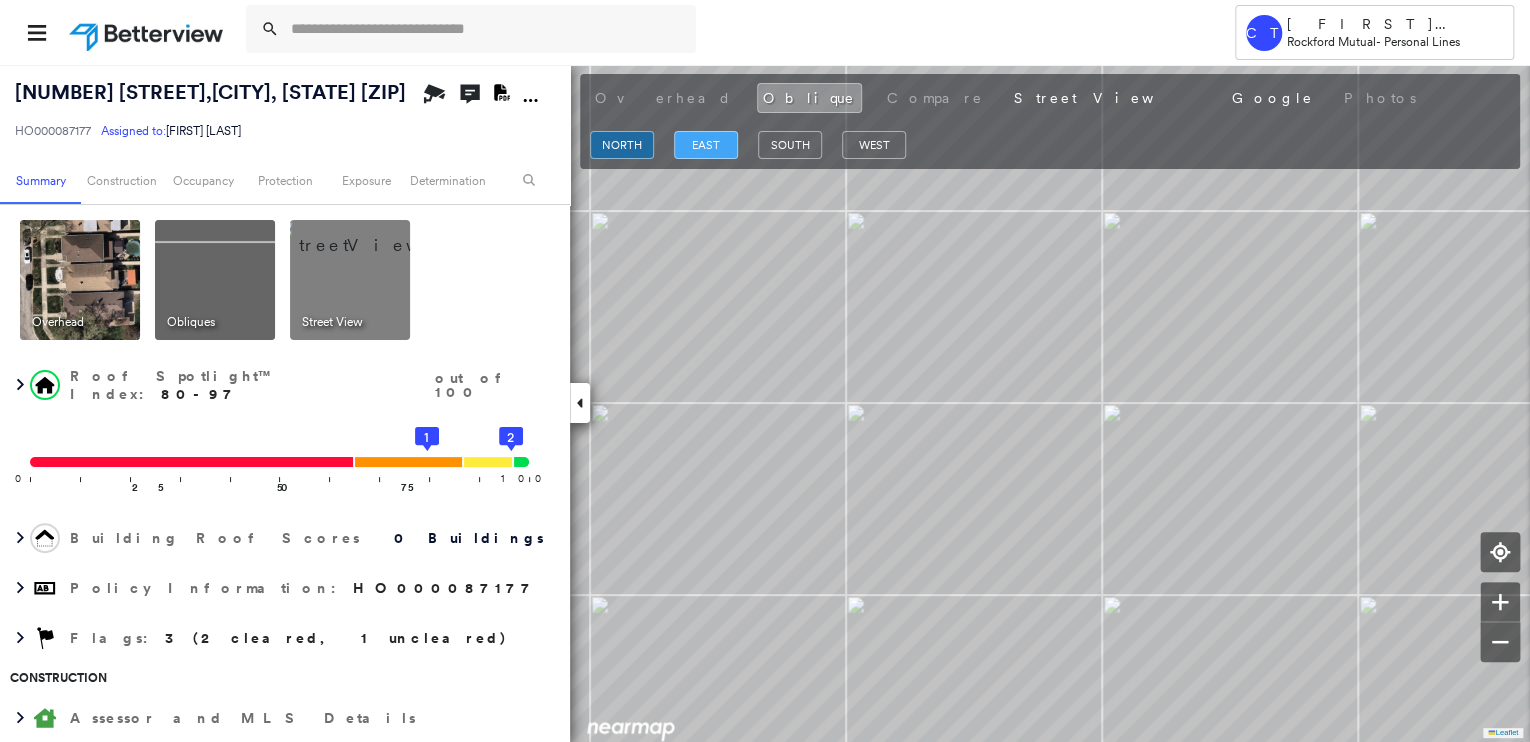 click on "east" at bounding box center (706, 145) 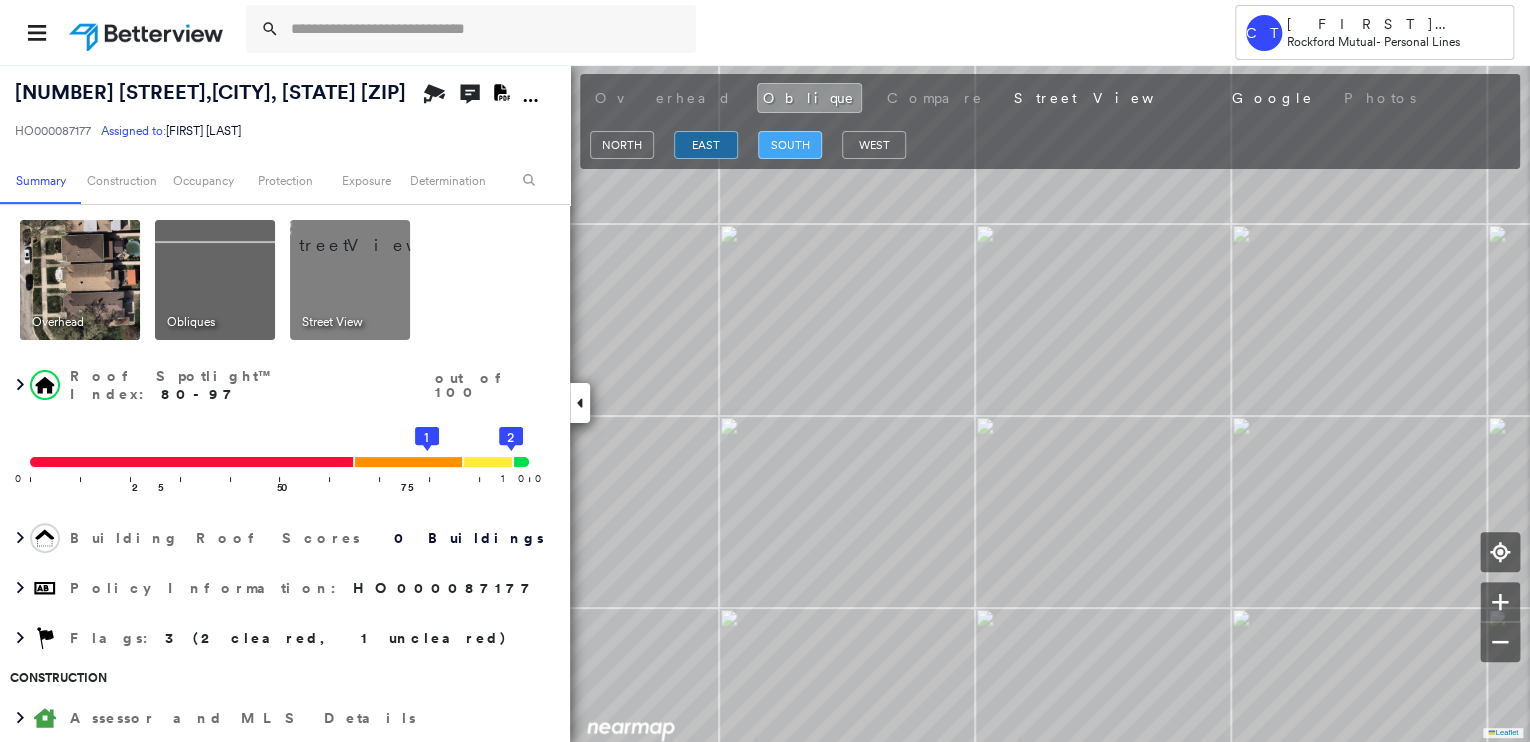 click on "south" at bounding box center [790, 145] 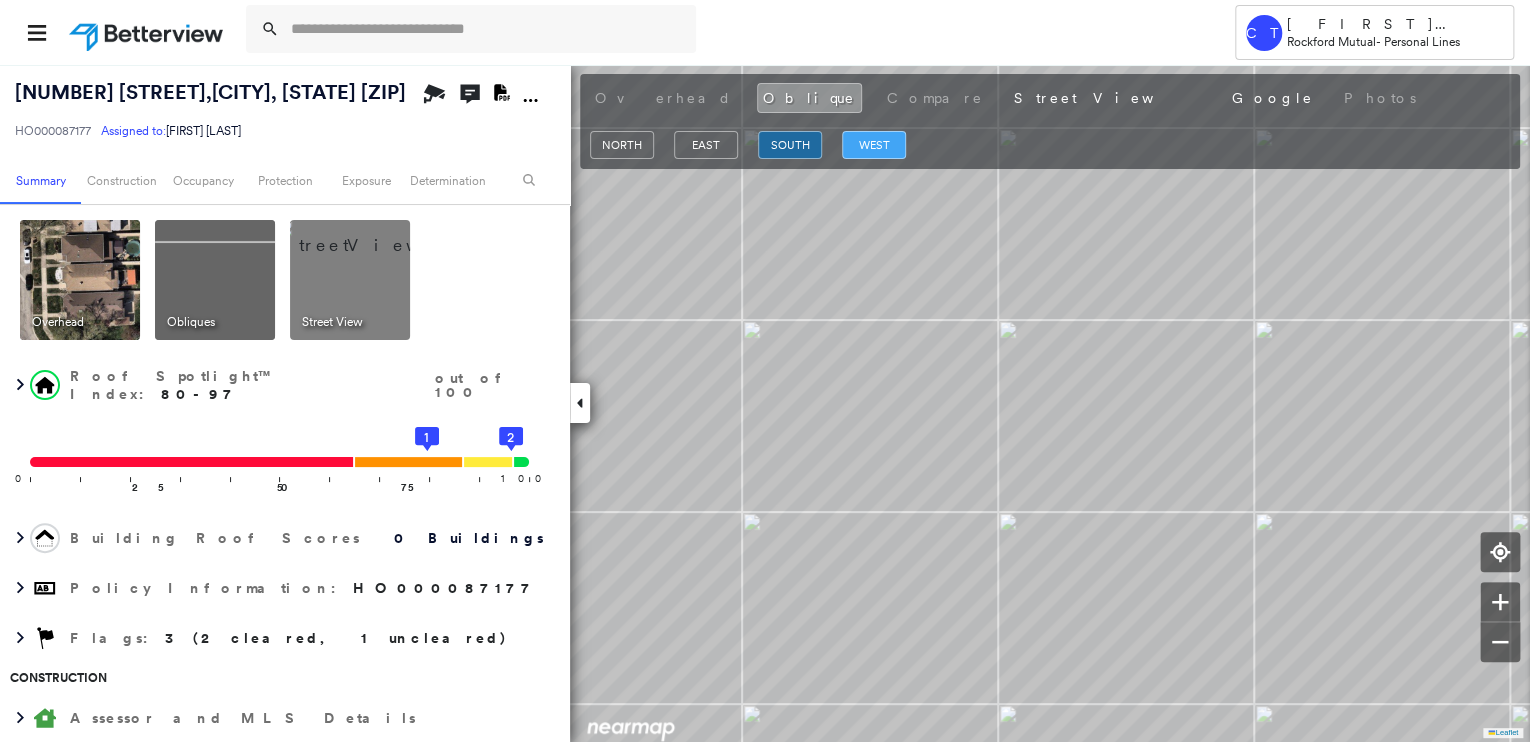 click on "west" at bounding box center [874, 145] 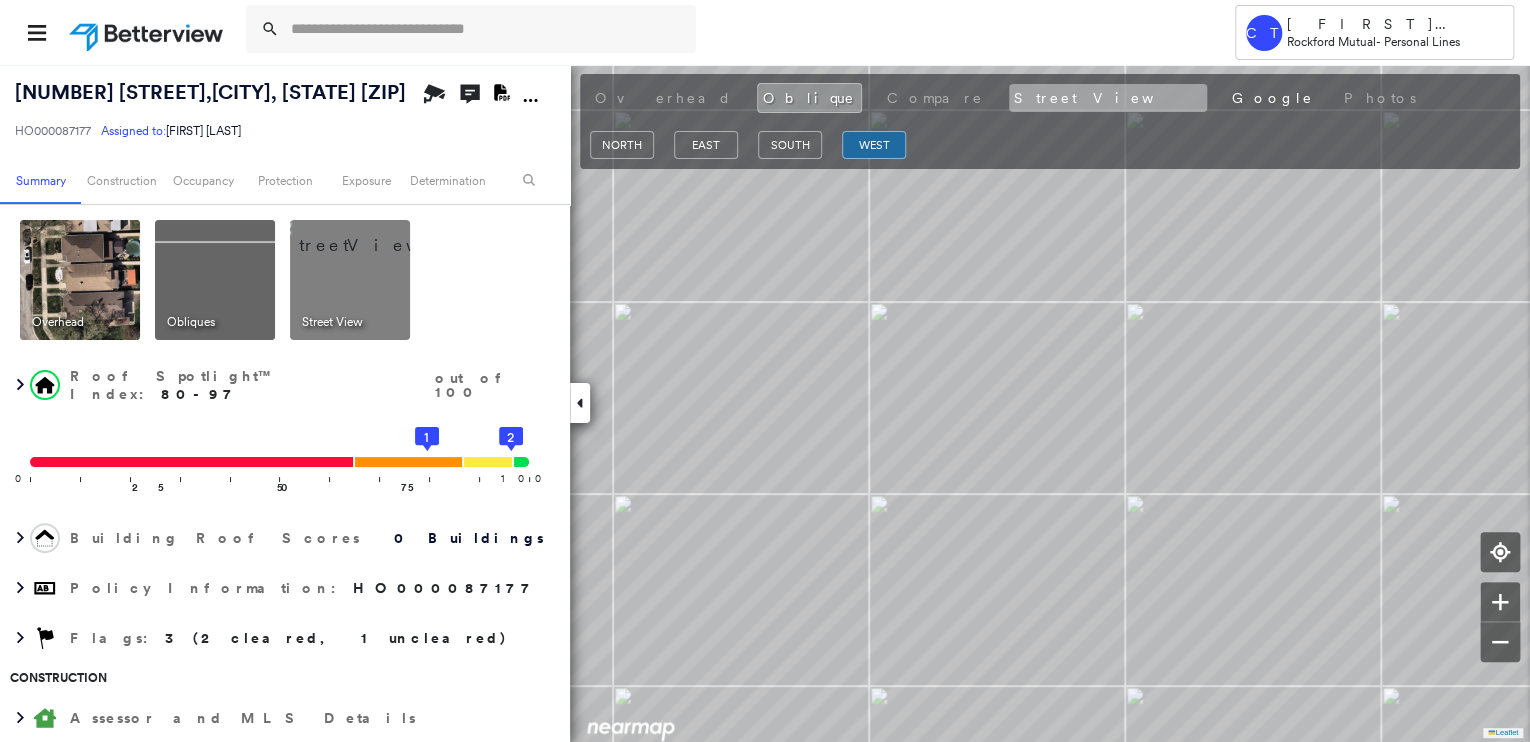click on "Street View" at bounding box center [1108, 98] 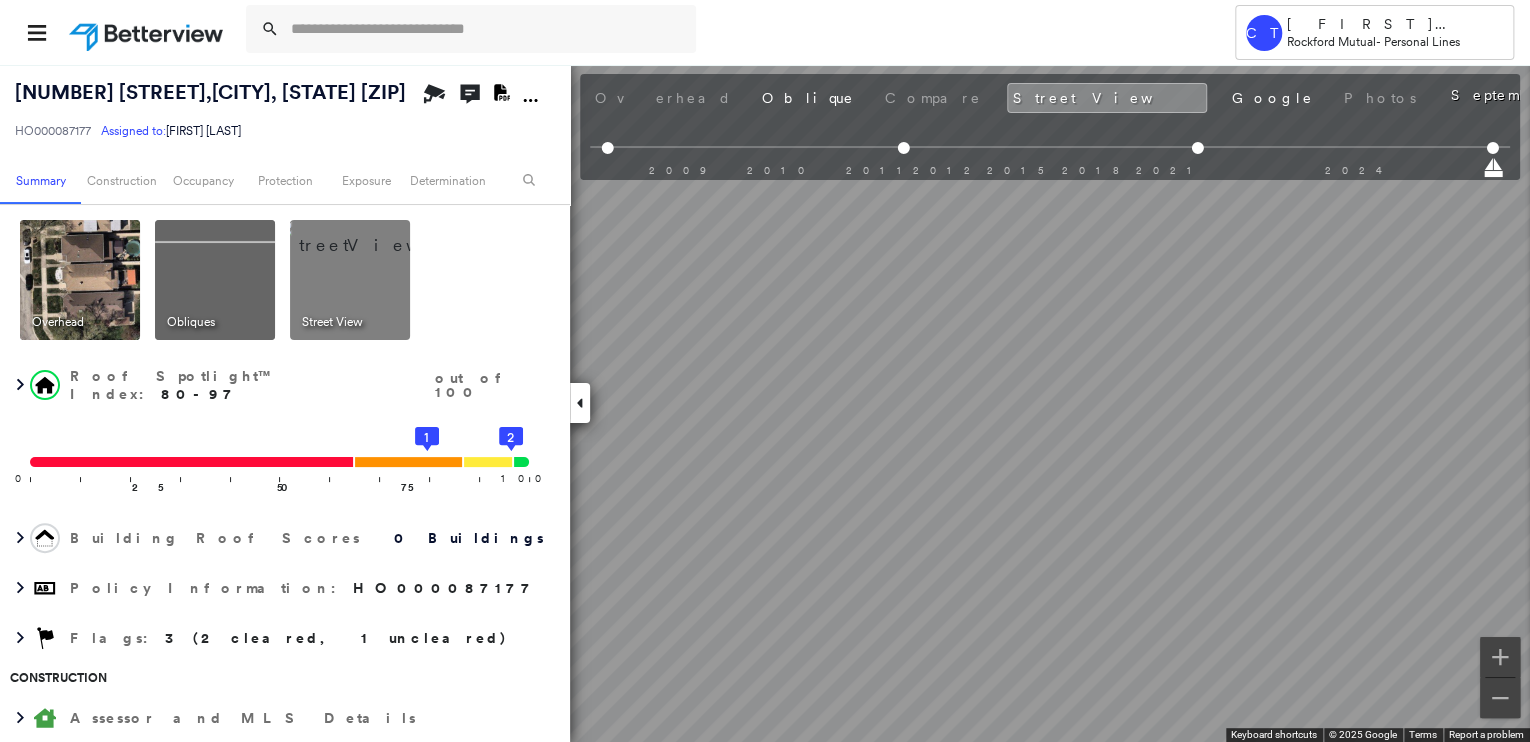 click on "Tower CT [FIRST] [LAST] Rockford Mutual - Personal Lines [NUMBER] [STREET] , [CITY], [STATE] [ZIP] HO000087177 Assigned to: [FIRST] [LAST] Assigned to: [FIRST] [LAST] HO000087177 Assigned to: [FIRST] [LAST] Open Comments Download PDF Report Summary Construction Occupancy Protection Exposure Determination Overhead Obliques Street View Roof Spotlight™ Index : 80-97 out of 100 0 100 25 50 75 1 2 Building Roof Scores 0 Buildings Policy Information : HO000087177 Flags : 3 (2 cleared, 1 uncleared) Construction Assessor and MLS Details Property Lookup BuildZoom - Building Permit Data and Analysis Occupancy Ownership Place Detail Protection Exposure FEMA Risk Index Additional Perils Determination Flags : 3 (2 cleared, 1 uncleared) Uncleared Flags (1) Cleared Flags (2) LOW Low Priority Roof Score Flagged [DATE] Clear Action Taken New Entry History Quote/New Business Terms & Conditions Added ACV Endorsement Added Cosmetic Endorsement Inspection/Loss Control Report Information Added to Inspection Survey" at bounding box center [765, 371] 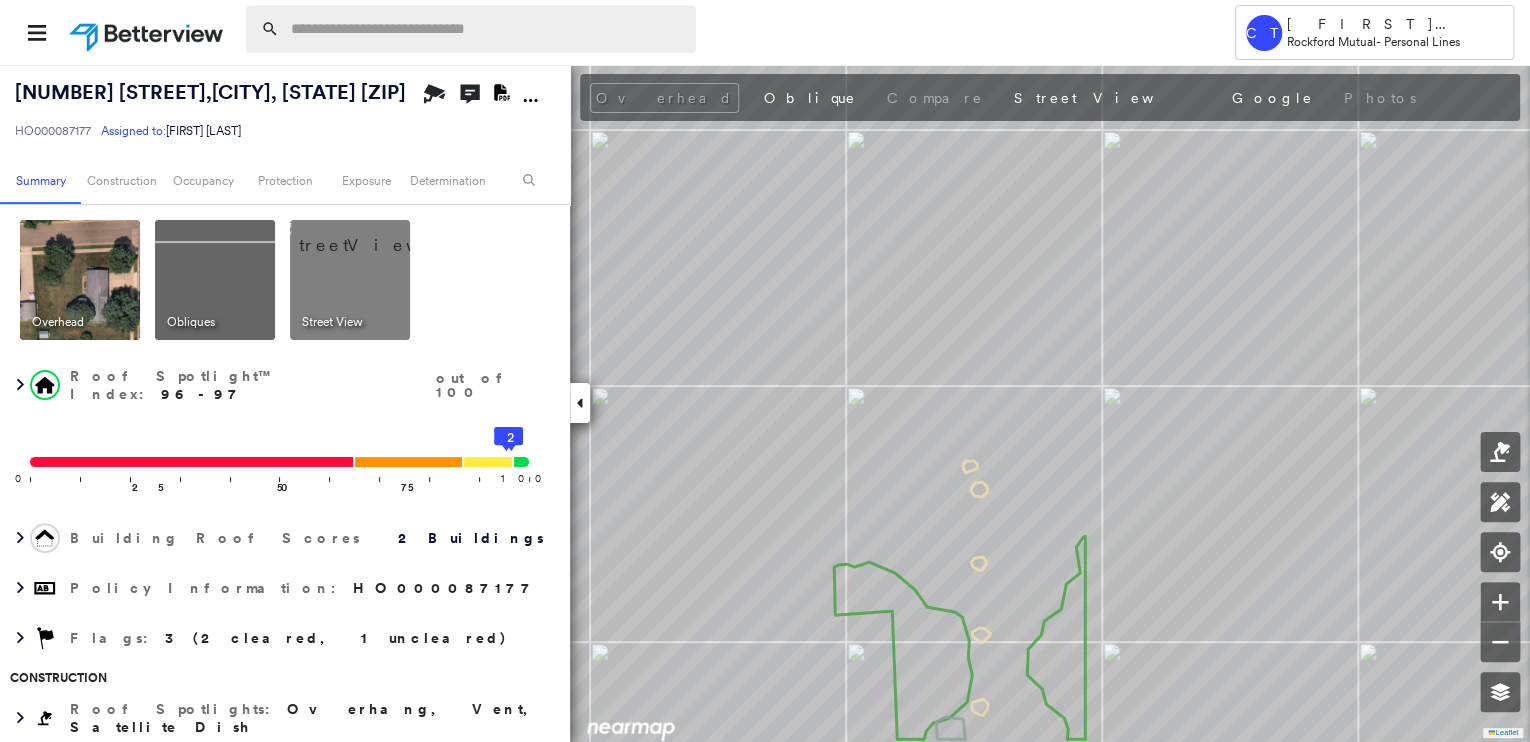 click at bounding box center [487, 29] 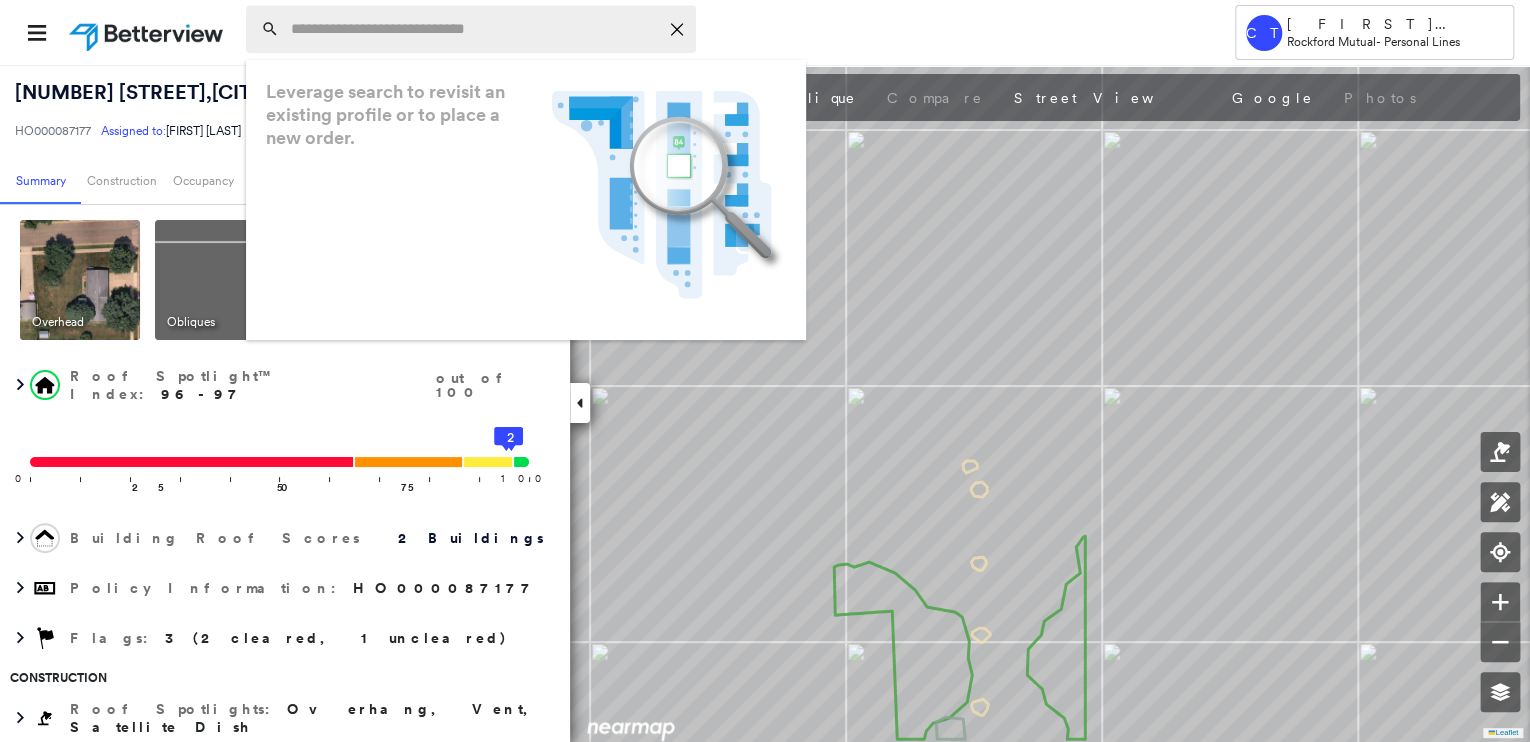 paste on "**********" 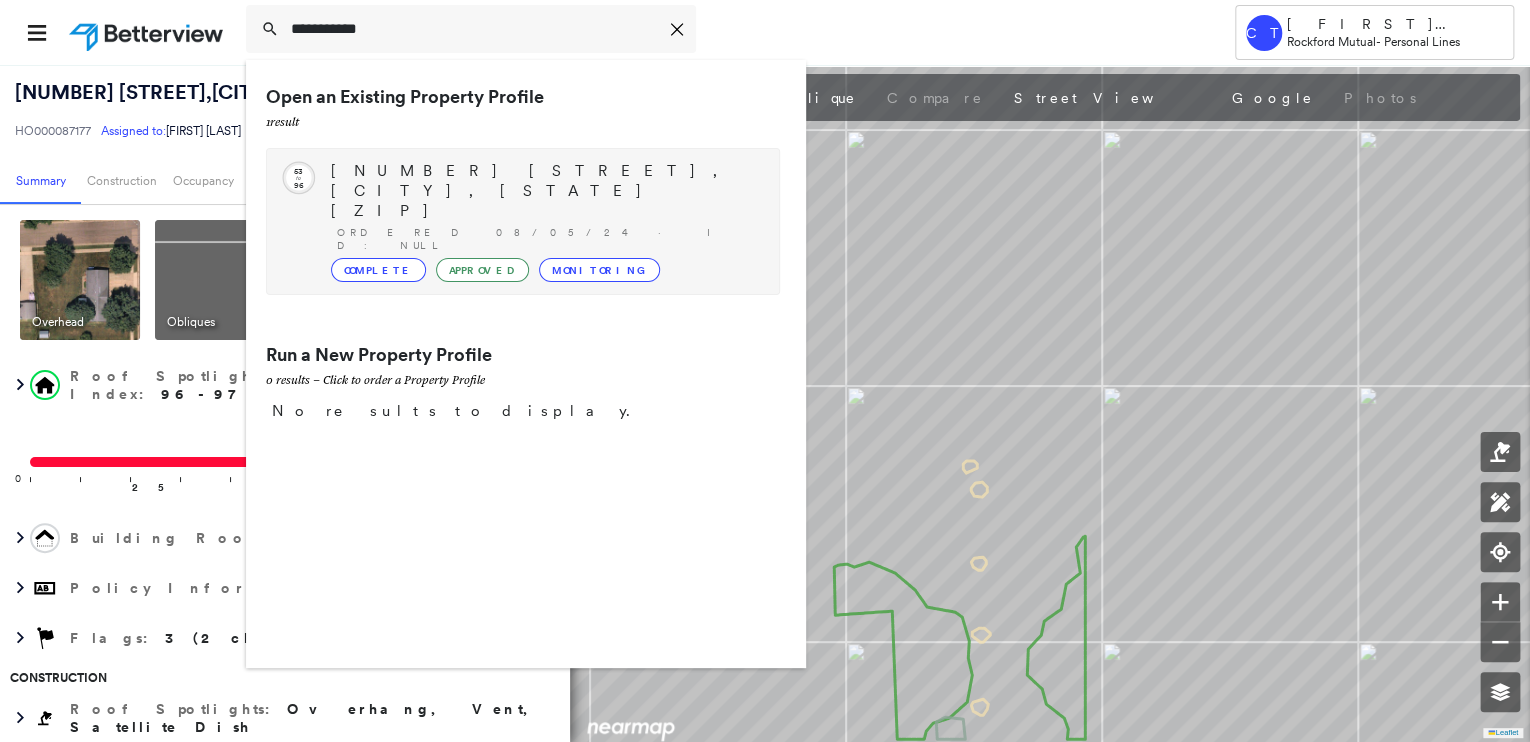 type on "**********" 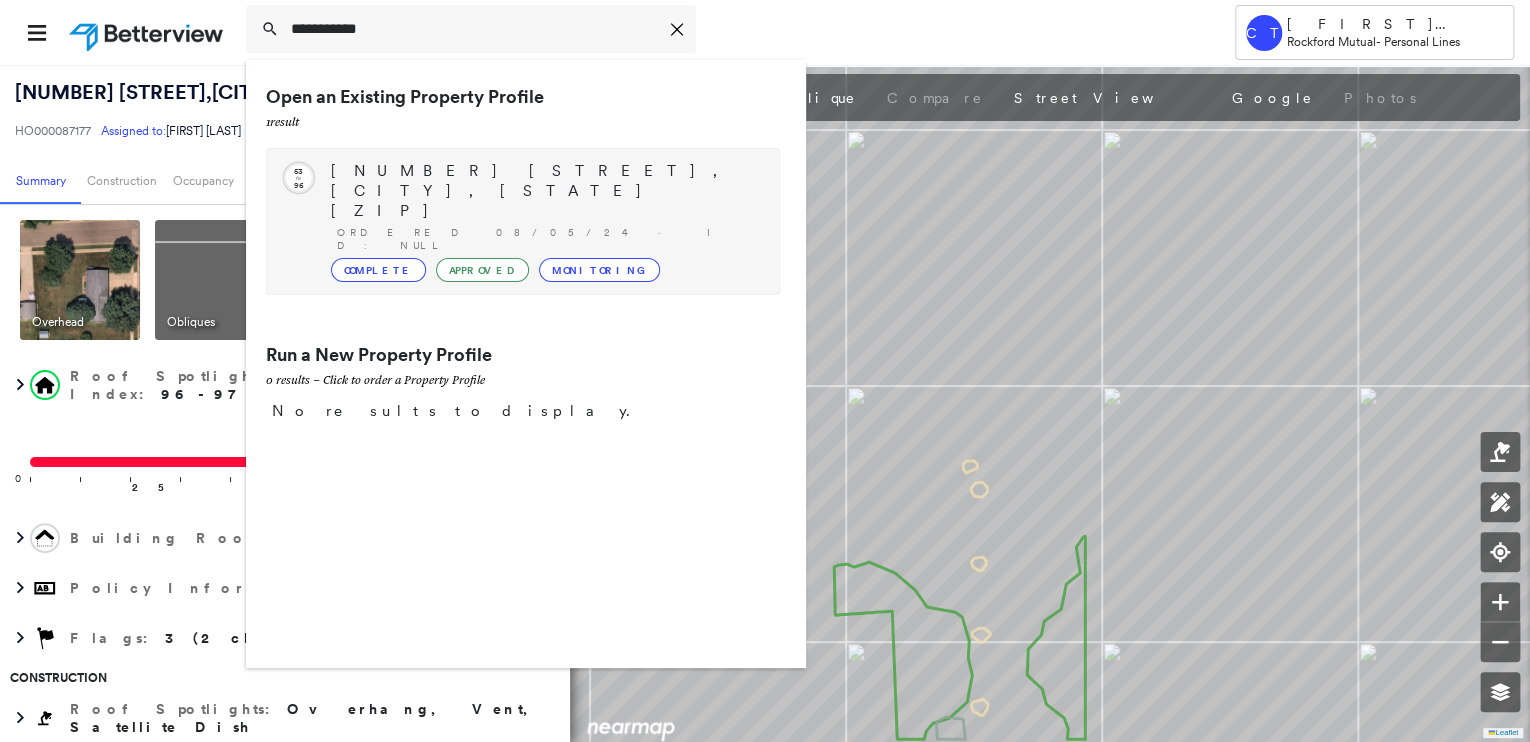 click on "[NUMBER] [STREET], [CITY], [STATE] [ZIP]" at bounding box center [545, 191] 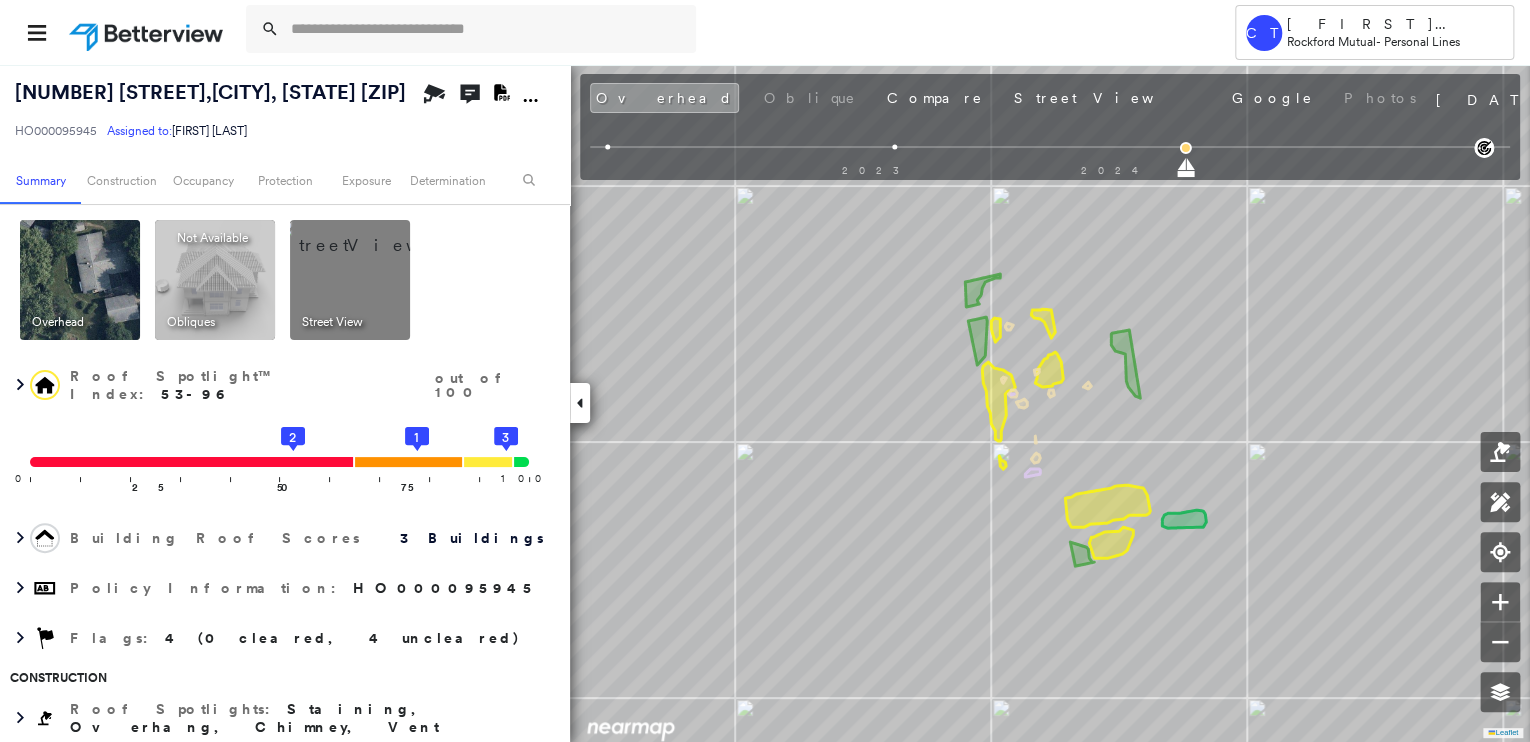 click at bounding box center [374, 235] 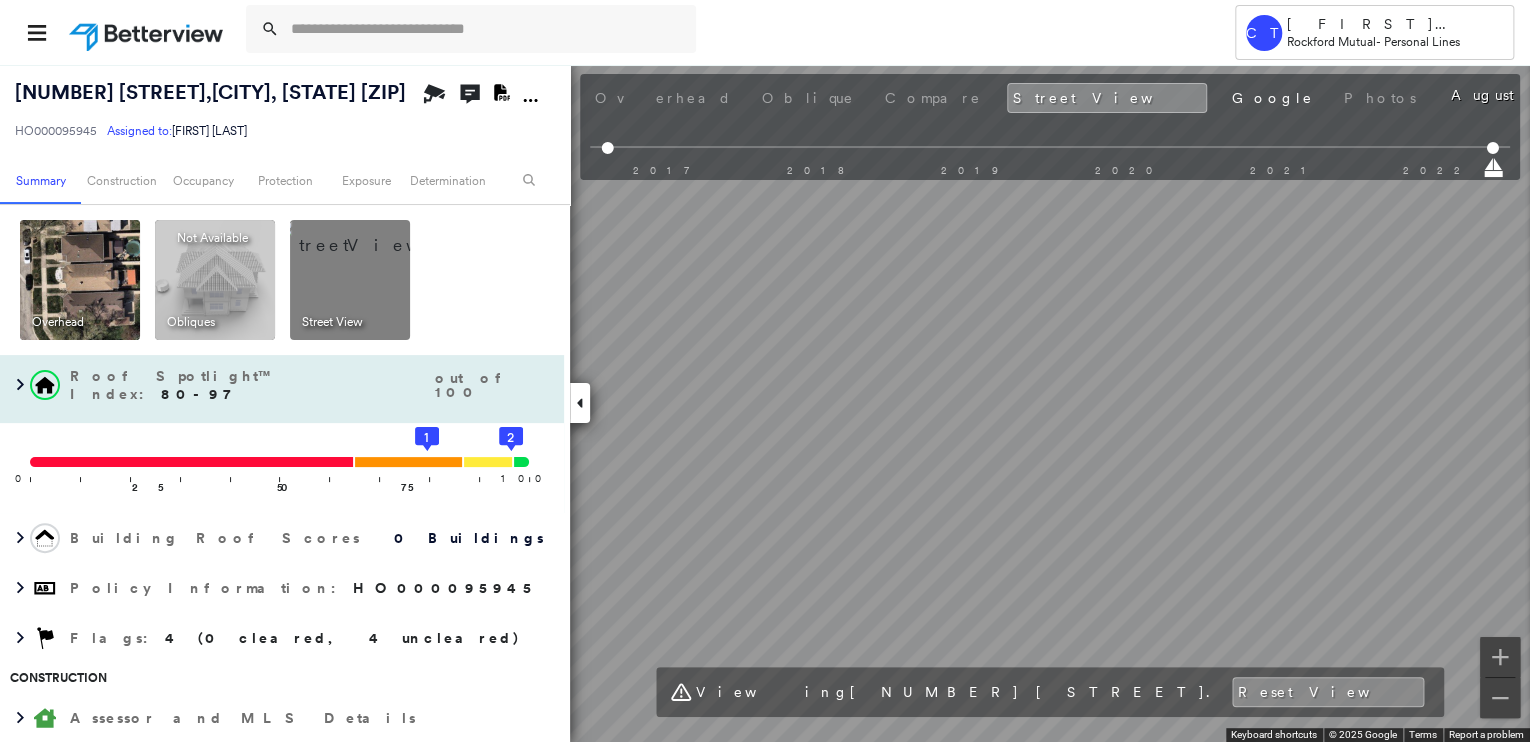 click on "Circled Text Icon 66 [NUMBER] [STREET], [CITY], [STATE] [ZIP] Ordered [DATE] · ID: null Complete Approved Monitoring" at bounding box center (765, 403) 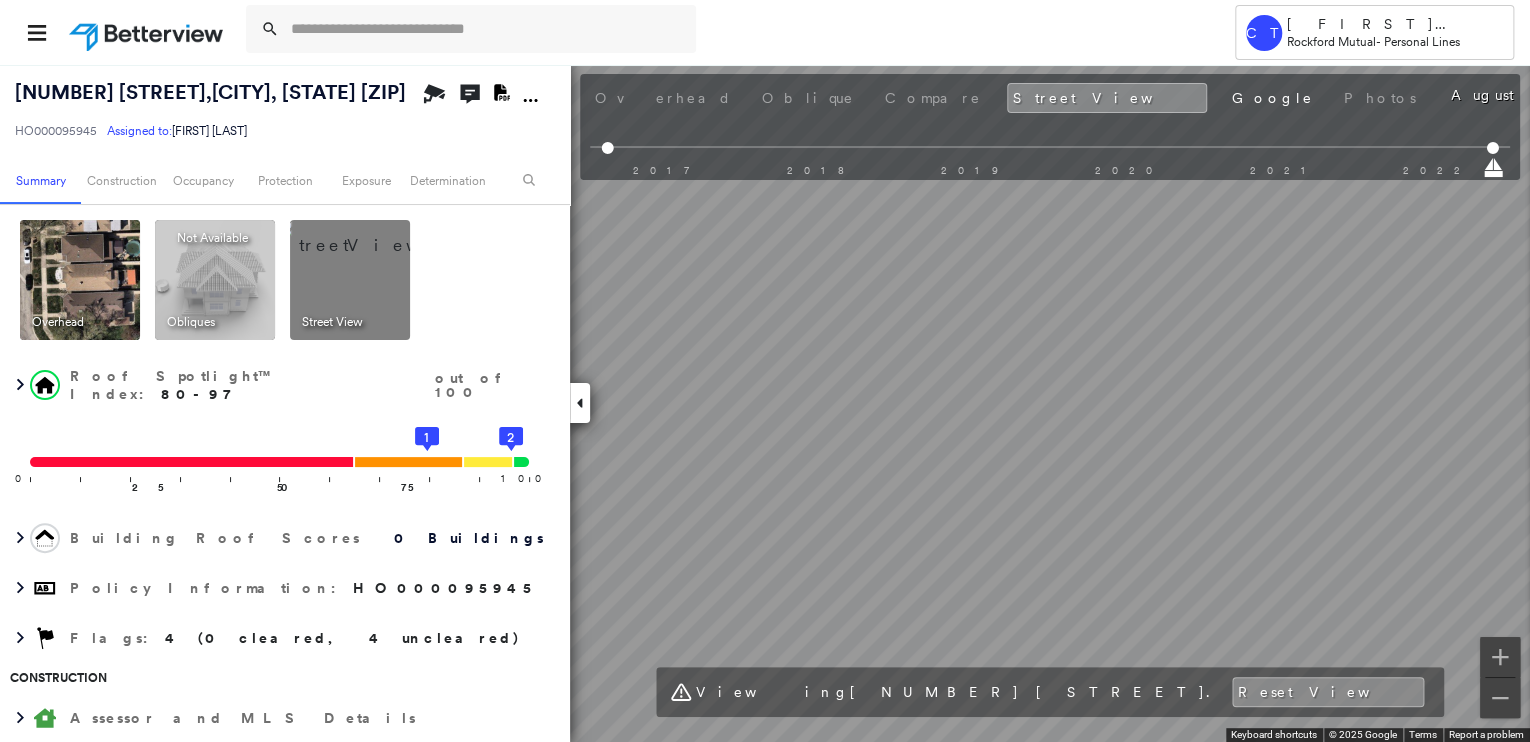 click on "Circled Text Icon 66 [NUMBER] [STREET], [CITY], [STATE] [ZIP] Ordered [DATE] · ID: null Complete Approved Monitoring" at bounding box center (765, 403) 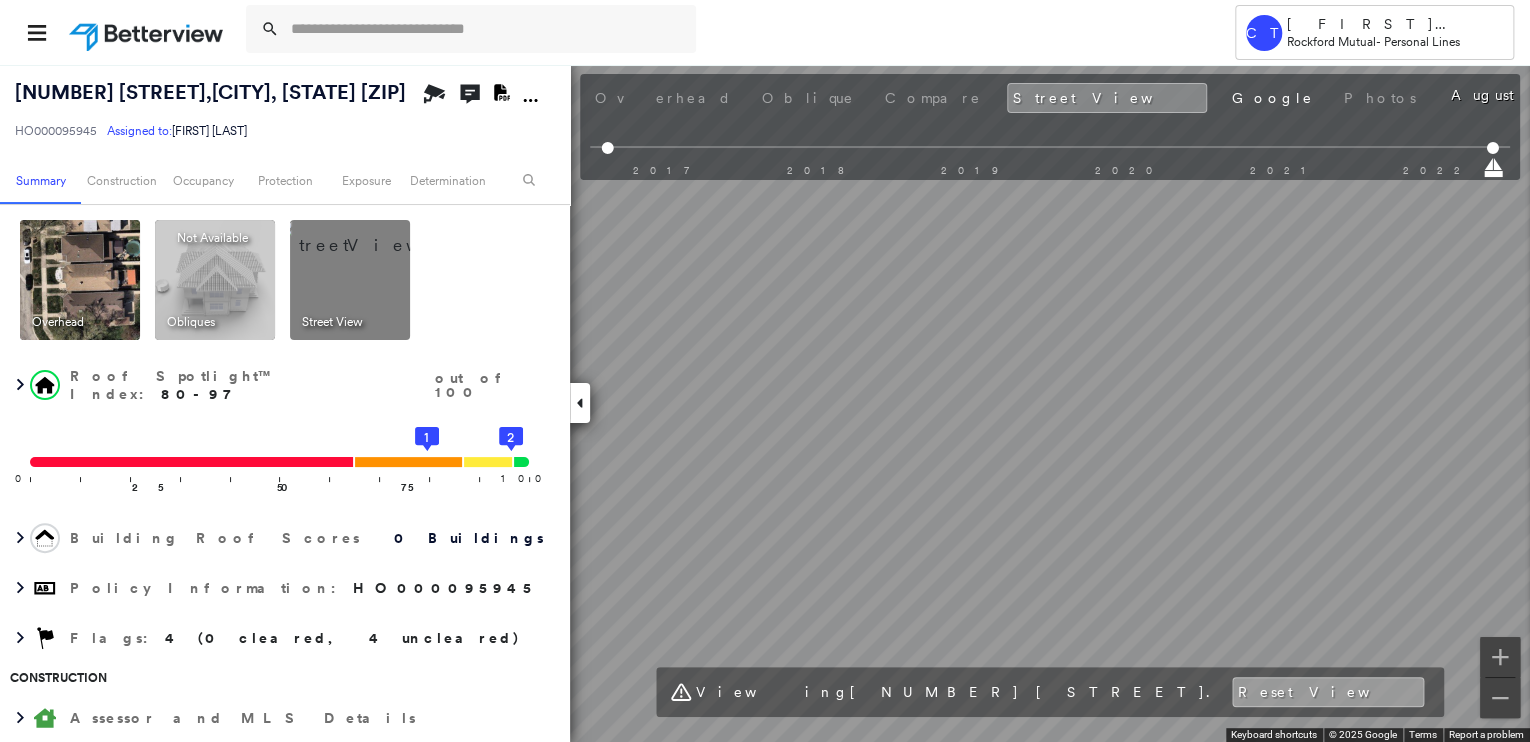 click on "Reset View" at bounding box center [1328, 692] 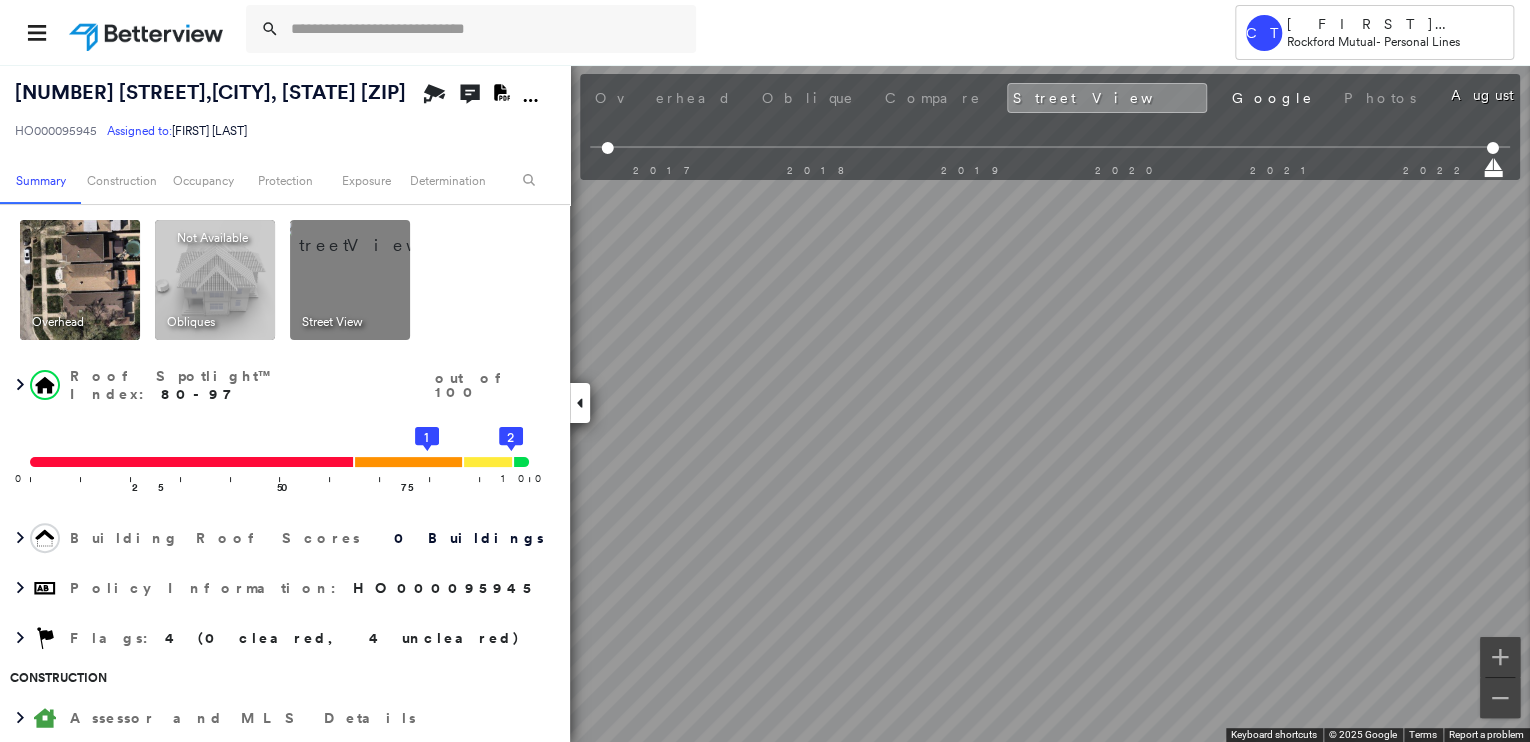 click at bounding box center [80, 280] 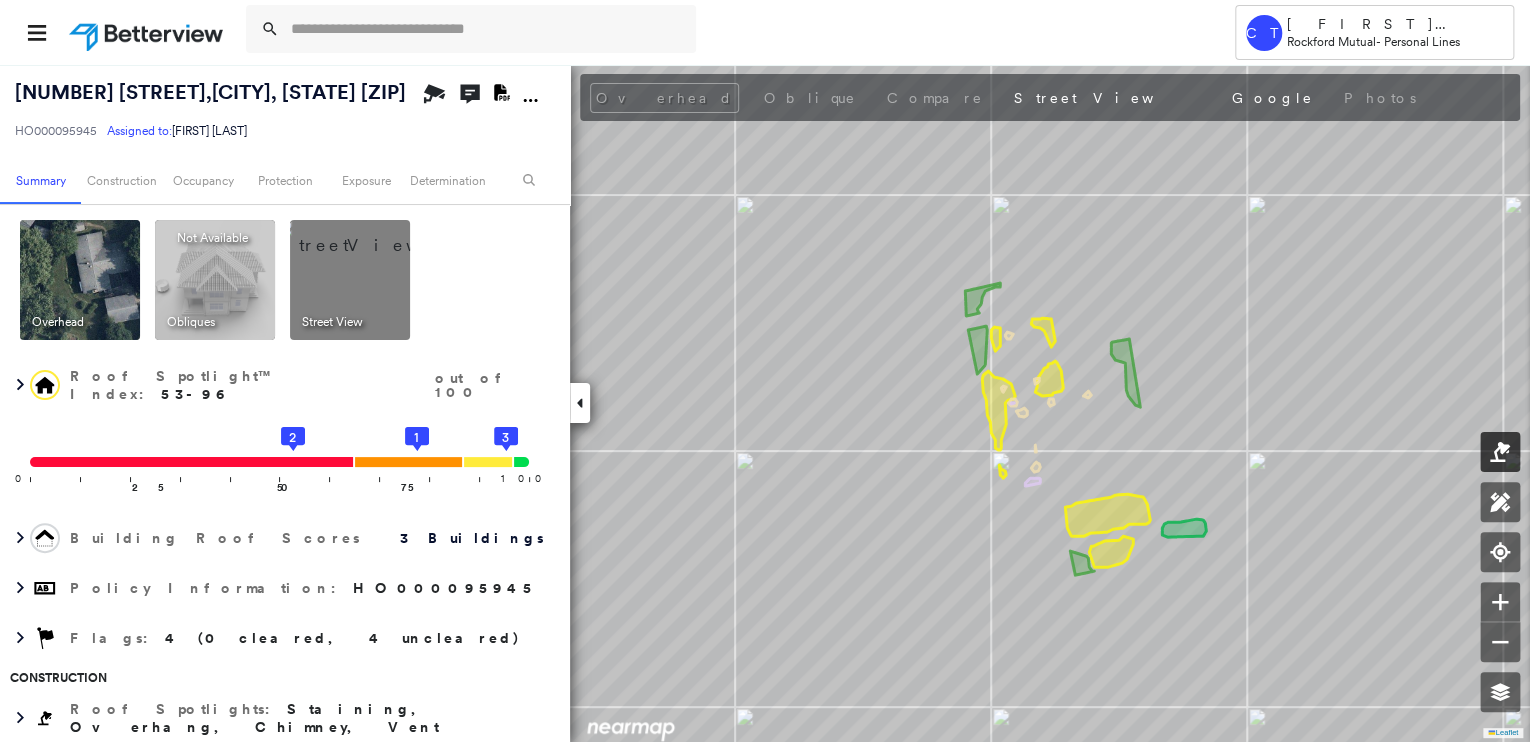 click 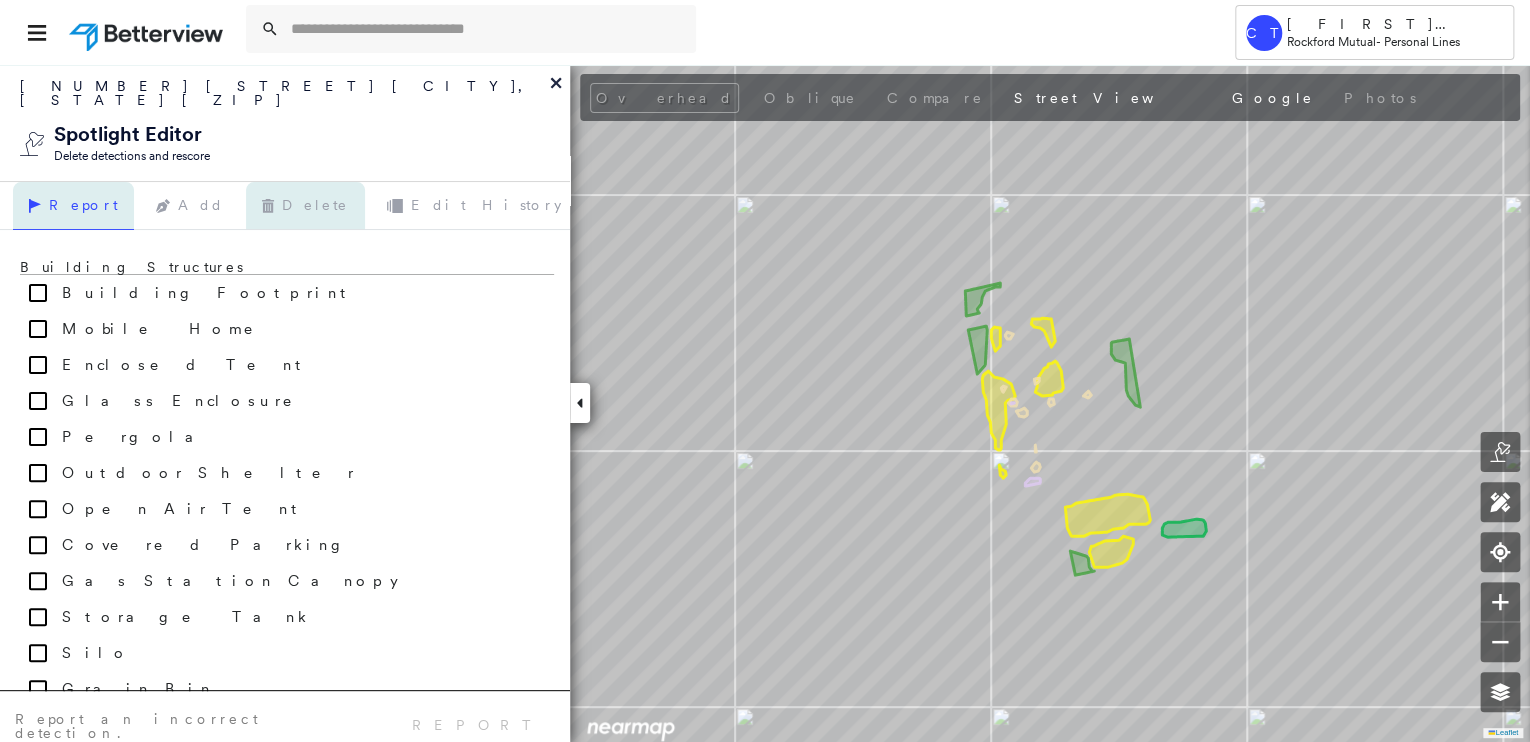 click on "Delete" at bounding box center [305, 206] 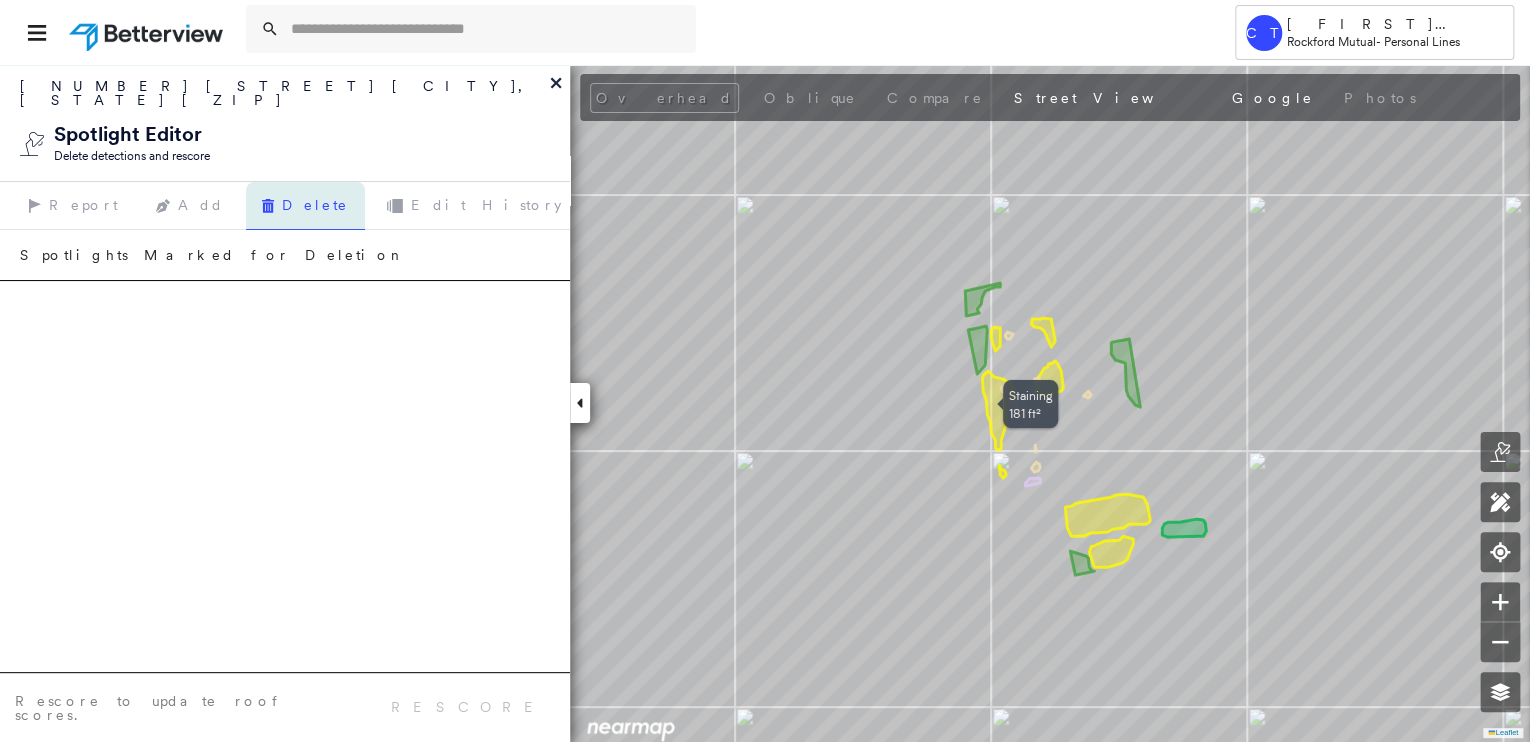 click 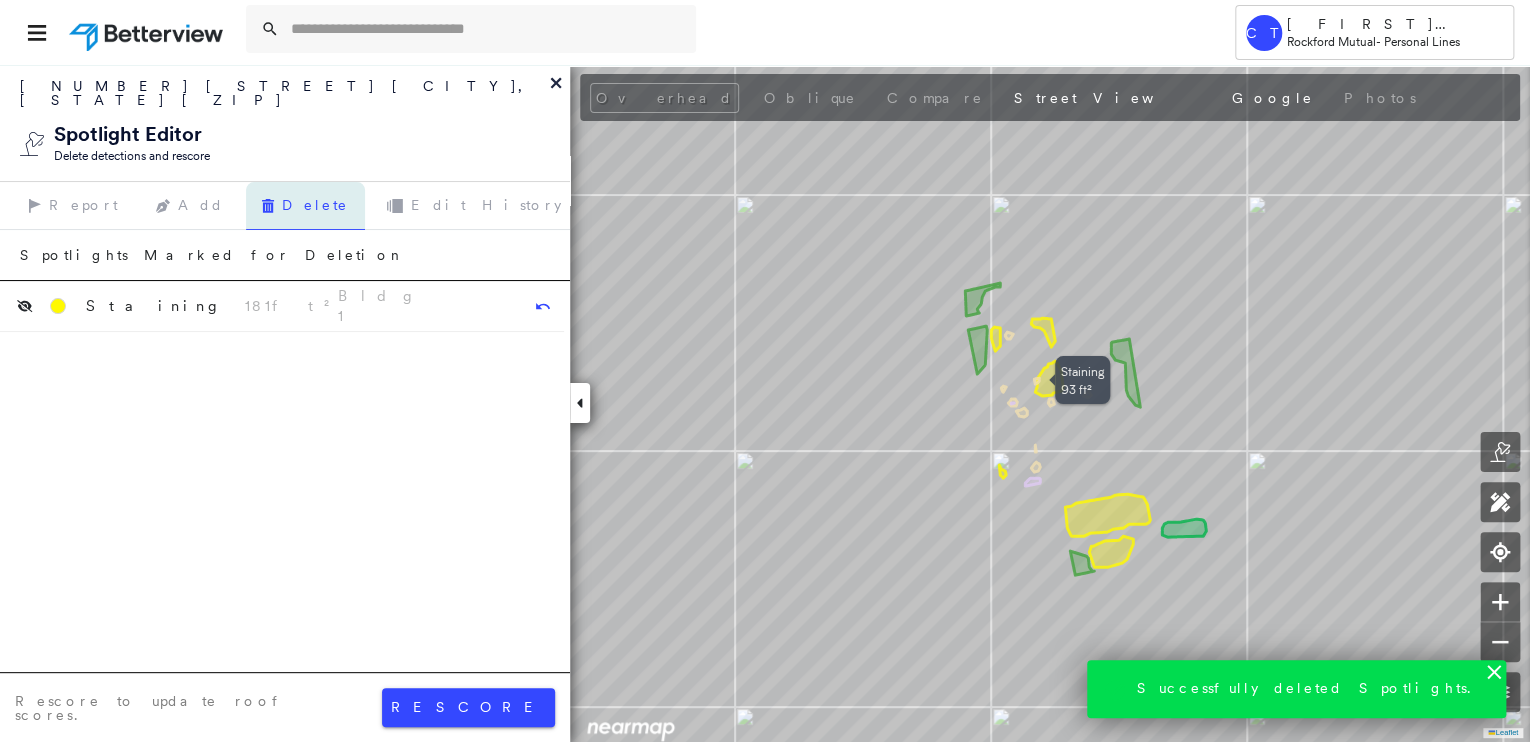 click 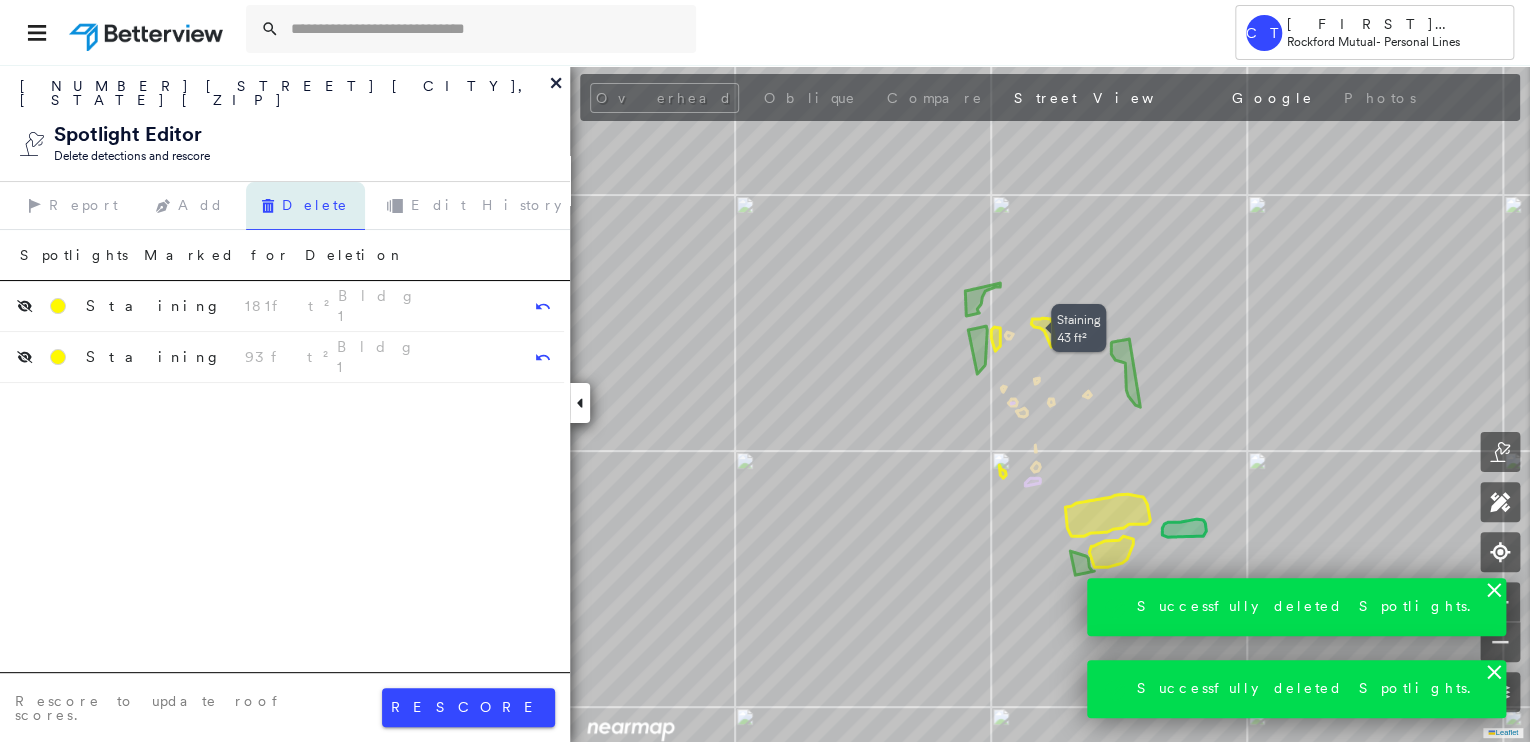 click 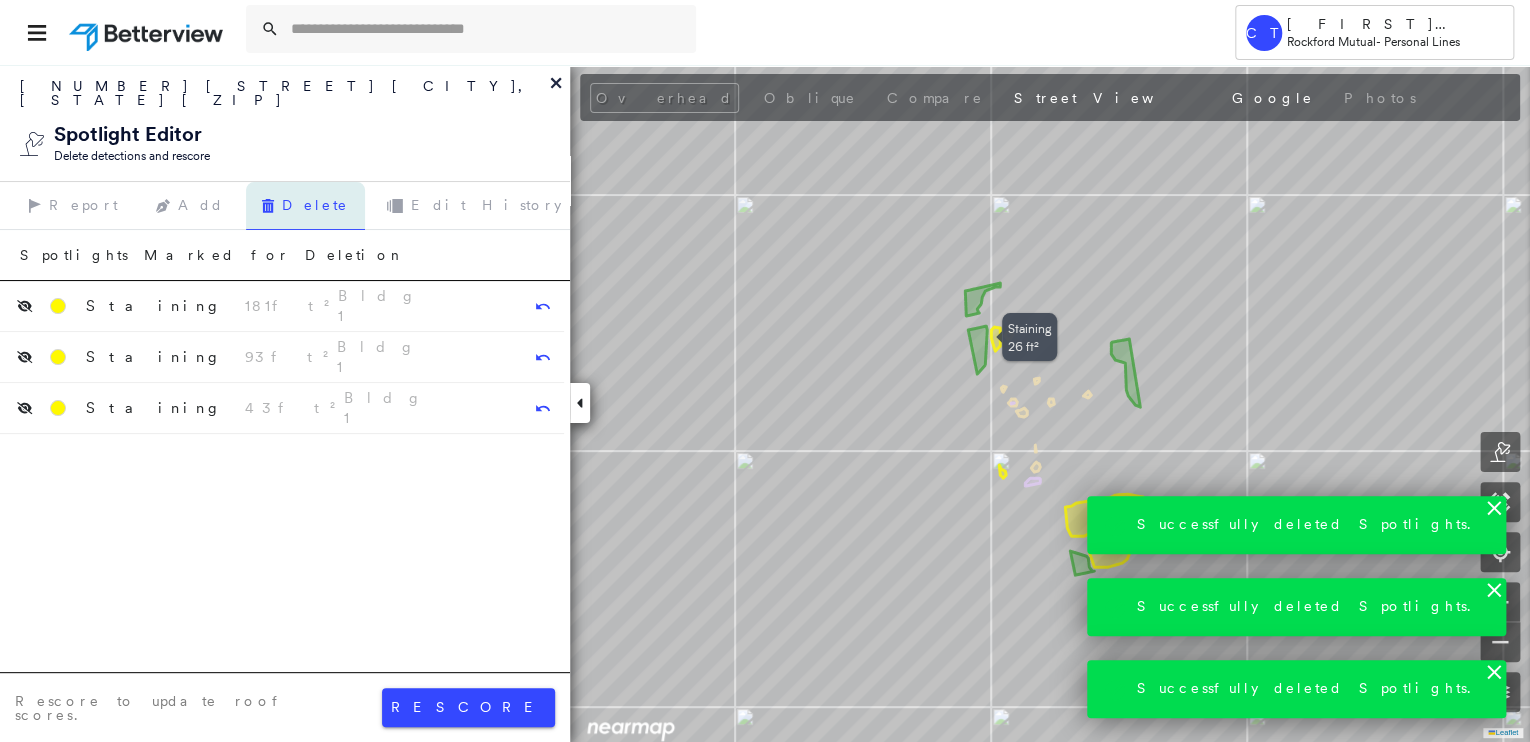 click 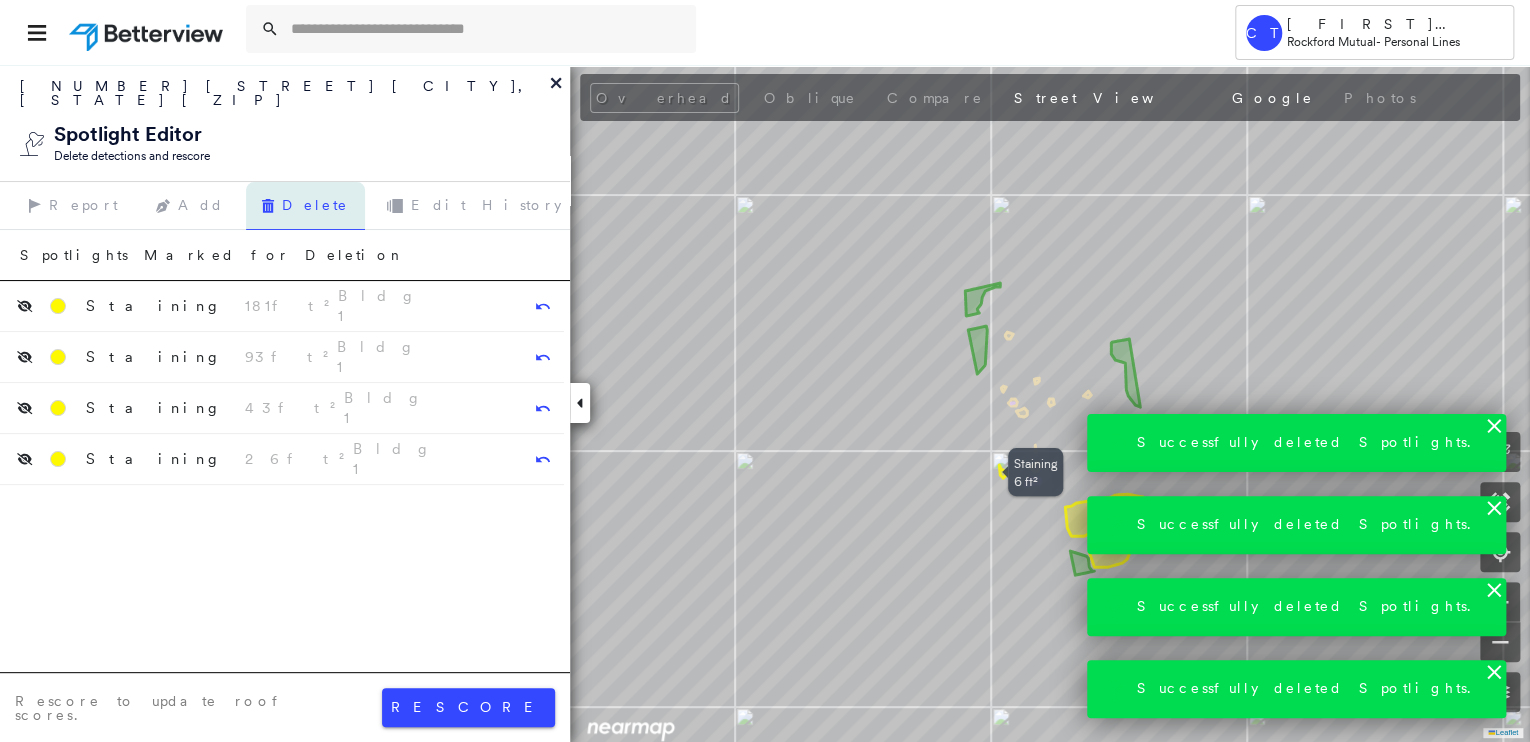 click 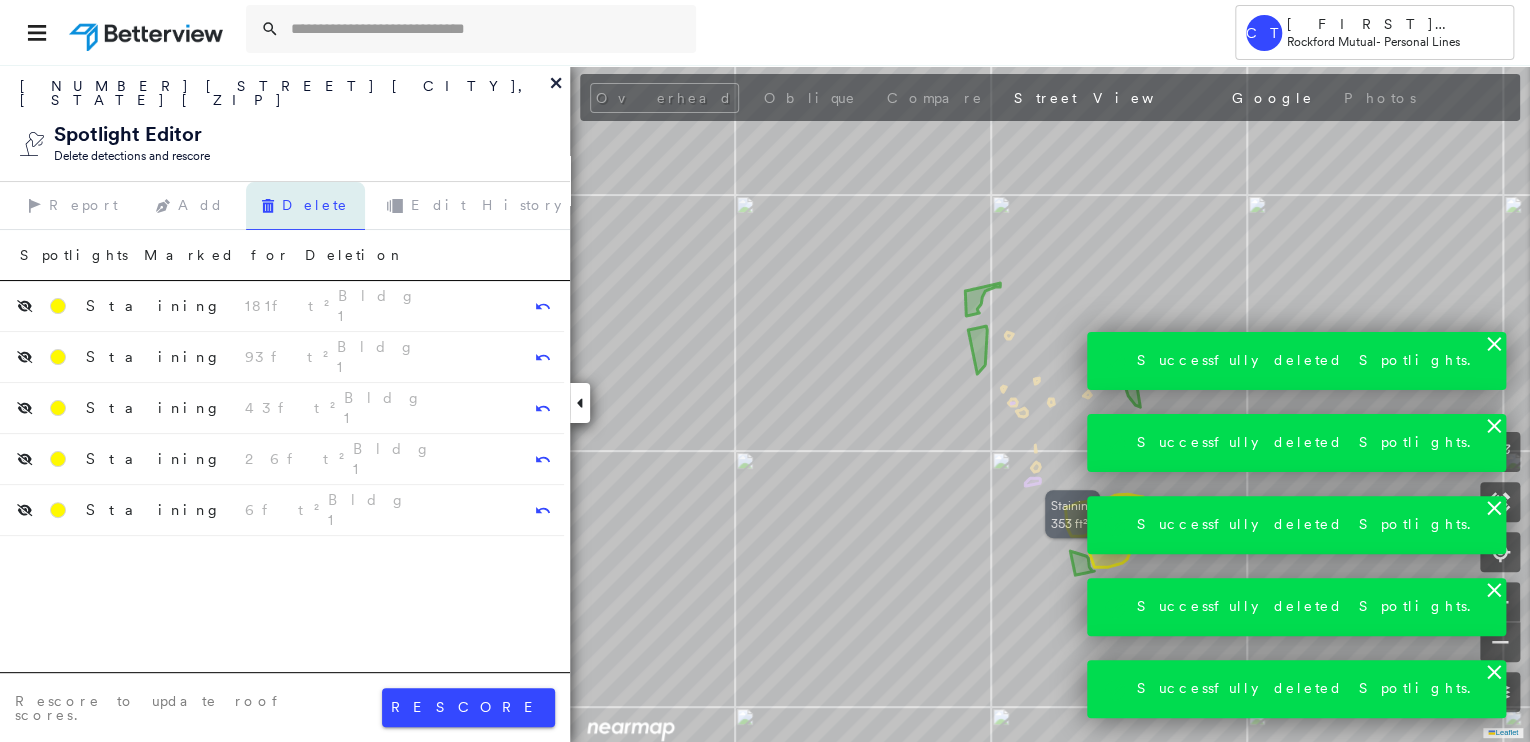 click 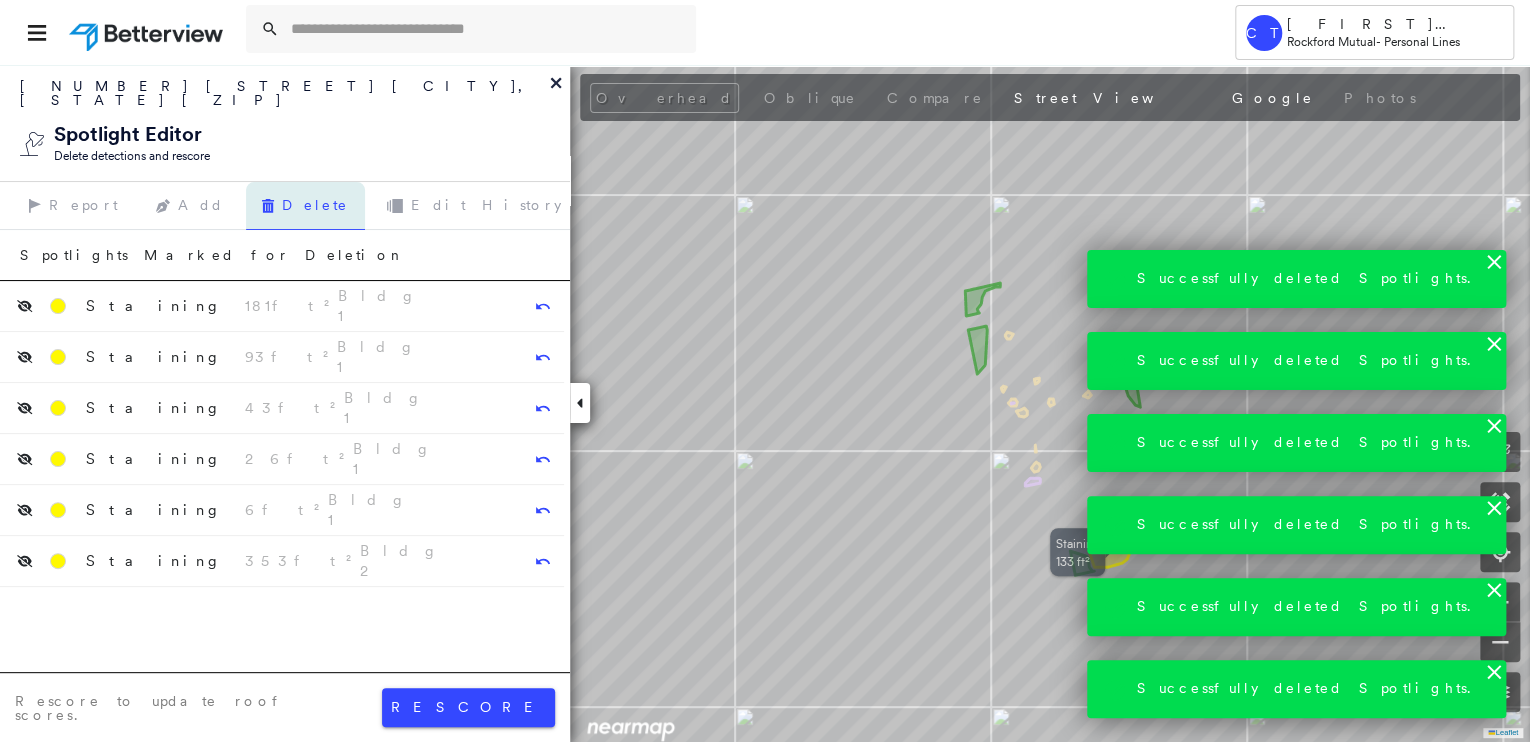click 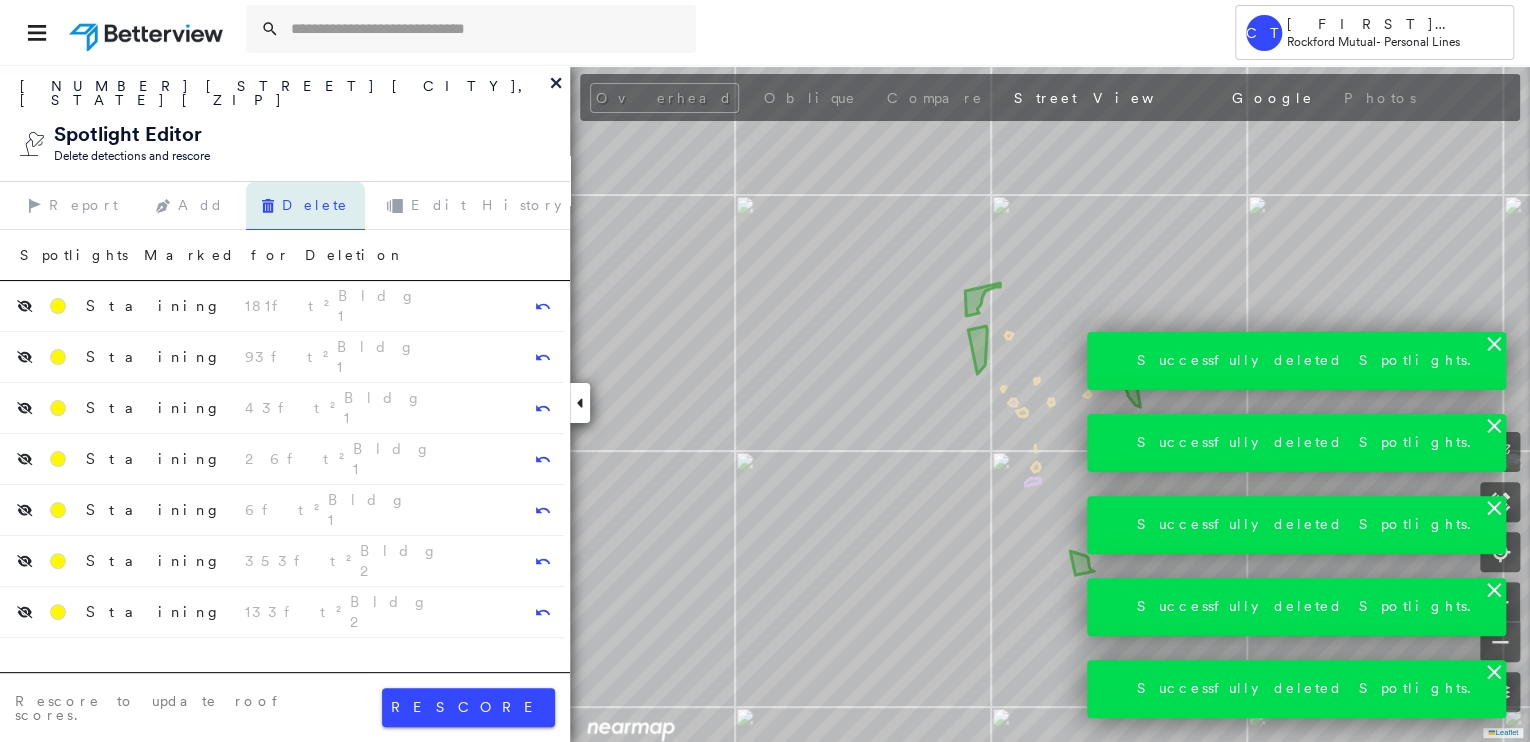 click on "rescore" at bounding box center [468, 707] 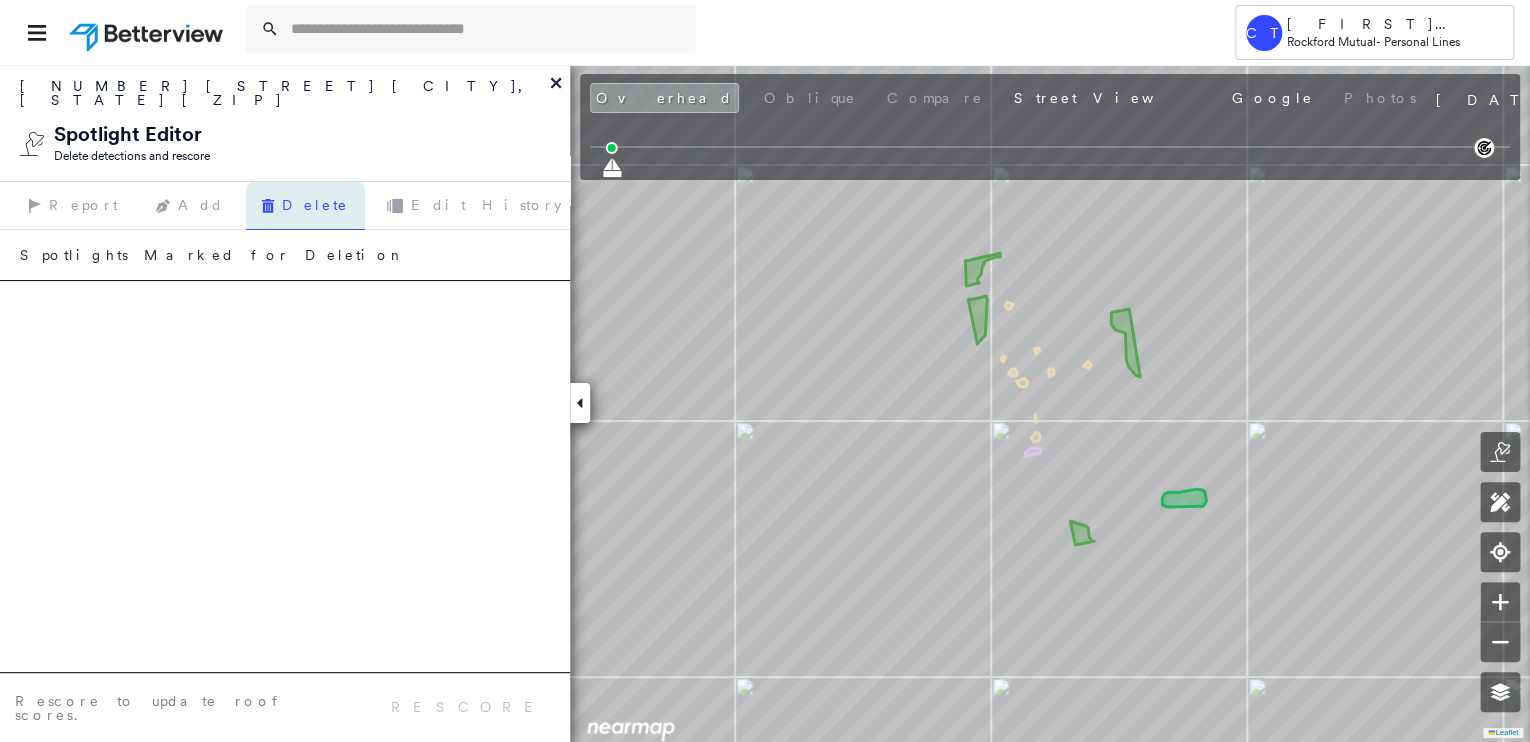 click 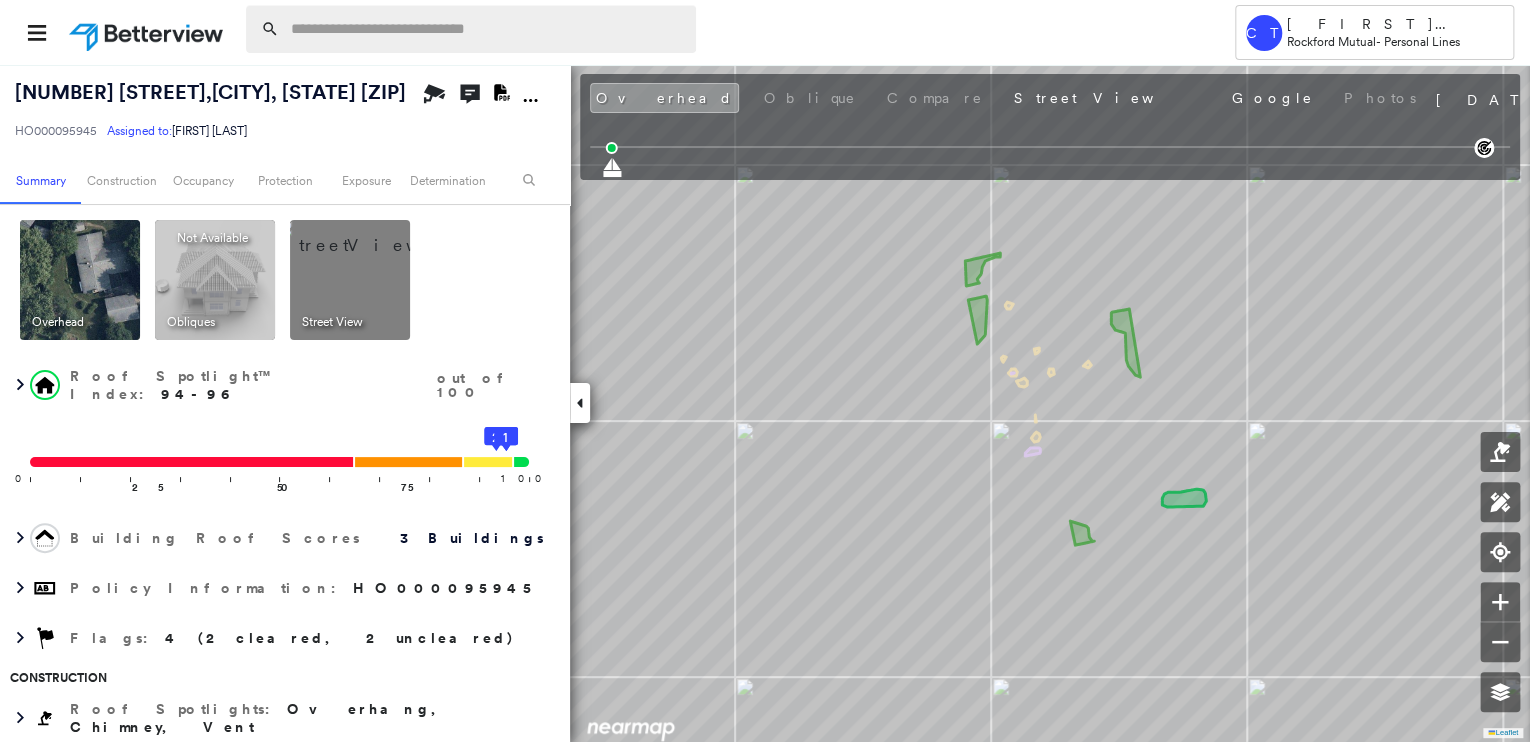 click at bounding box center [487, 29] 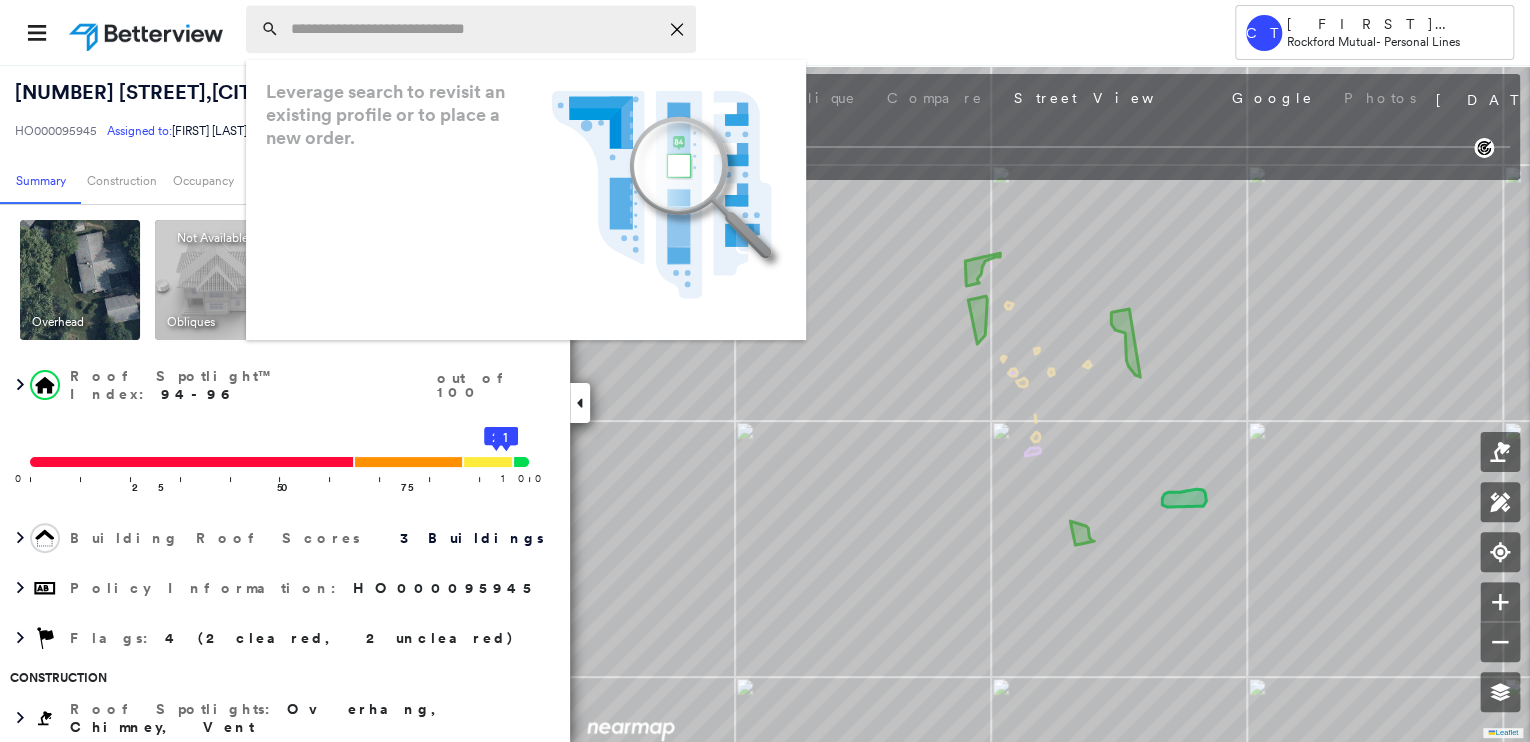 paste on "**********" 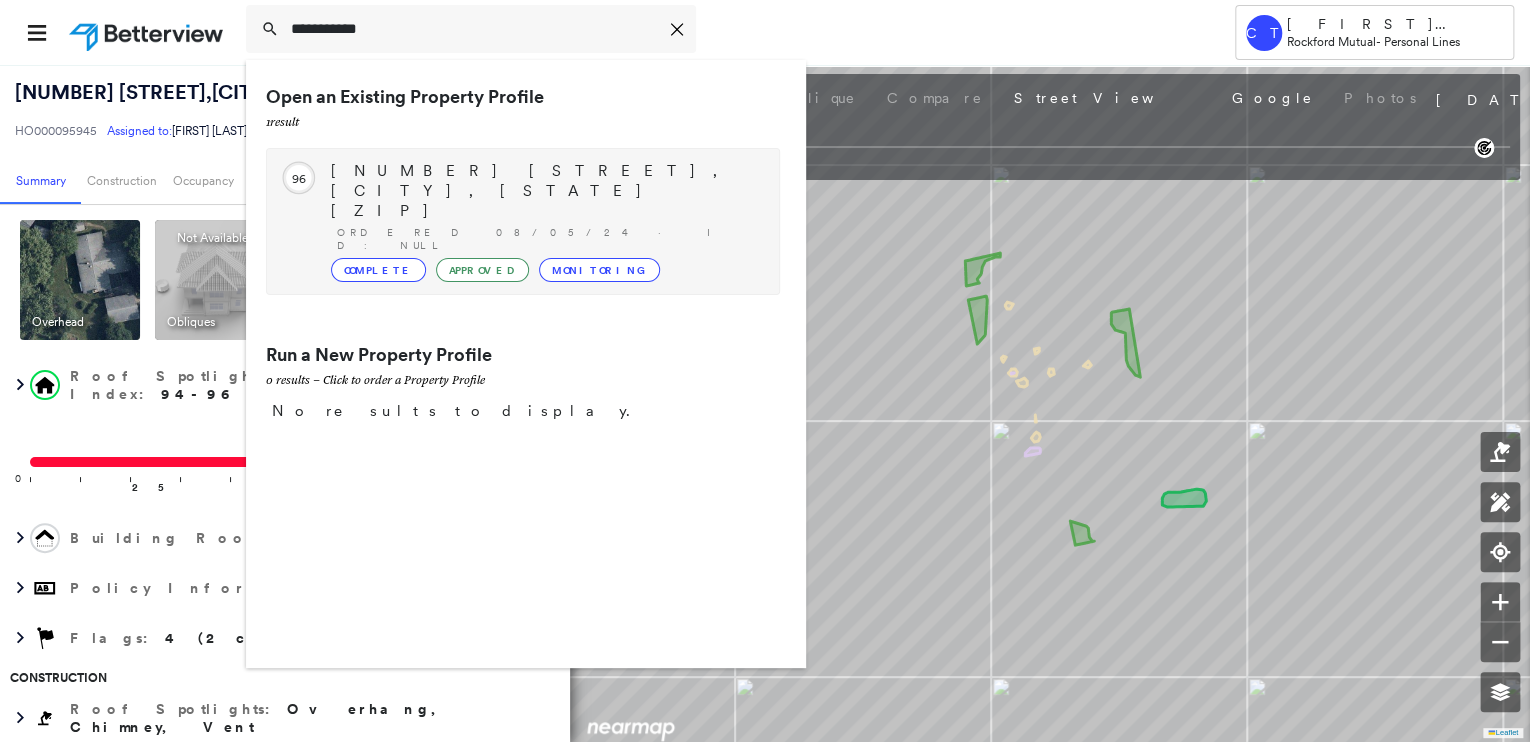 type on "**********" 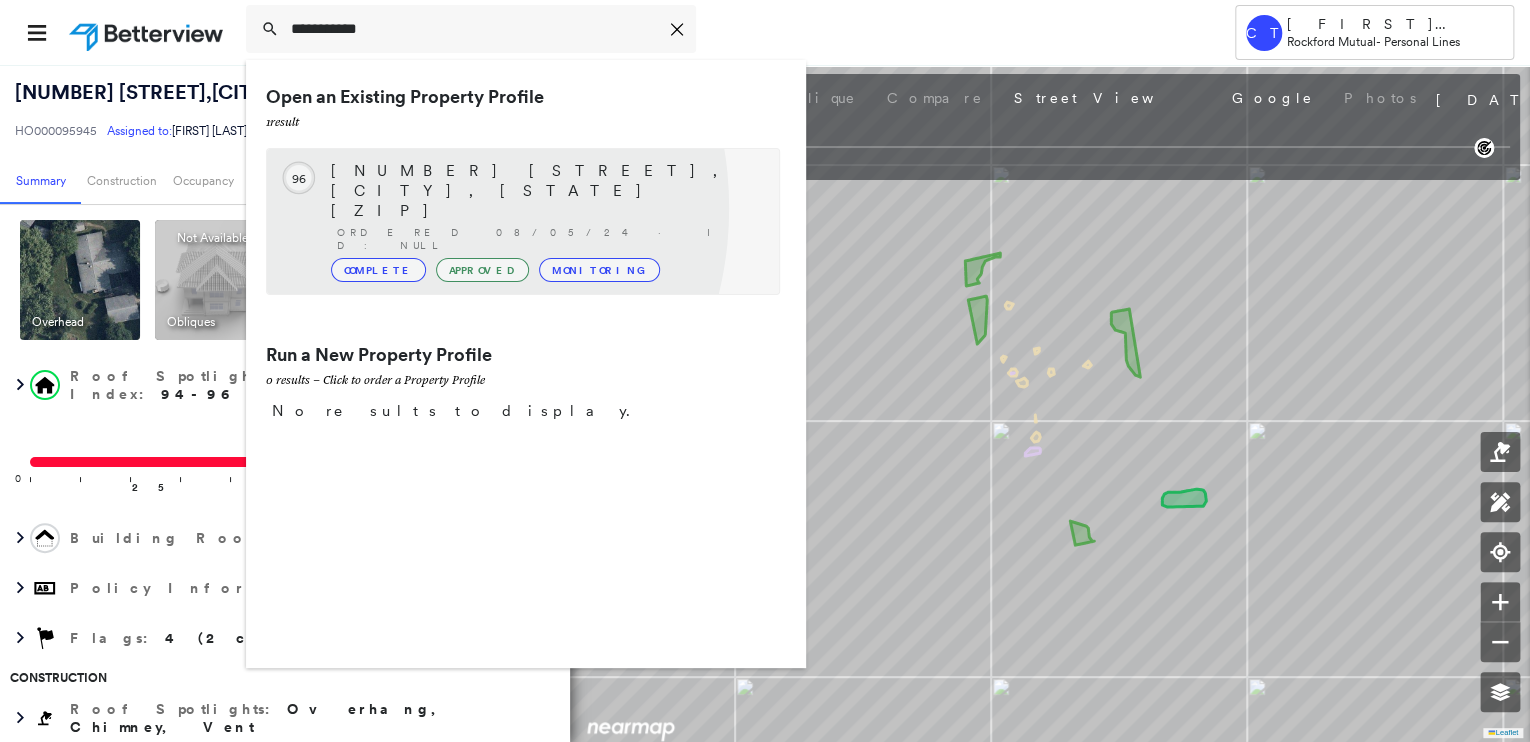 click on "Complete" at bounding box center [378, 270] 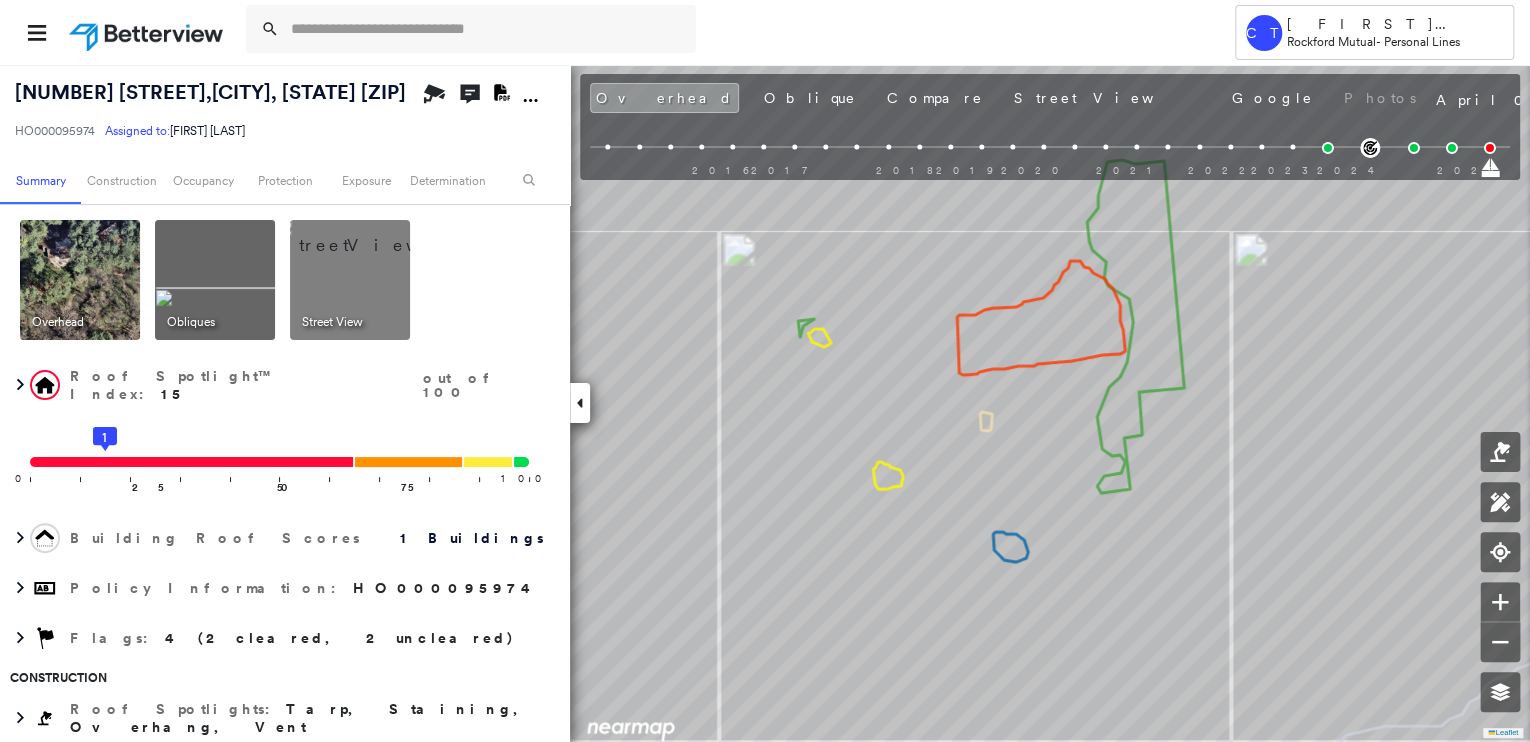 click at bounding box center [374, 235] 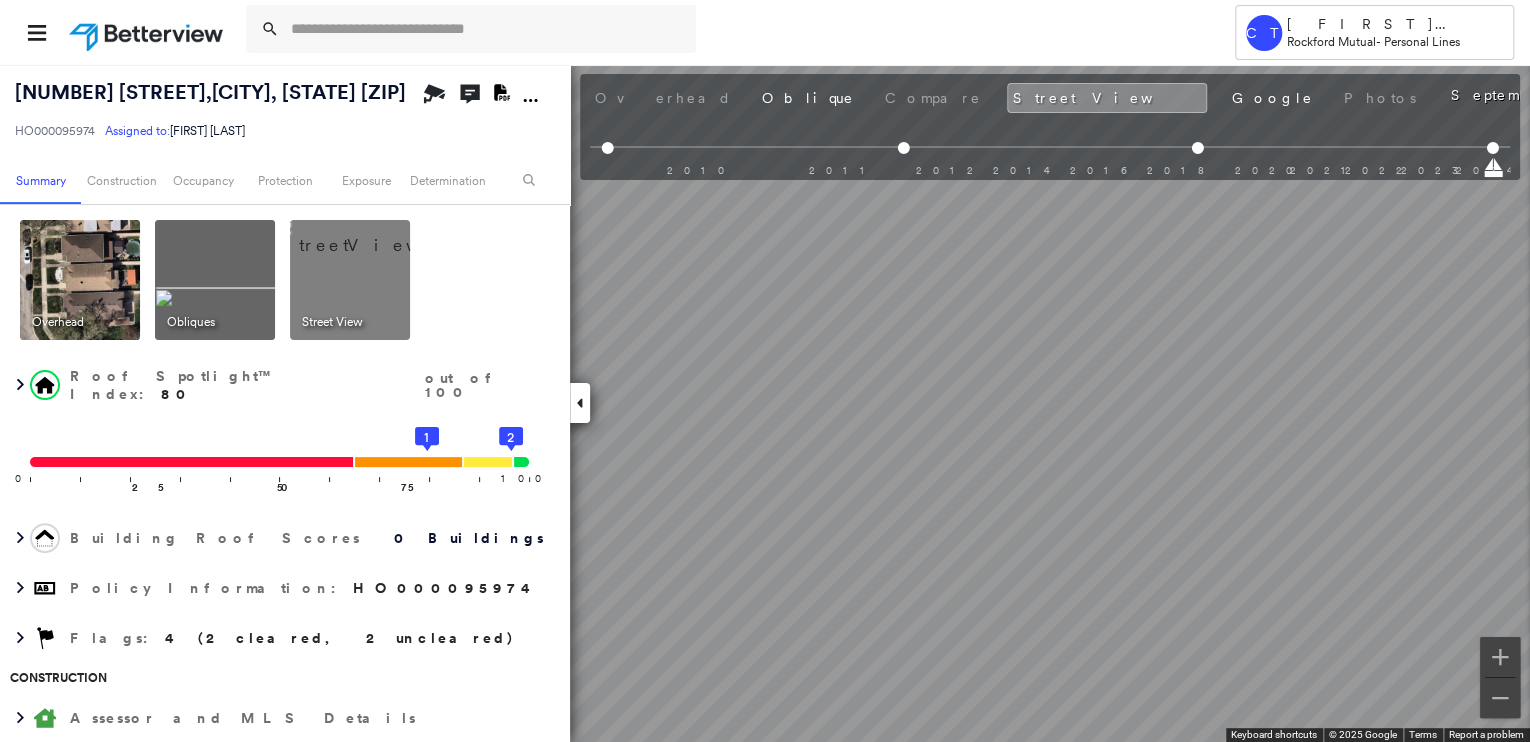 click at bounding box center (80, 280) 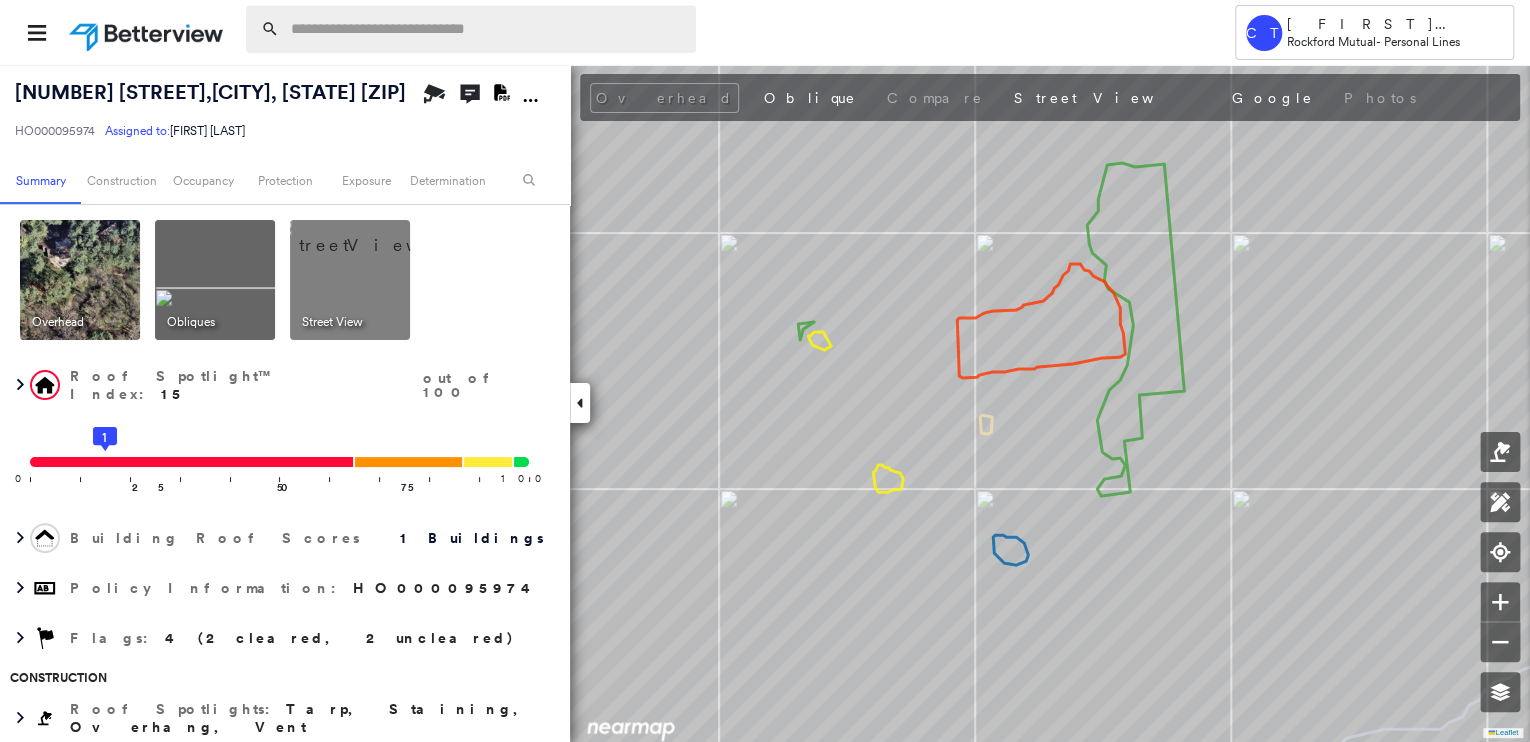 click at bounding box center (487, 29) 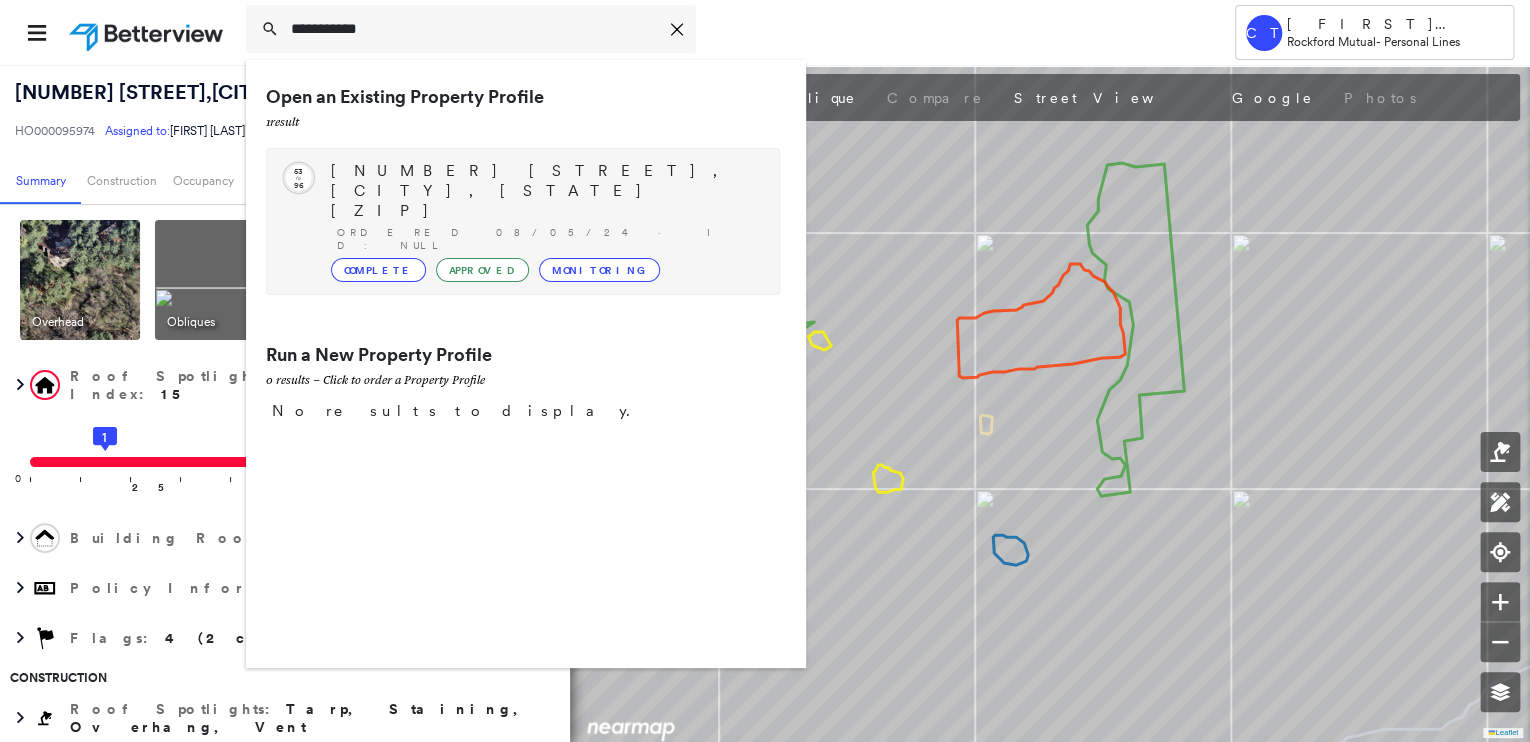 type on "**********" 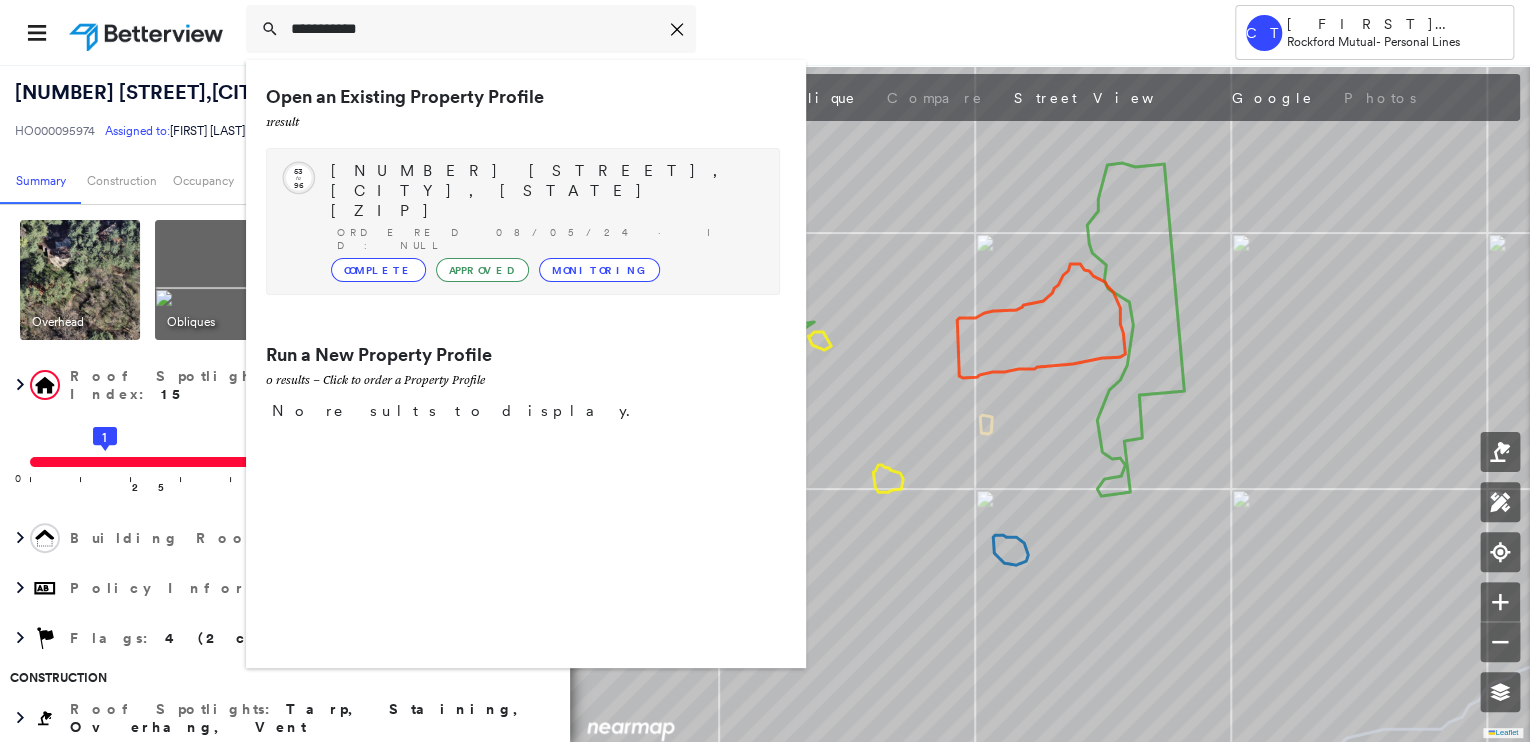 click on "[NUMBER] [STREET], [CITY], [STATE] [ZIP]" at bounding box center [545, 191] 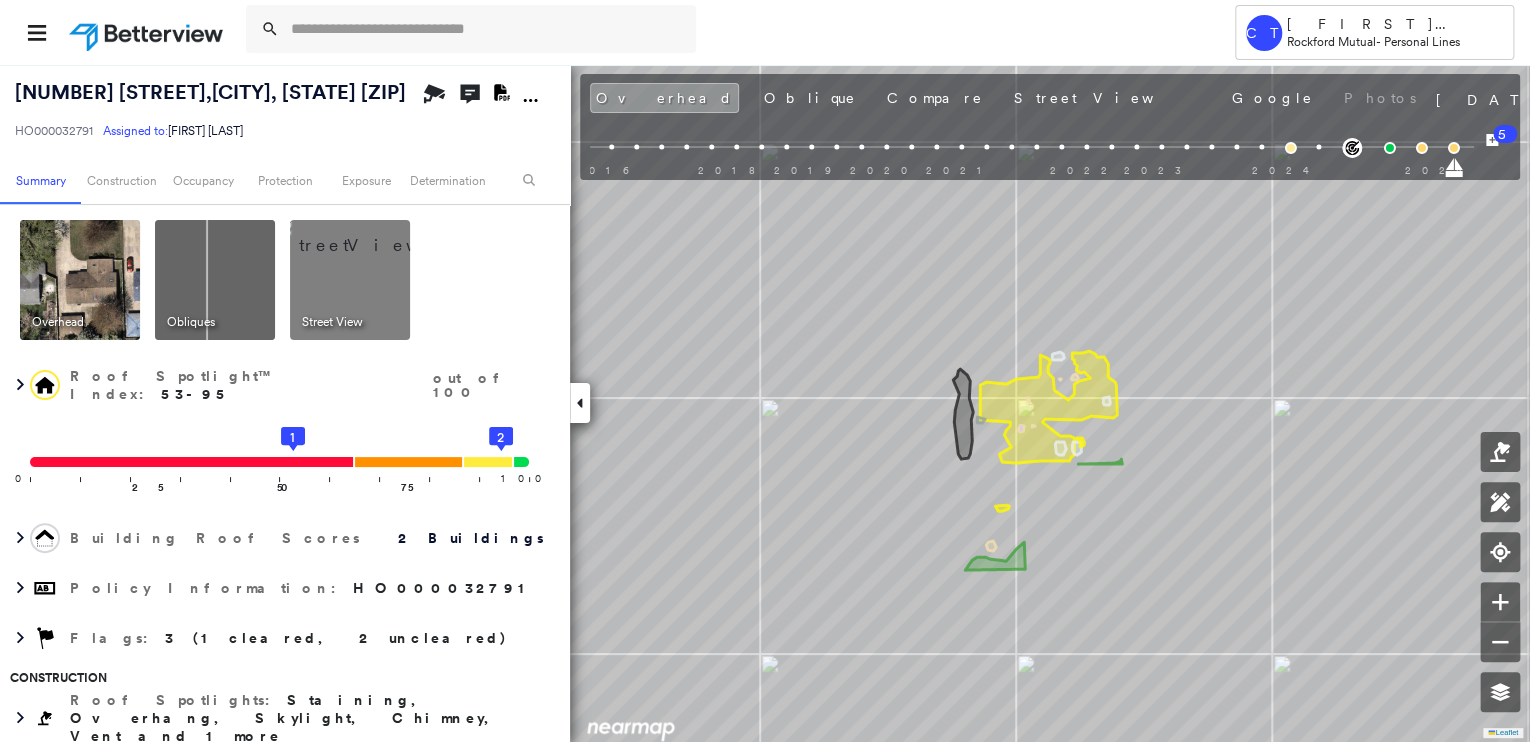 drag, startPoint x: 311, startPoint y: 310, endPoint x: 161, endPoint y: 313, distance: 150.03 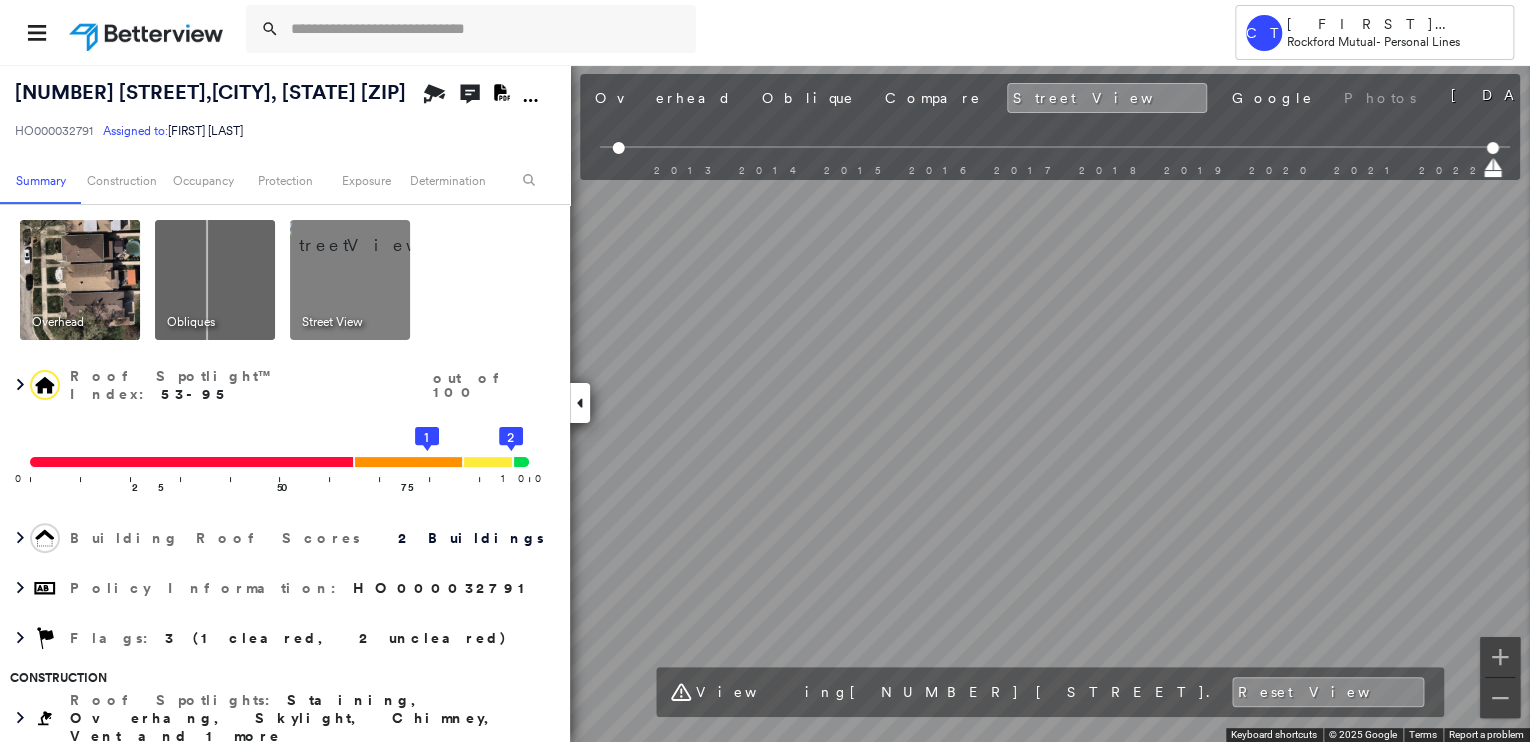 click at bounding box center [80, 280] 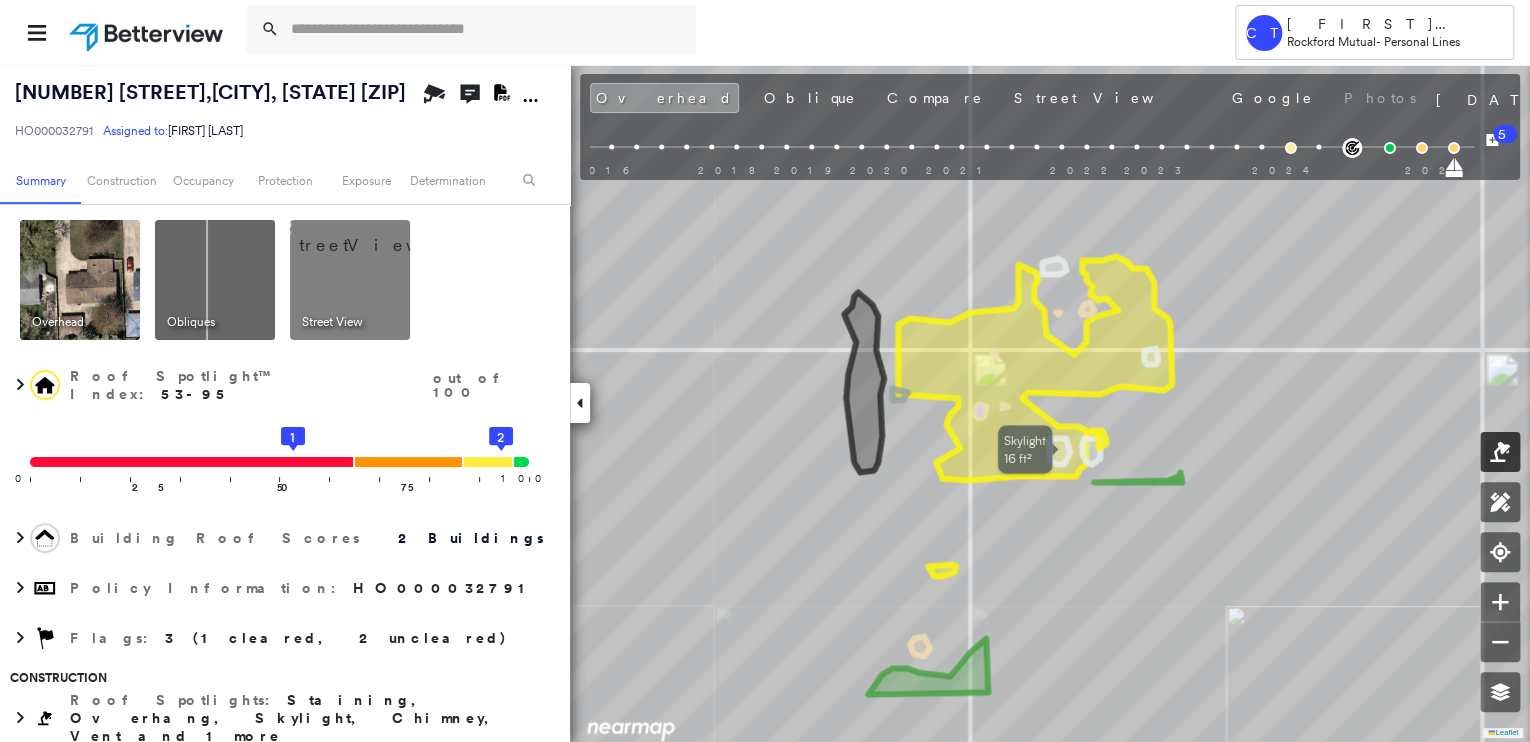 click 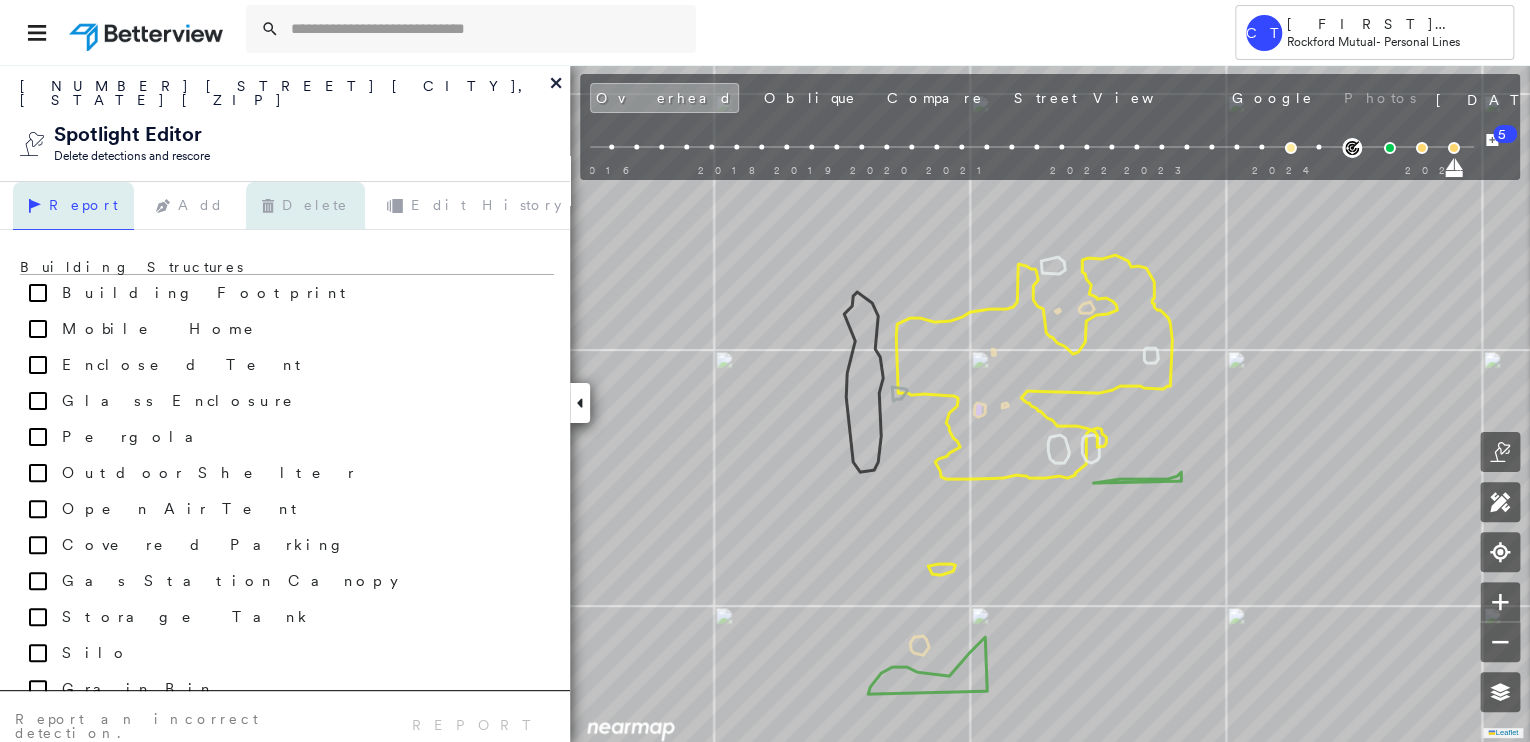 click on "Delete" at bounding box center [305, 206] 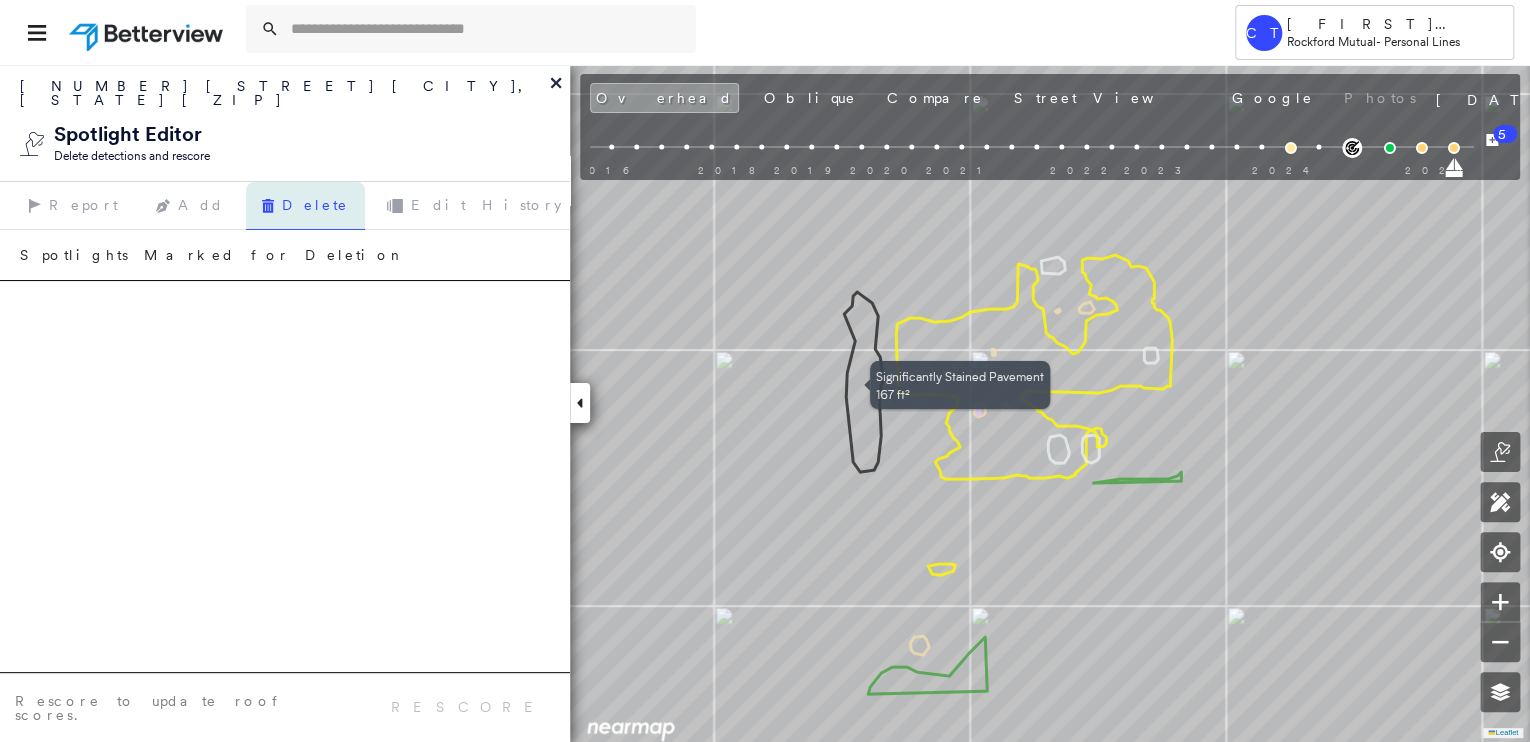 click 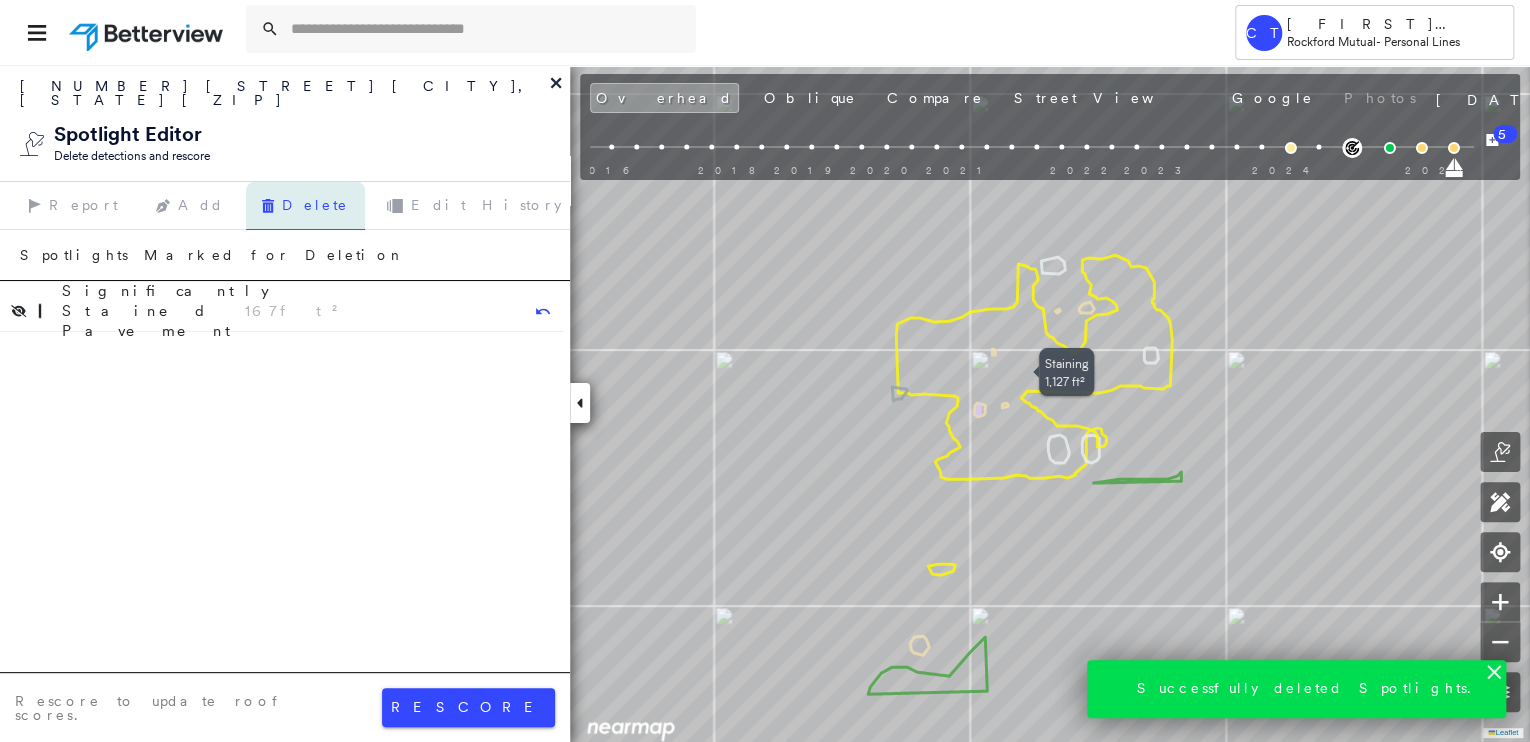 click 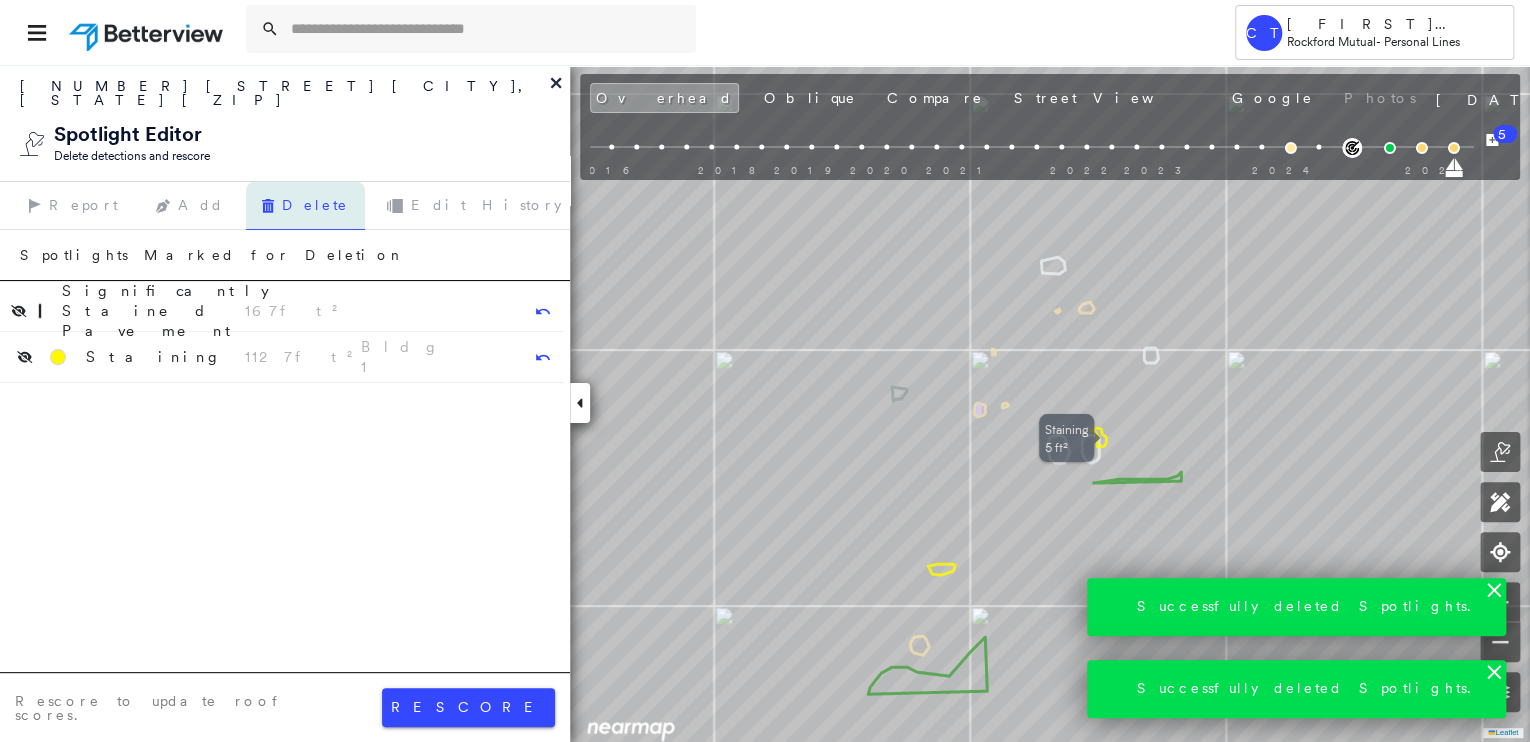 click 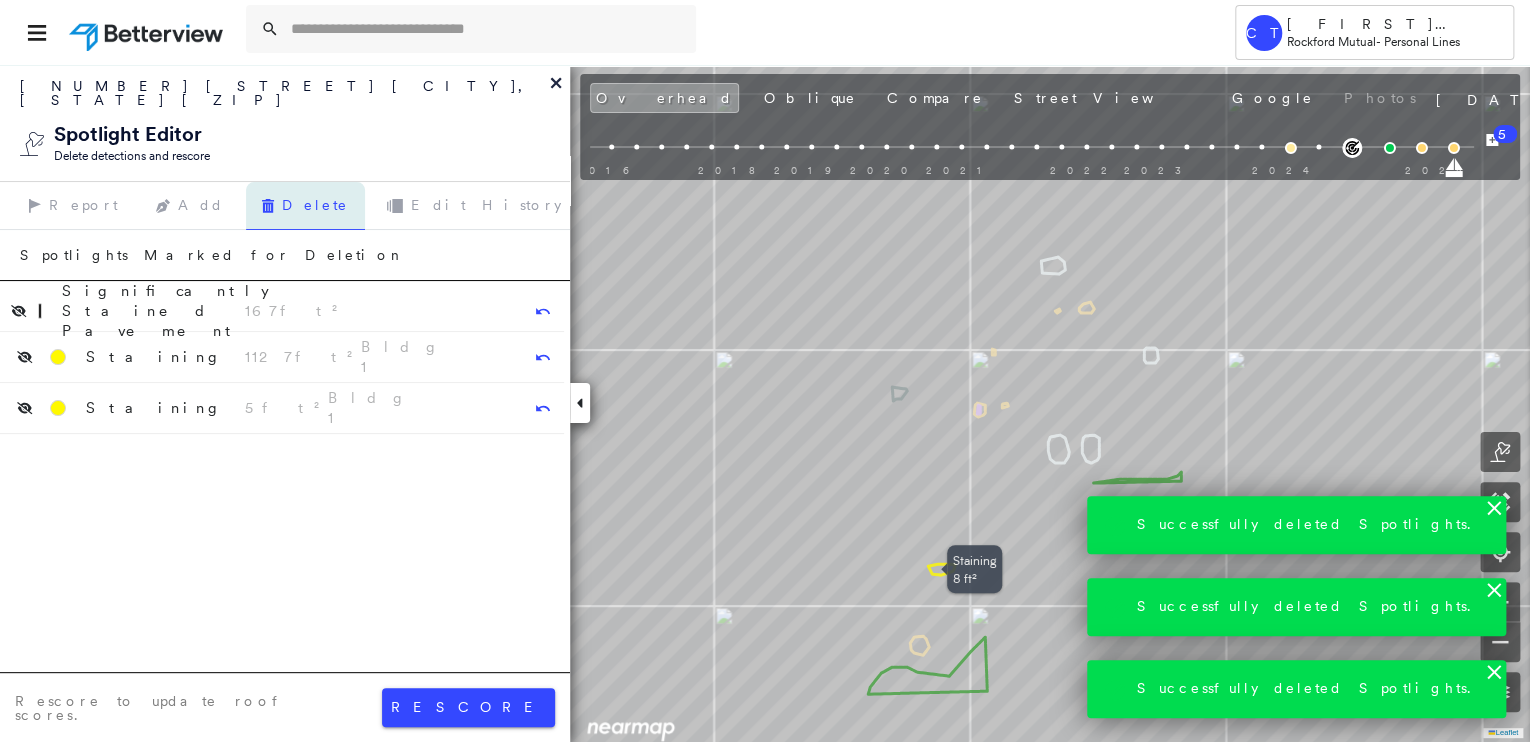 click 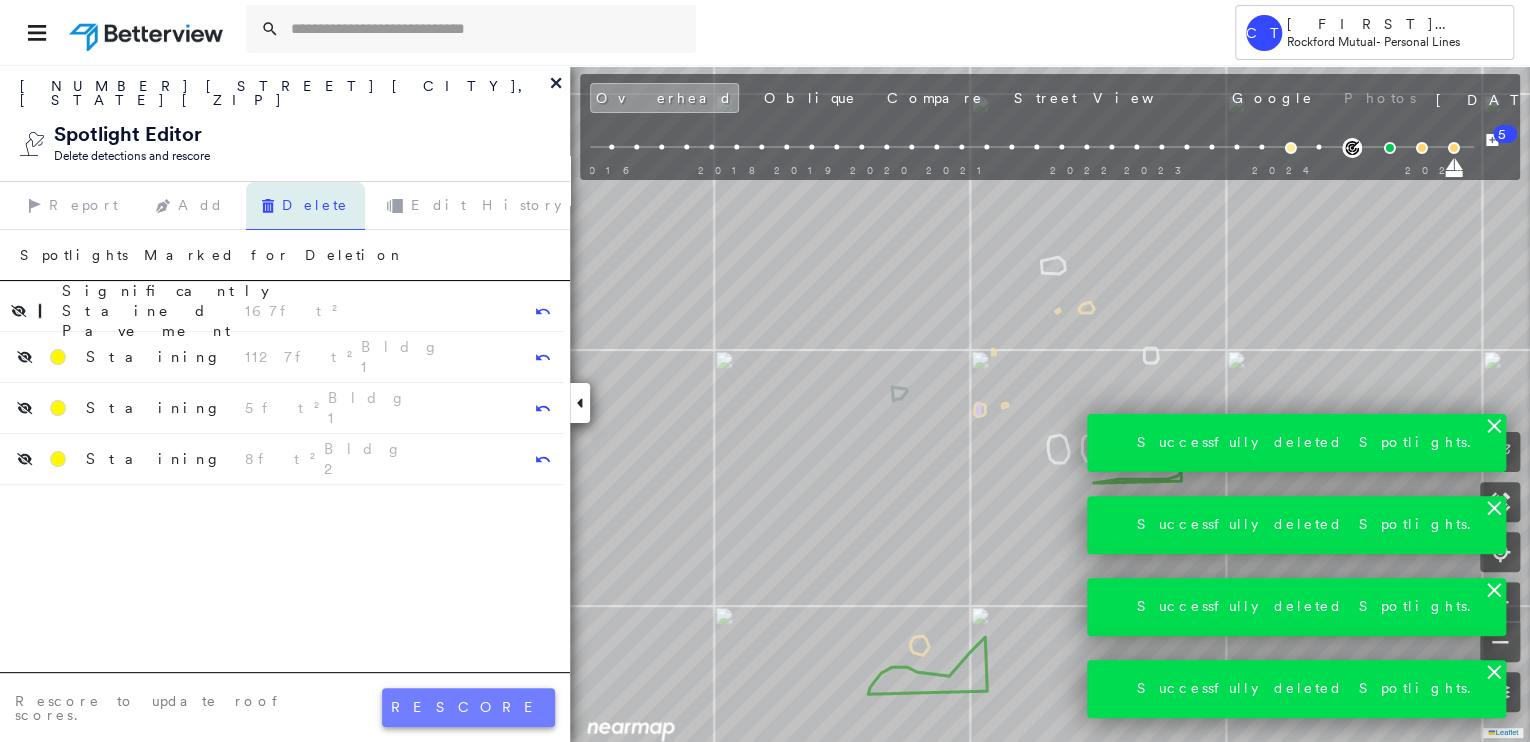 click on "rescore" at bounding box center [468, 707] 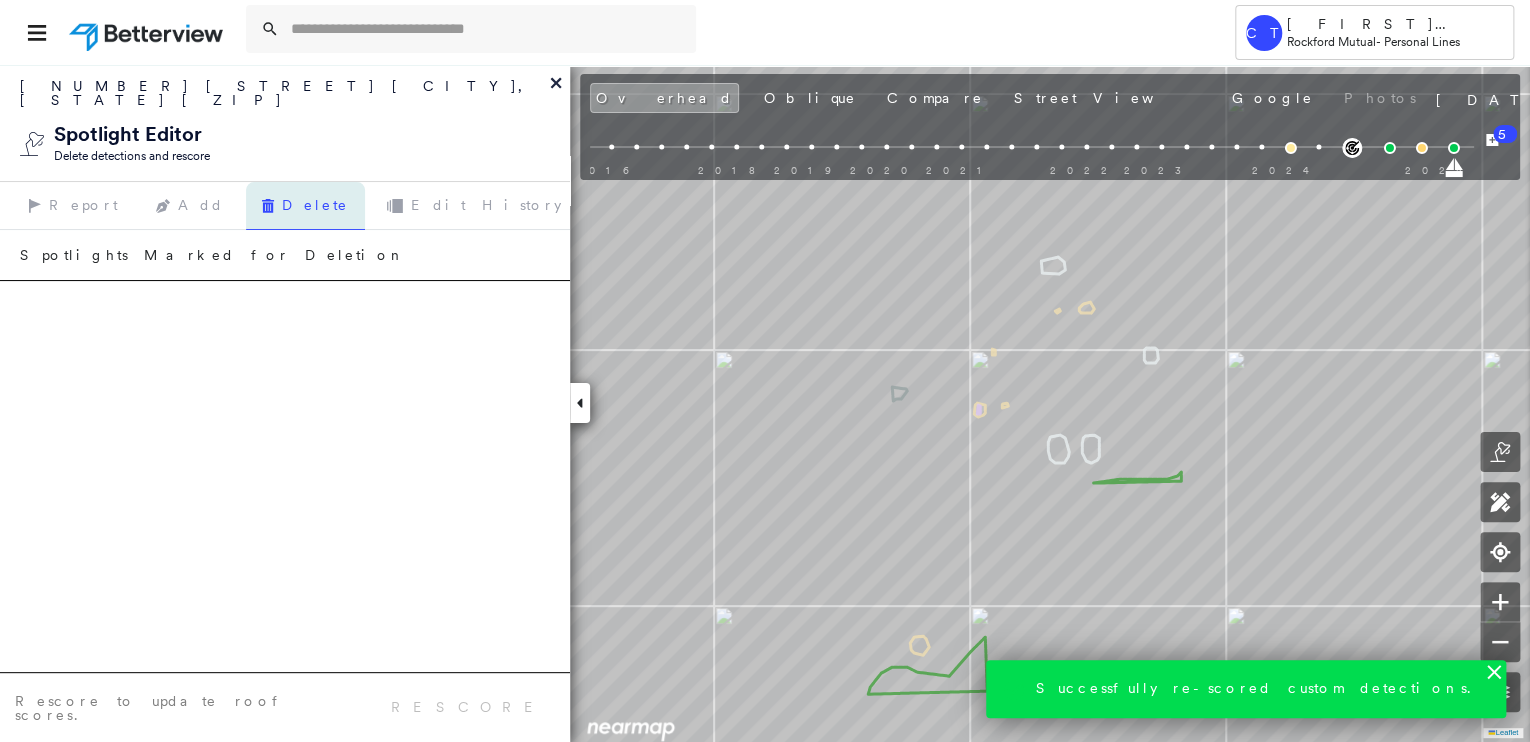 click 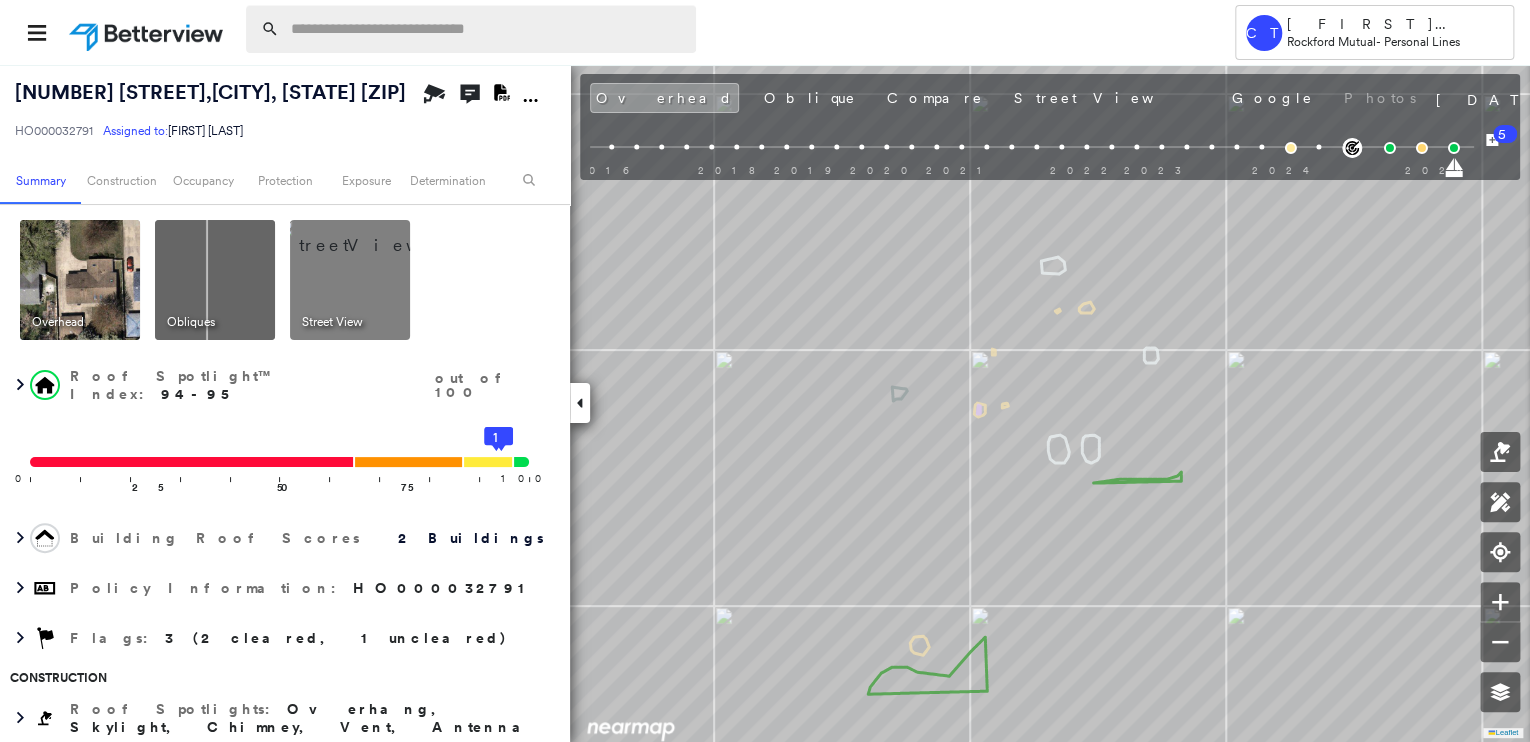 click at bounding box center [487, 29] 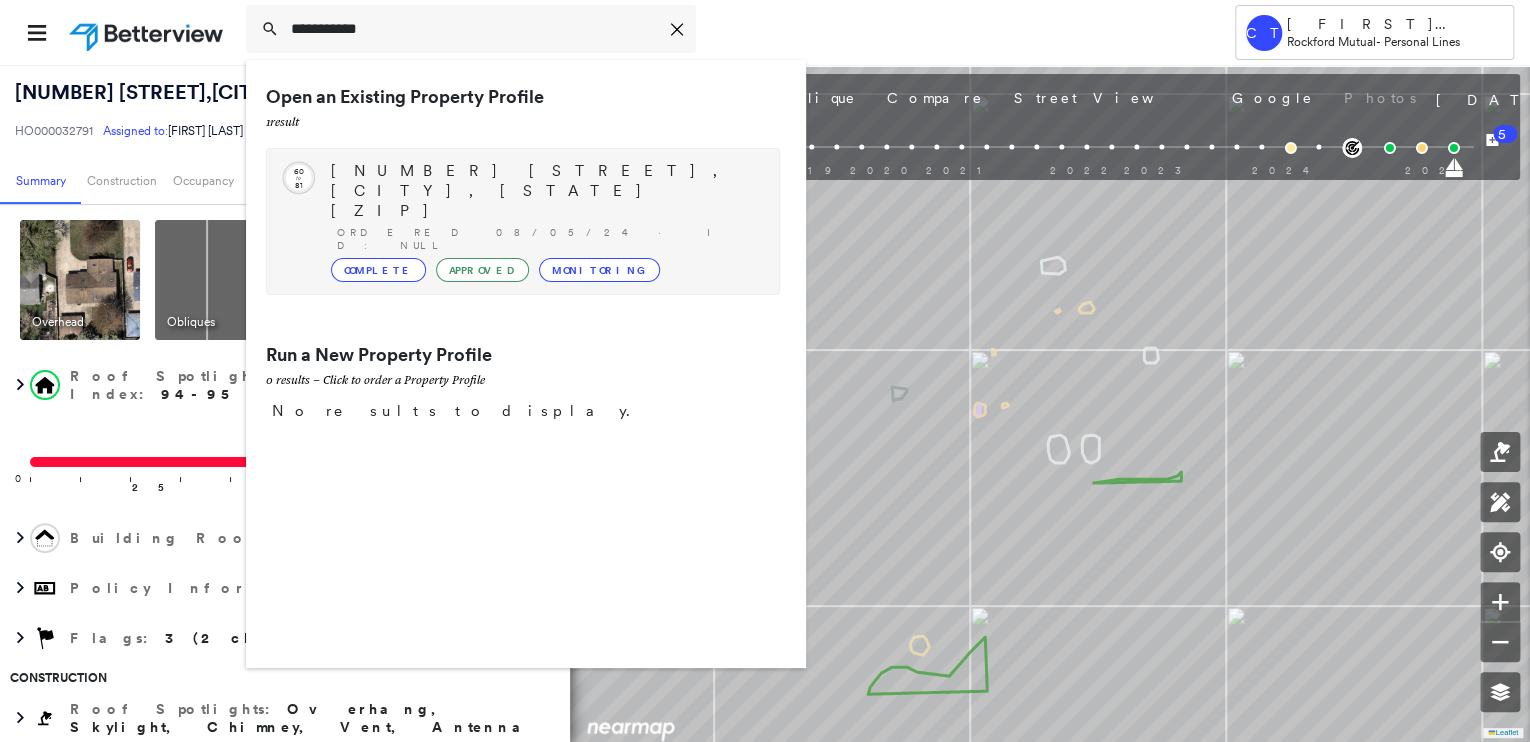 type on "**********" 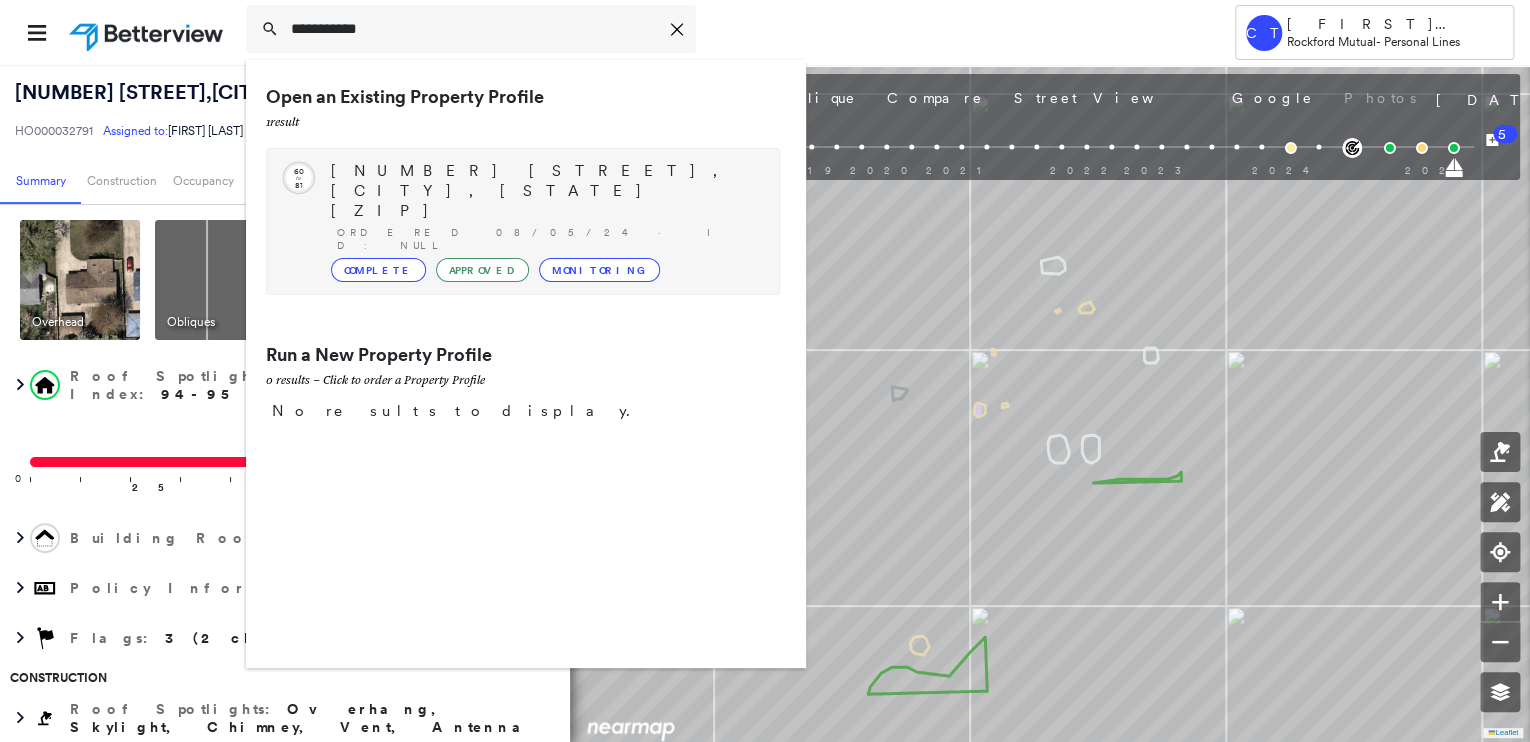 click on "[NUMBER] [STREET], [CITY], [STATE] [ZIP] Ordered [DATE] · ID: null Complete Approved Monitoring" at bounding box center (545, 221) 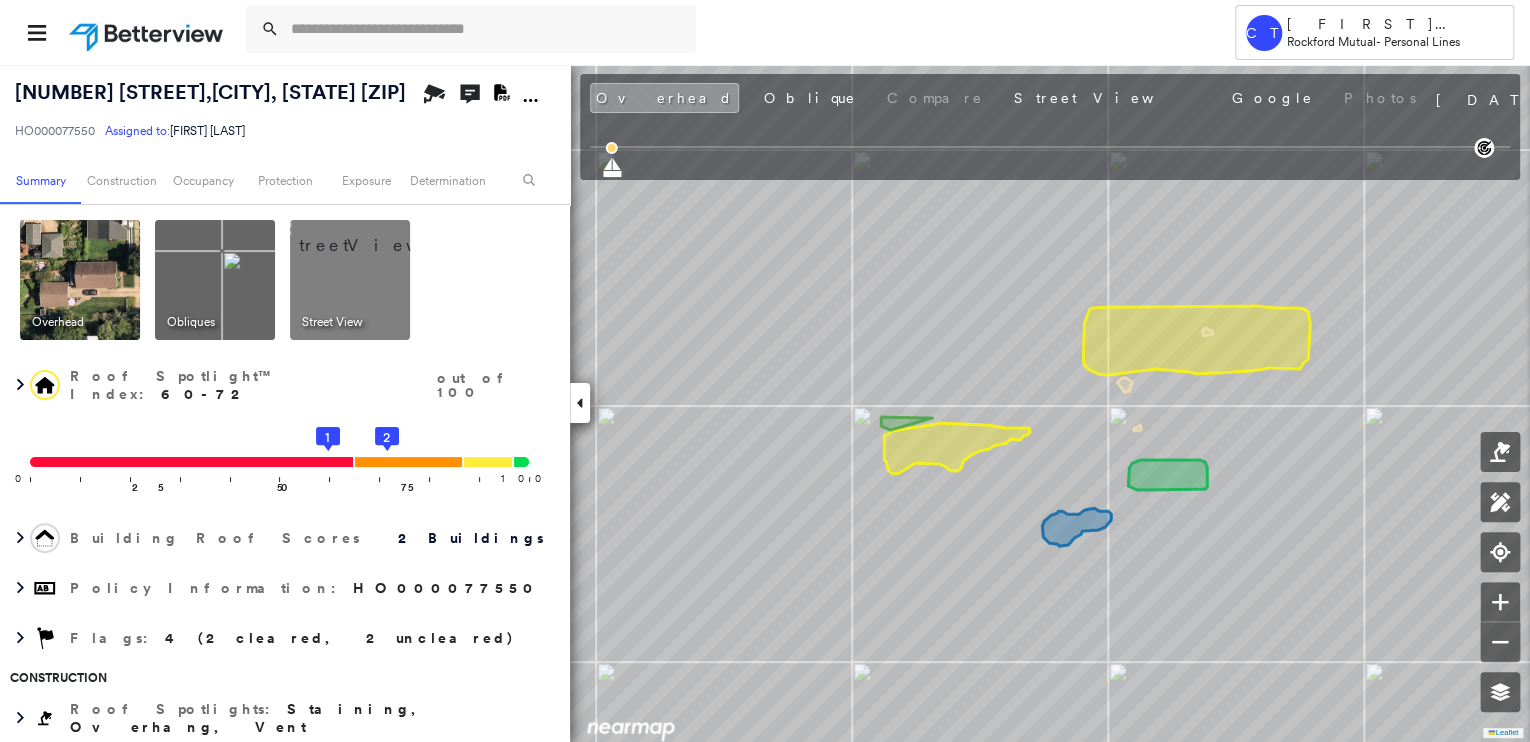 click at bounding box center [374, 235] 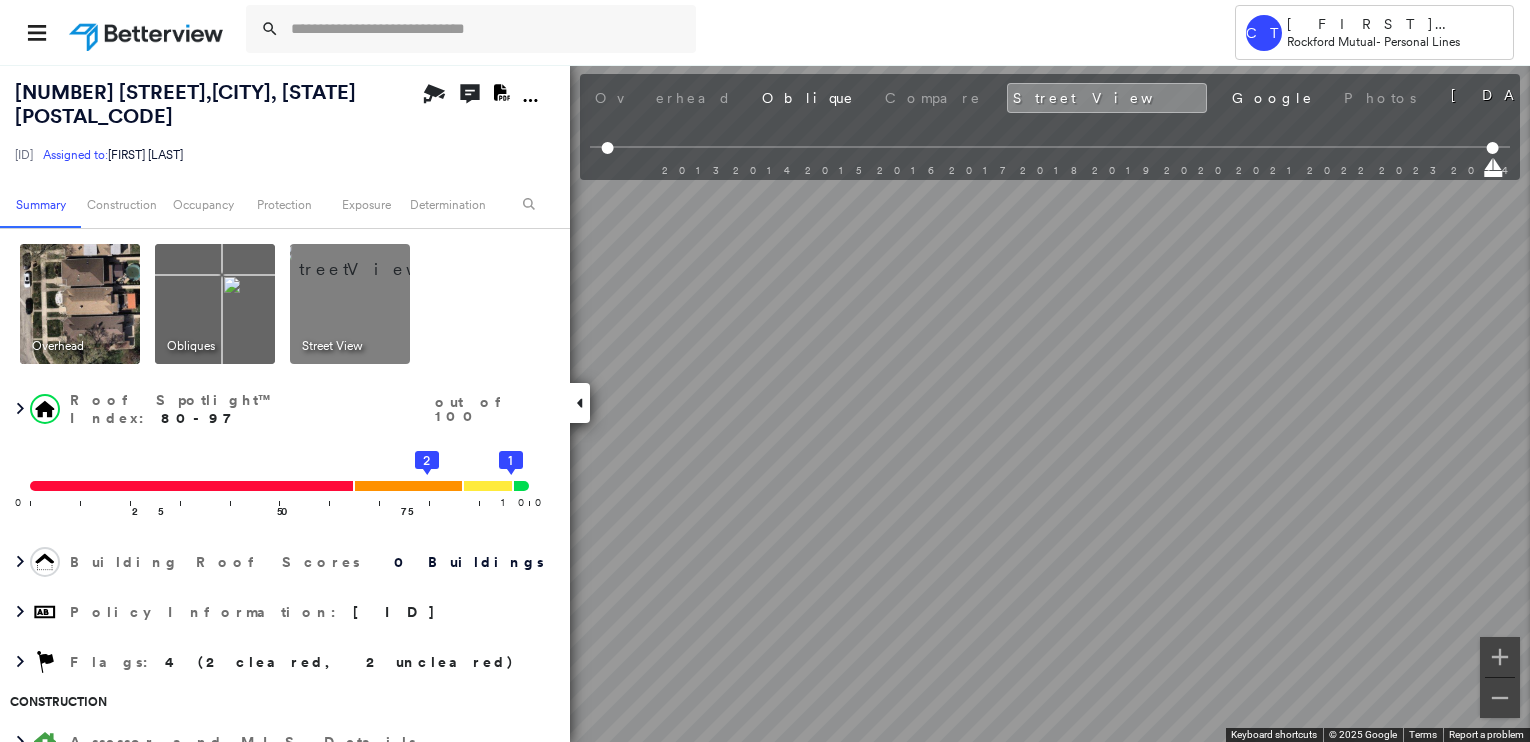 scroll, scrollTop: 0, scrollLeft: 0, axis: both 